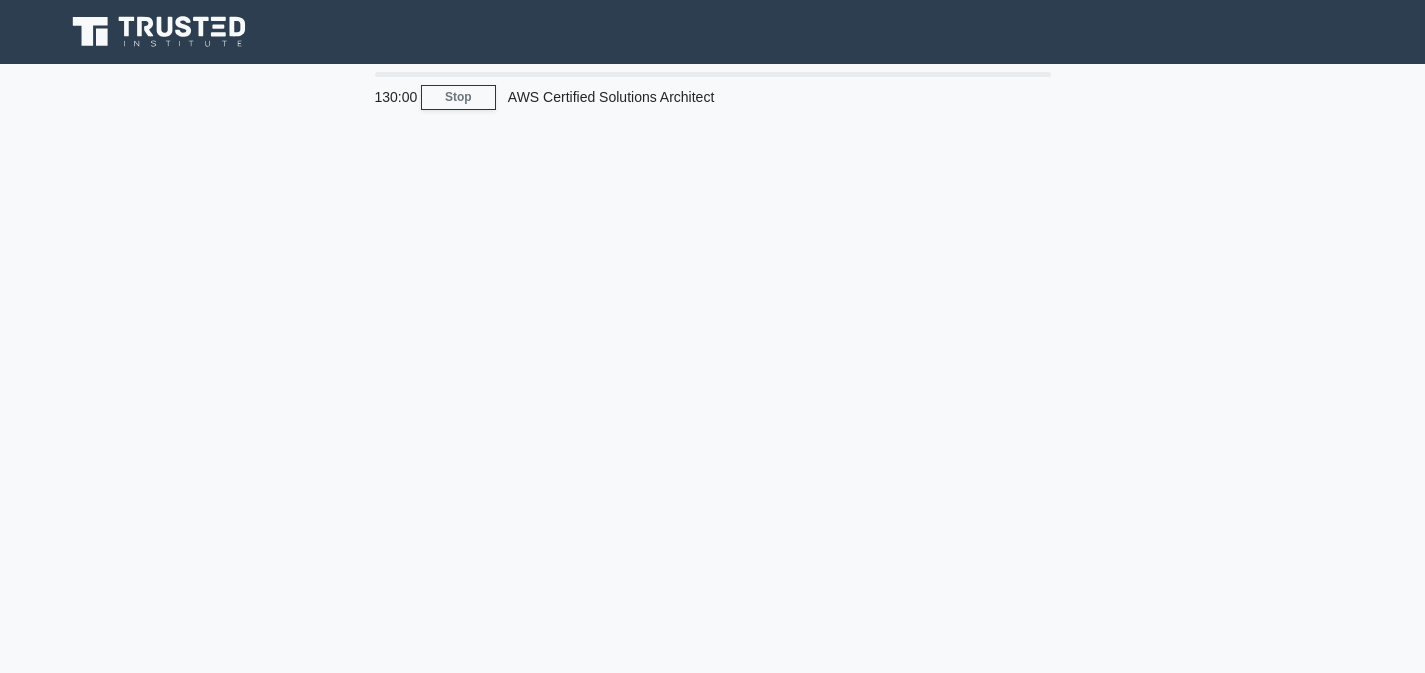 scroll, scrollTop: 0, scrollLeft: 0, axis: both 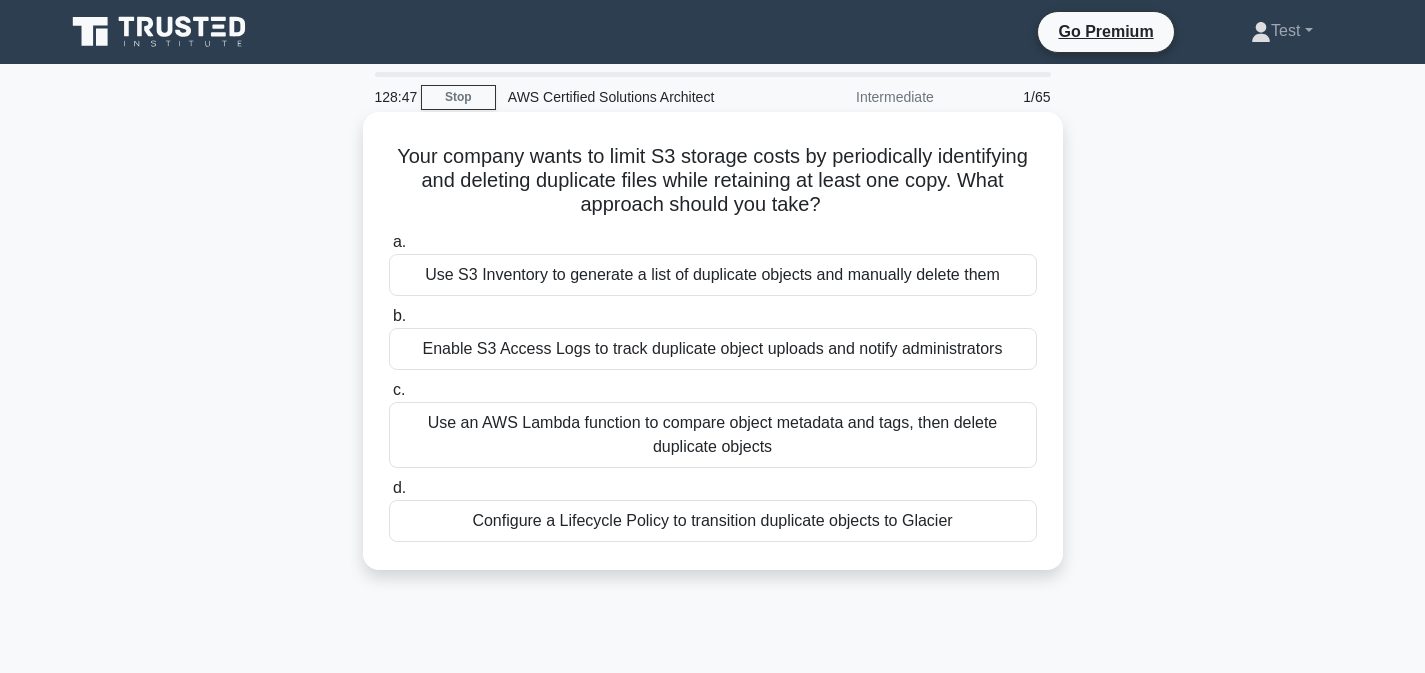 click on "Use an AWS Lambda function to compare object metadata and tags, then delete duplicate objects" at bounding box center (713, 435) 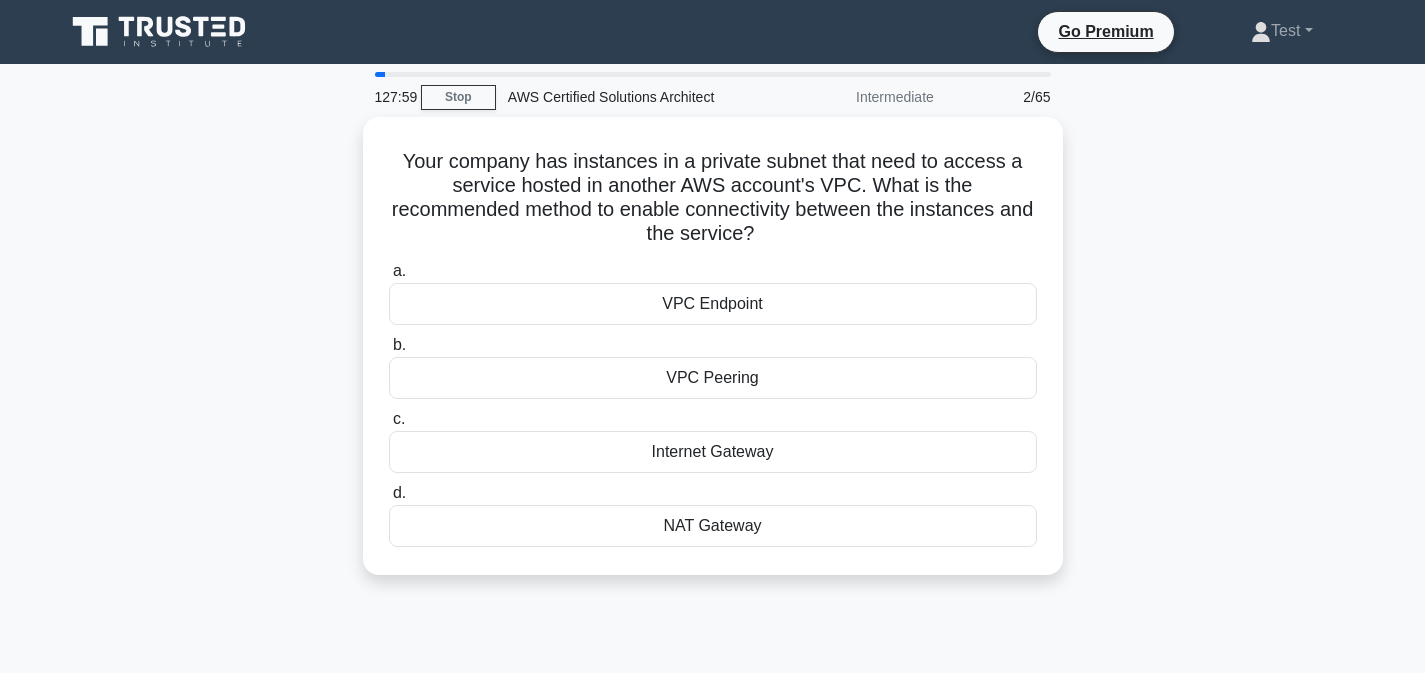 drag, startPoint x: 406, startPoint y: 154, endPoint x: 860, endPoint y: 549, distance: 601.7815 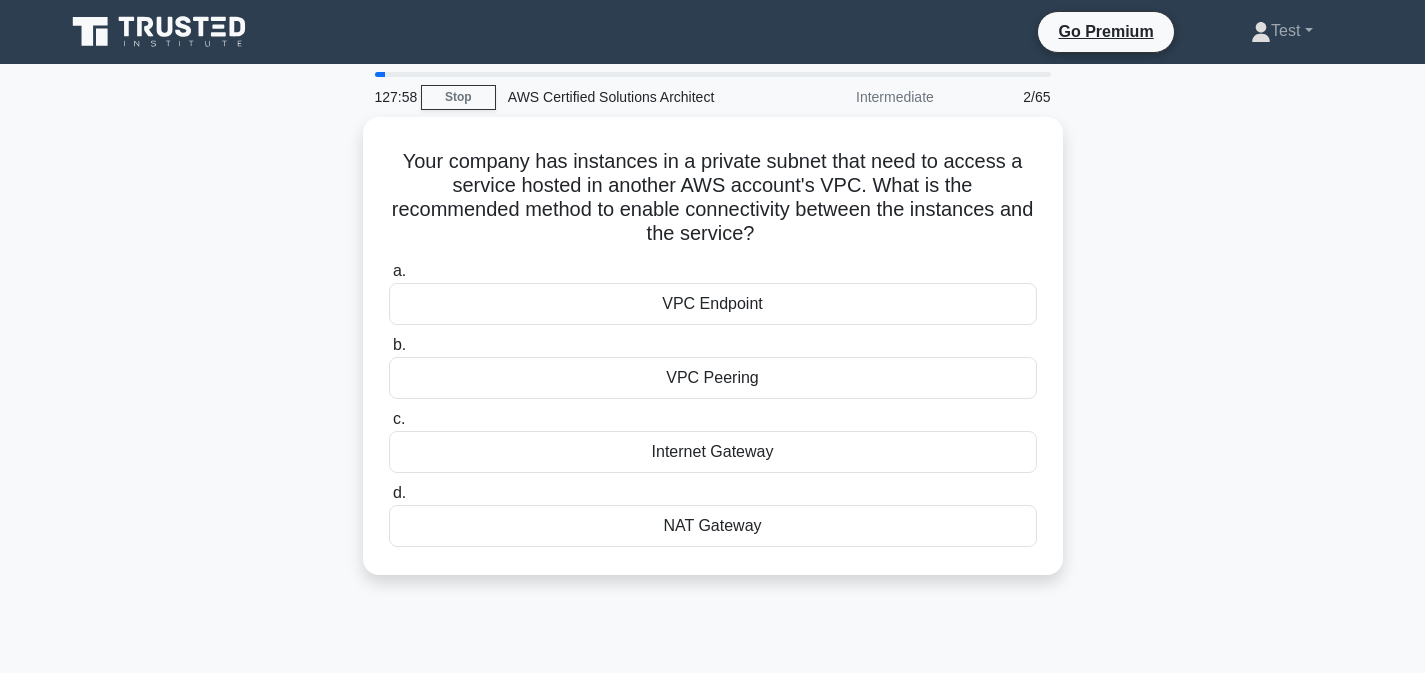 copy on "Your company has instances in a private subnet that need to access a service hosted in another AWS account's VPC. What is the recommended method to enable connectivity between the instances and the service? a. VPC Endpoint b. VPC Peering c. Internet Gateway d. NAT Gateway" 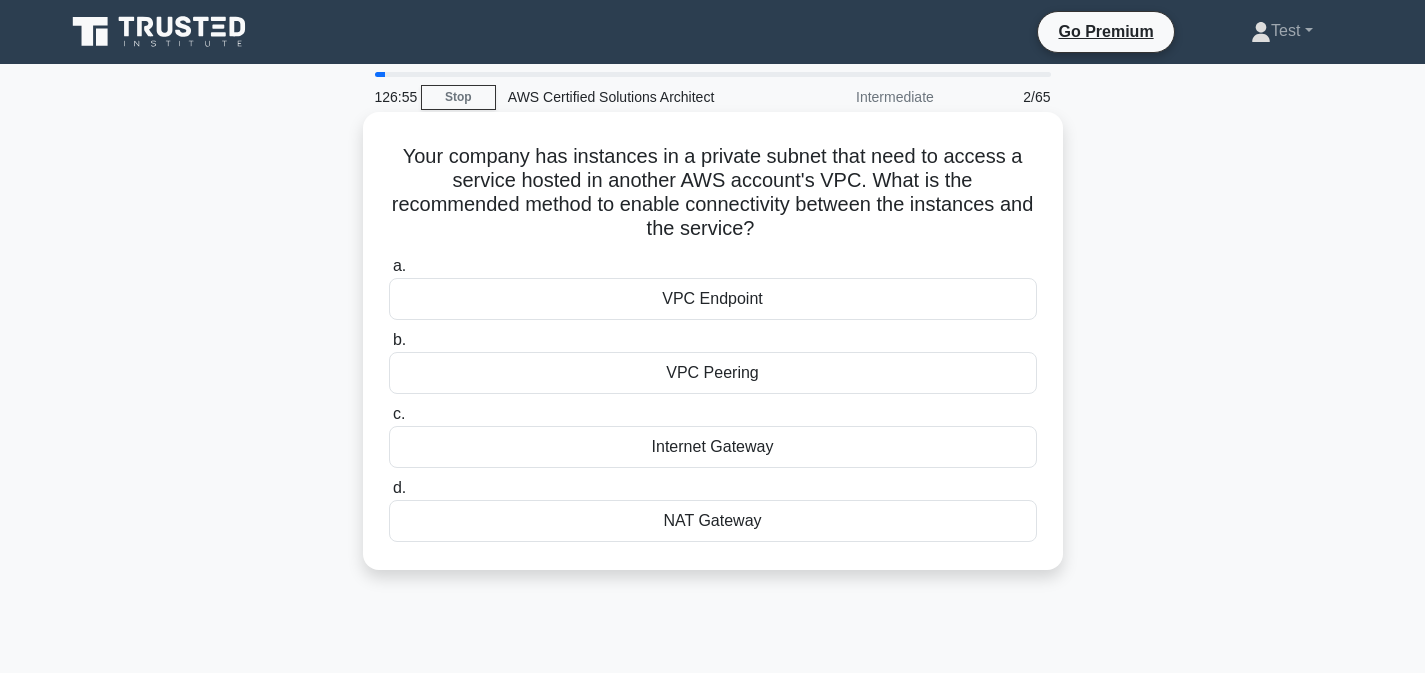 click on "VPC Peering" at bounding box center [713, 373] 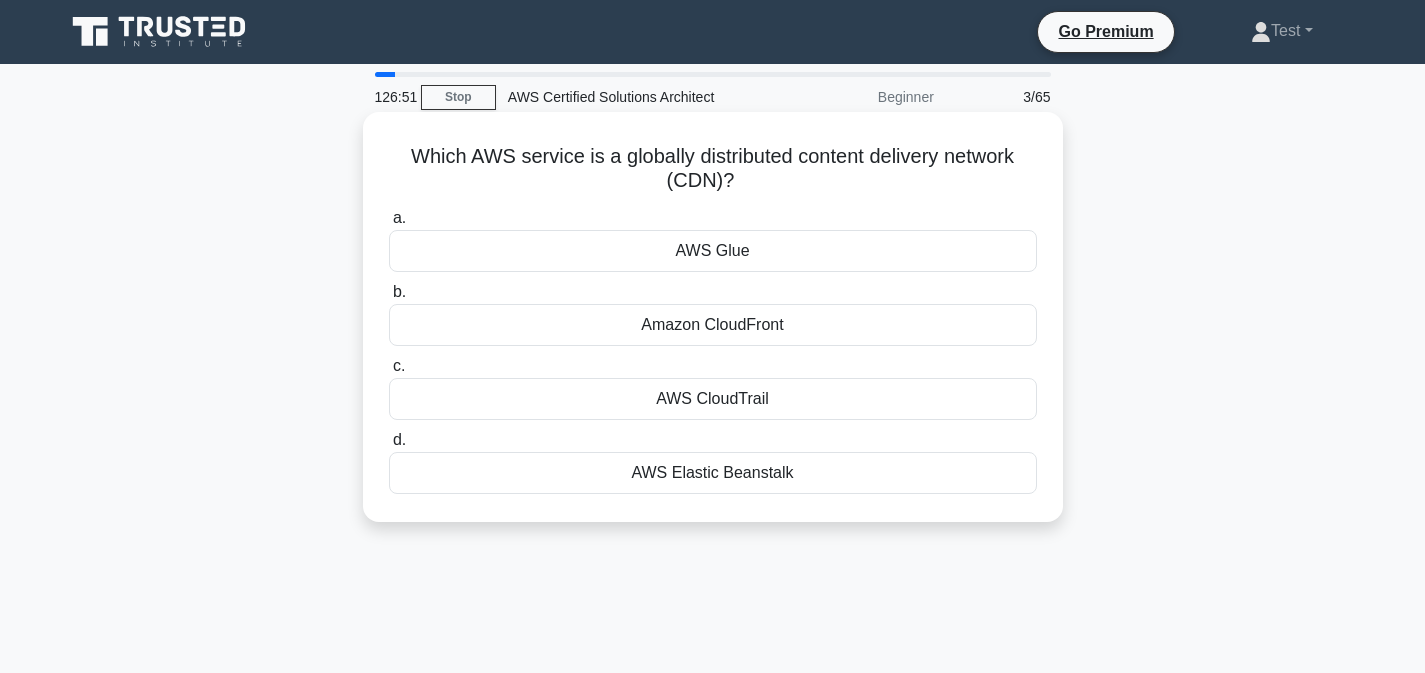 click on "Amazon CloudFront" at bounding box center (713, 325) 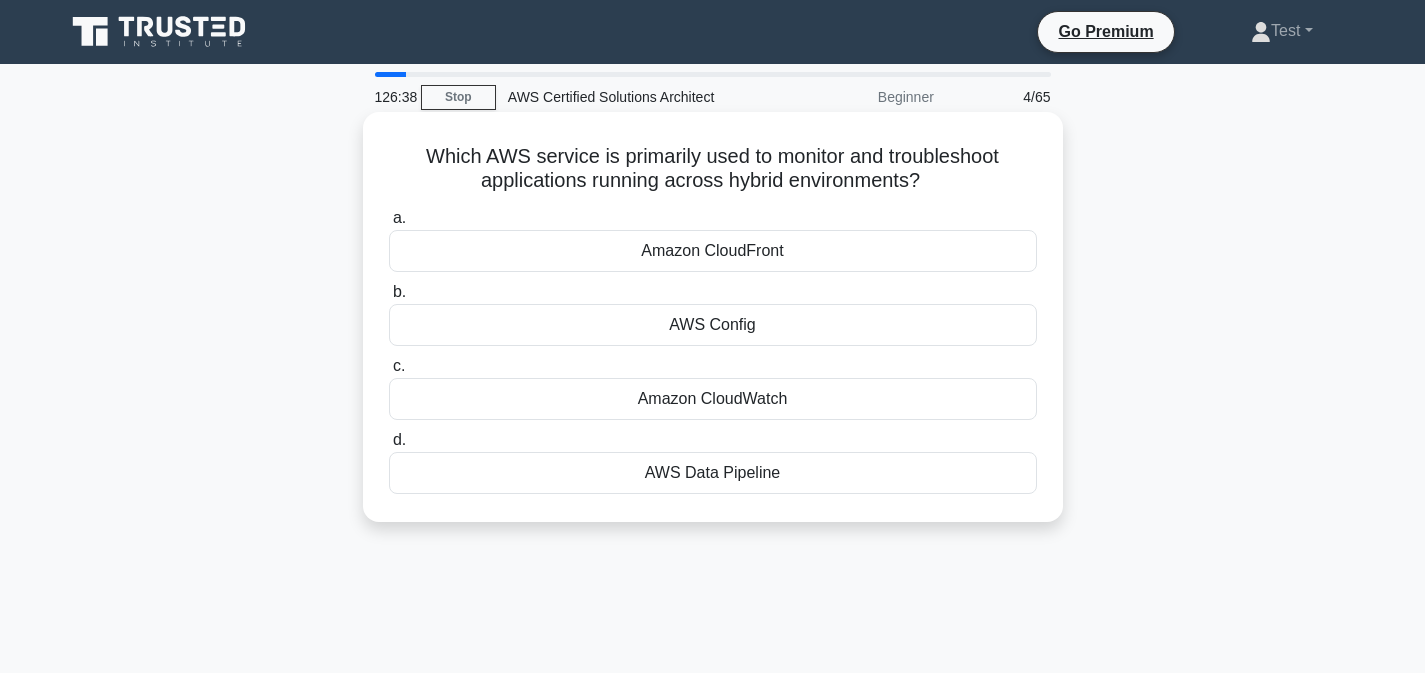 click on "Amazon CloudWatch" at bounding box center [713, 399] 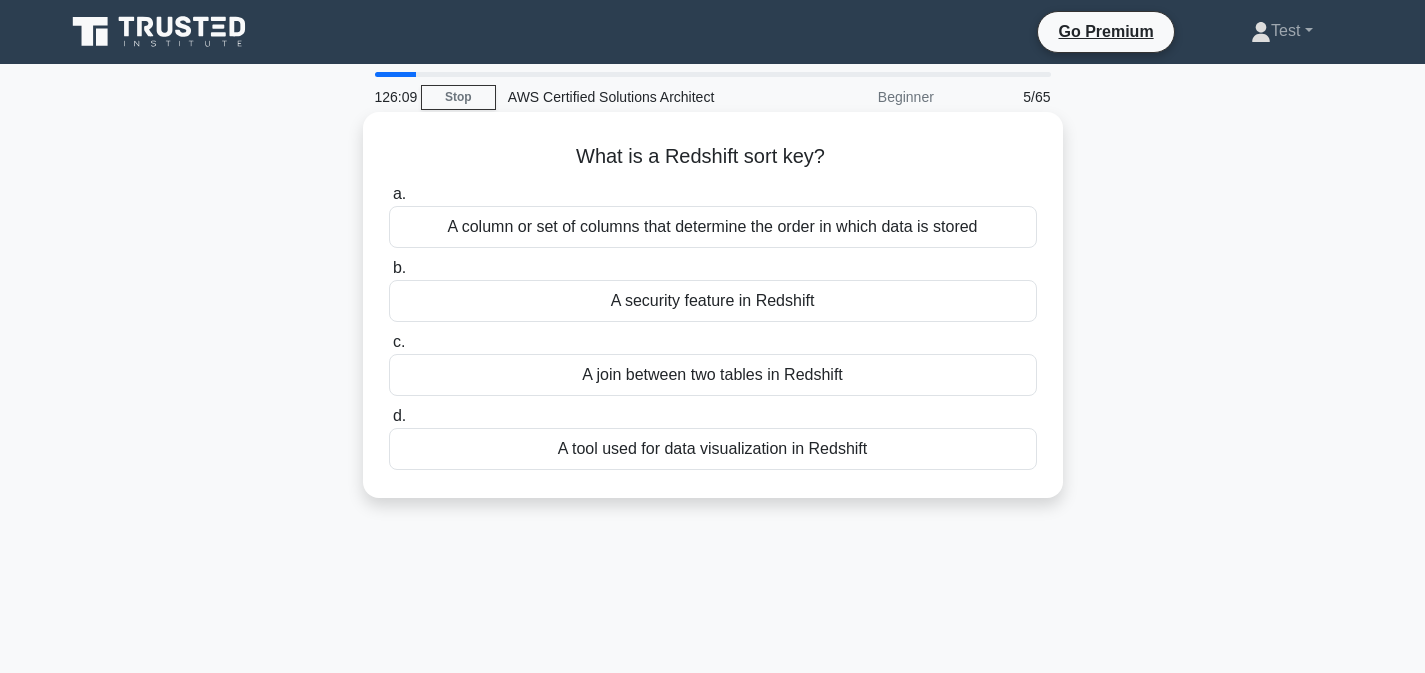 click on "A column or set of columns that determine the order in which data is stored" at bounding box center (713, 227) 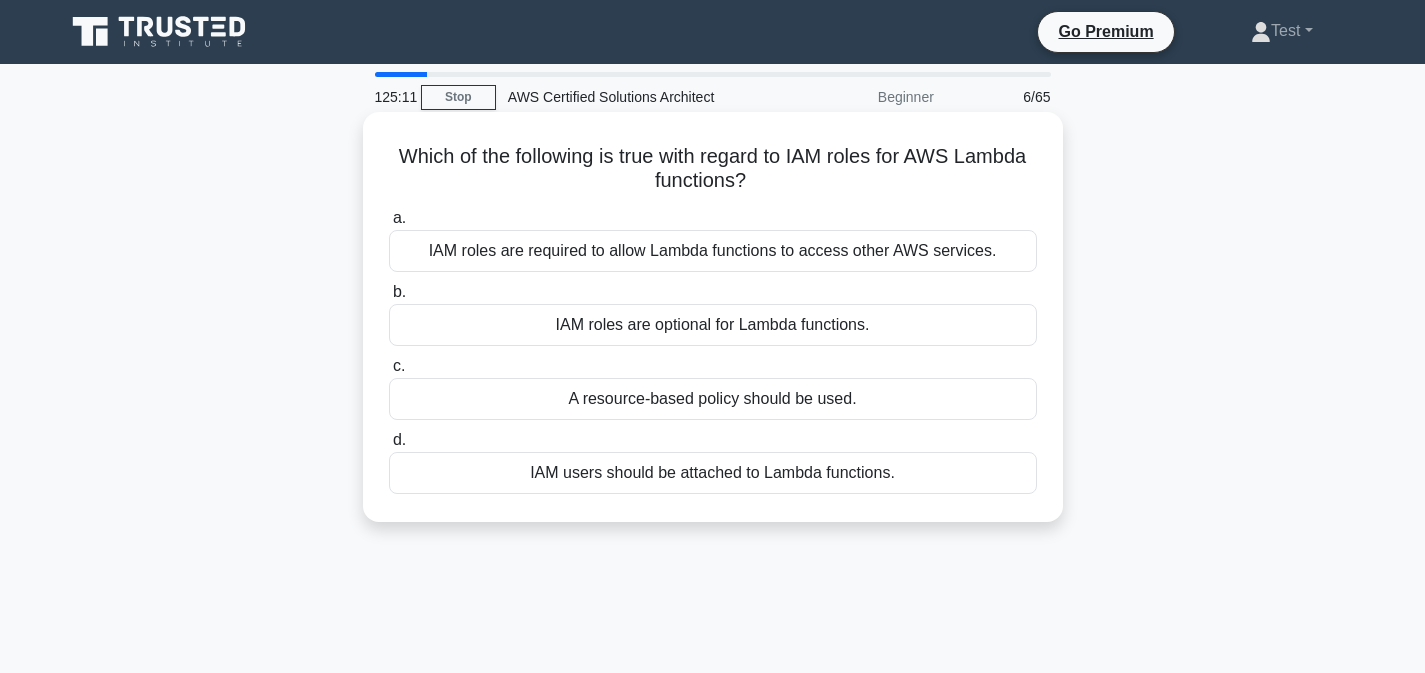 click on "IAM roles are required to allow Lambda functions to access other AWS services." at bounding box center (713, 251) 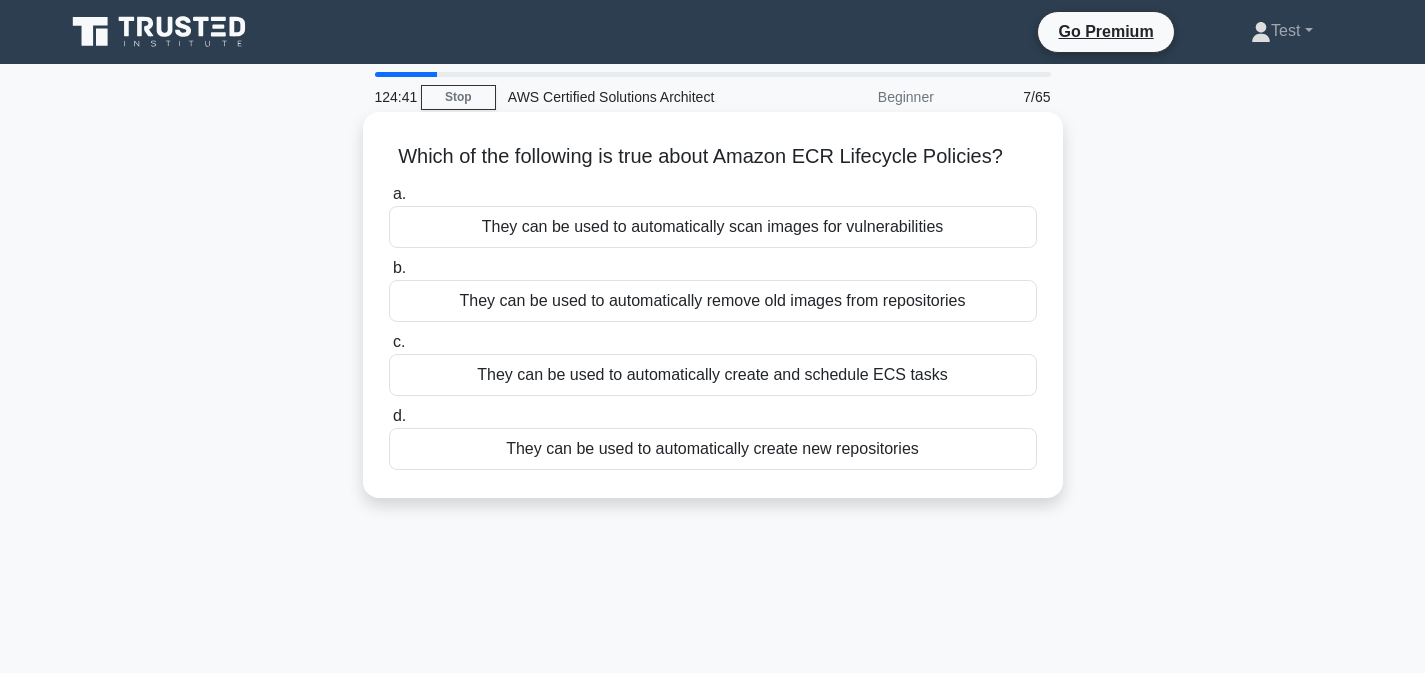 click on "They can be used to automatically remove old images from repositories" at bounding box center (713, 301) 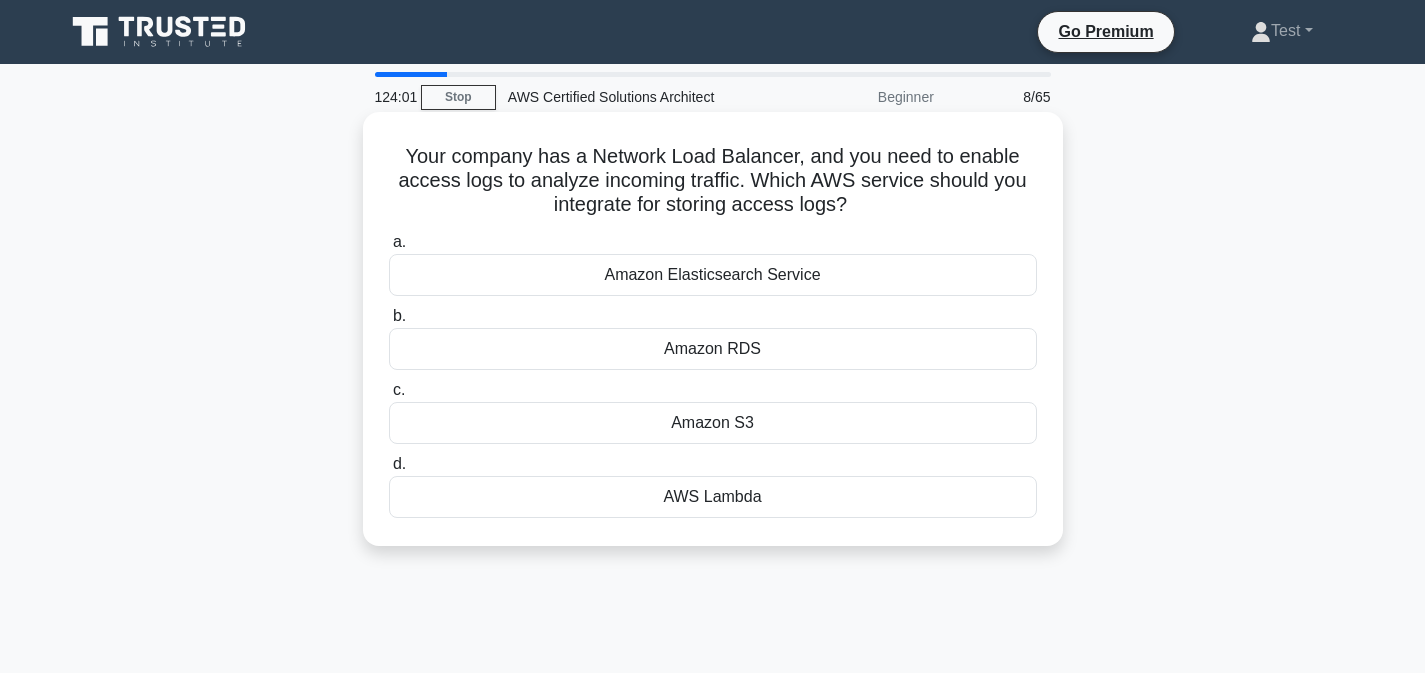 click on "AWS Lambda" at bounding box center [713, 497] 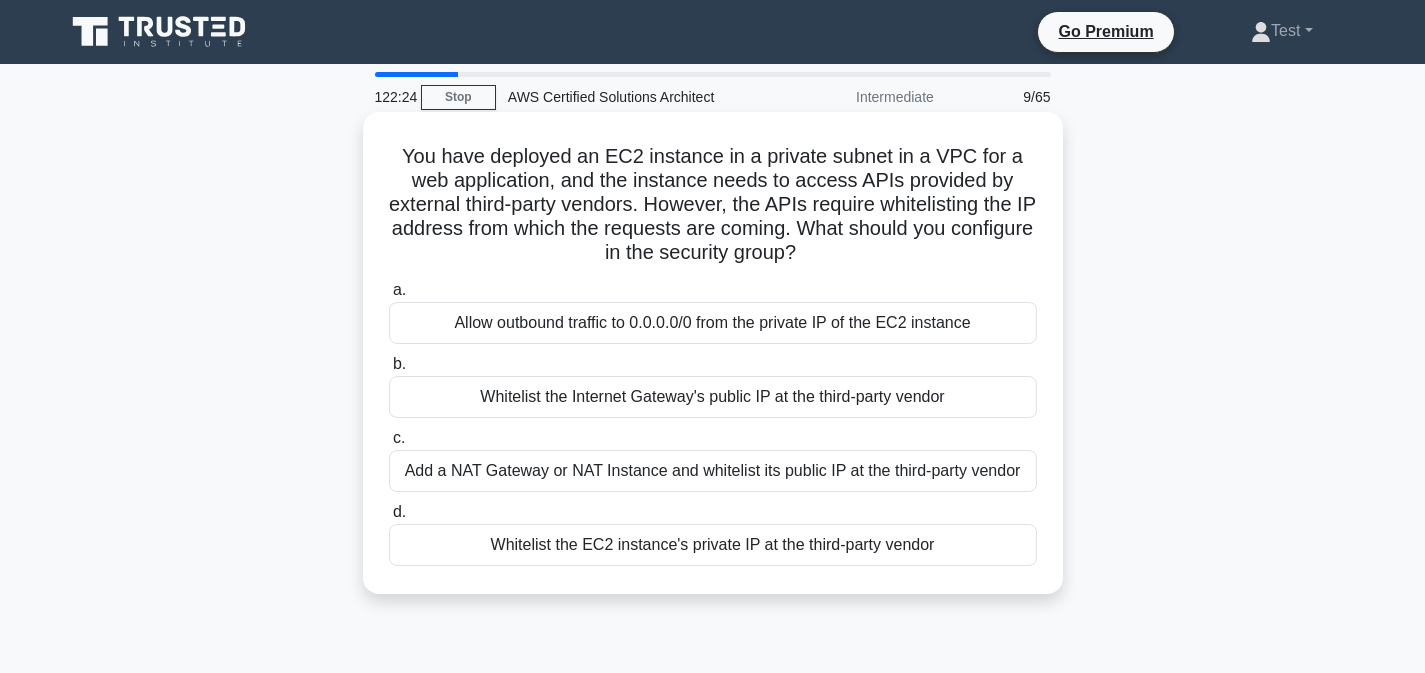 click on "Add a NAT Gateway or NAT Instance and whitelist its public IP at the third-party vendor" at bounding box center [713, 471] 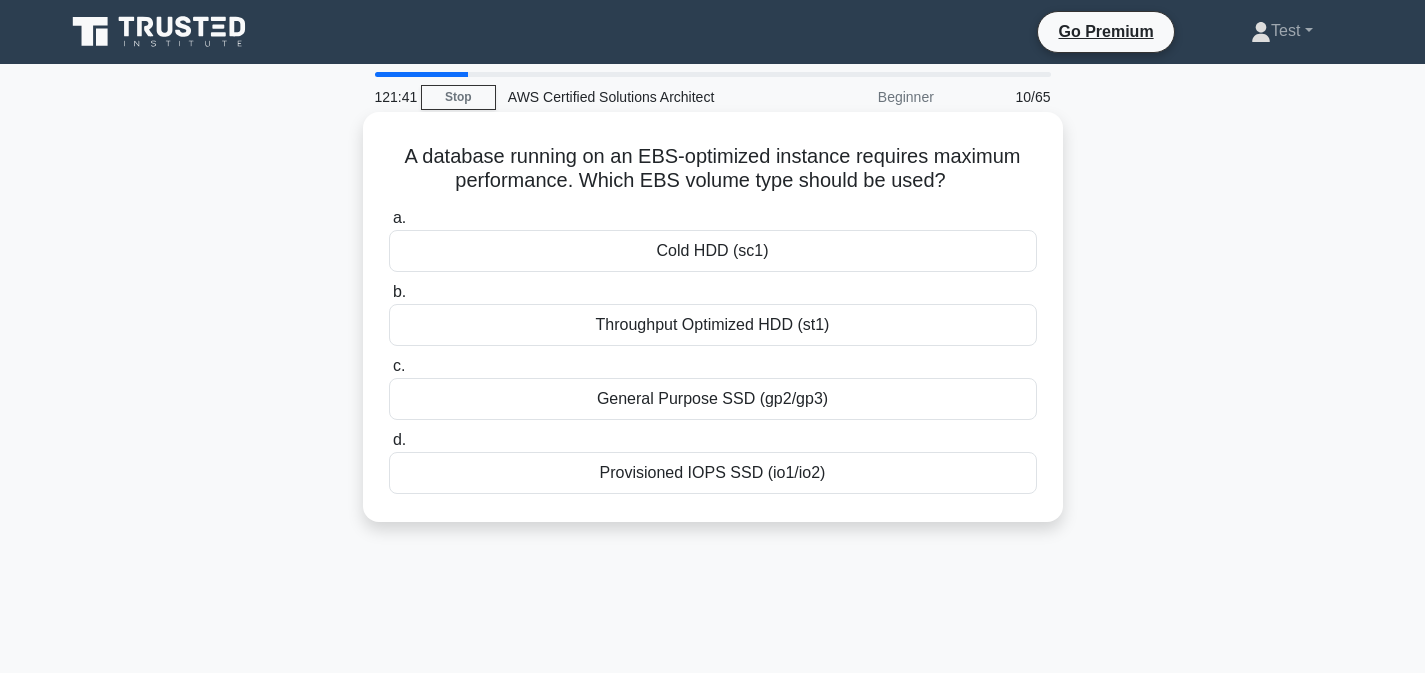 drag, startPoint x: 408, startPoint y: 154, endPoint x: 790, endPoint y: 490, distance: 508.74356 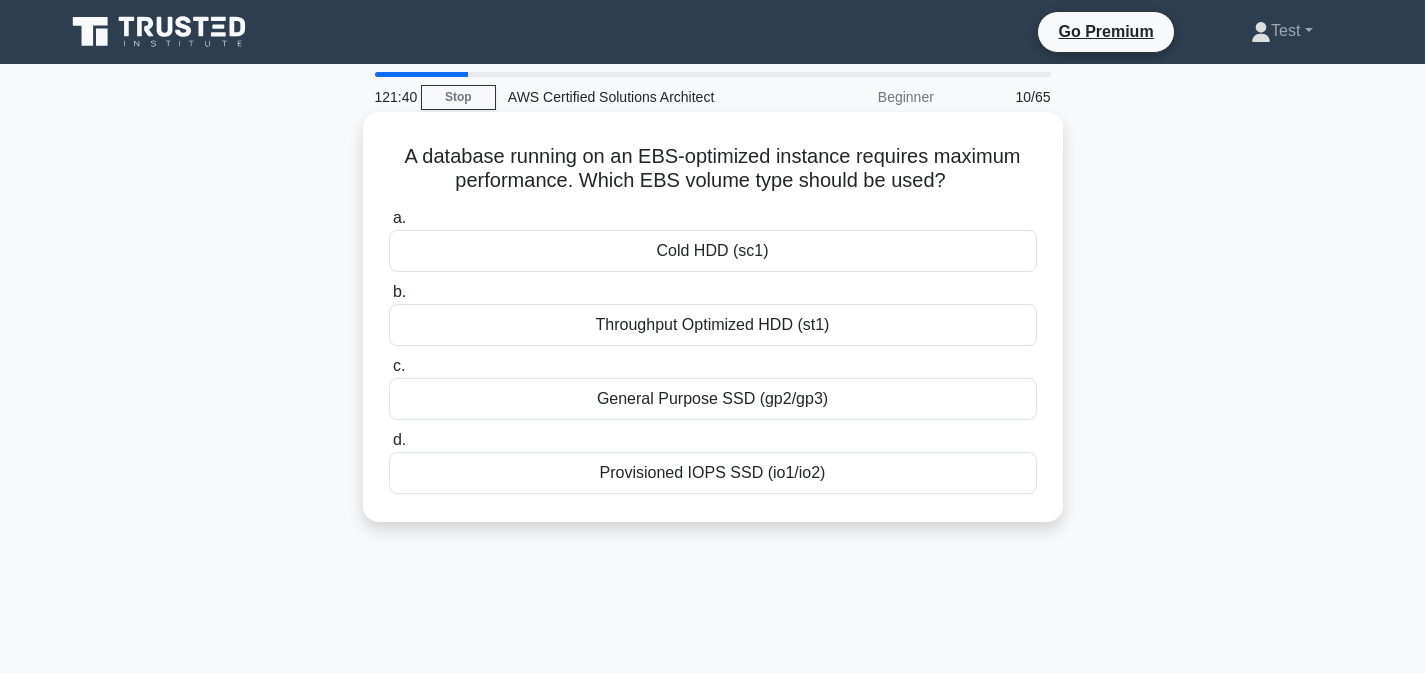copy on "A database running on an EBS-optimized instance requires maximum performance. Which EBS volume type should be used?
.spinner_0XTQ{transform-origin:center;animation:spinner_y6GP .75s linear infinite}@keyframes spinner_y6GP{100%{transform:rotate(360deg)}}
a.
Cold HDD (sc1)
b.
Throughput Optimized HDD (st1)
c.
General Purpose SSD (gp2/gp3)
d.
Provisioned IOPS SSD (io1/io2)" 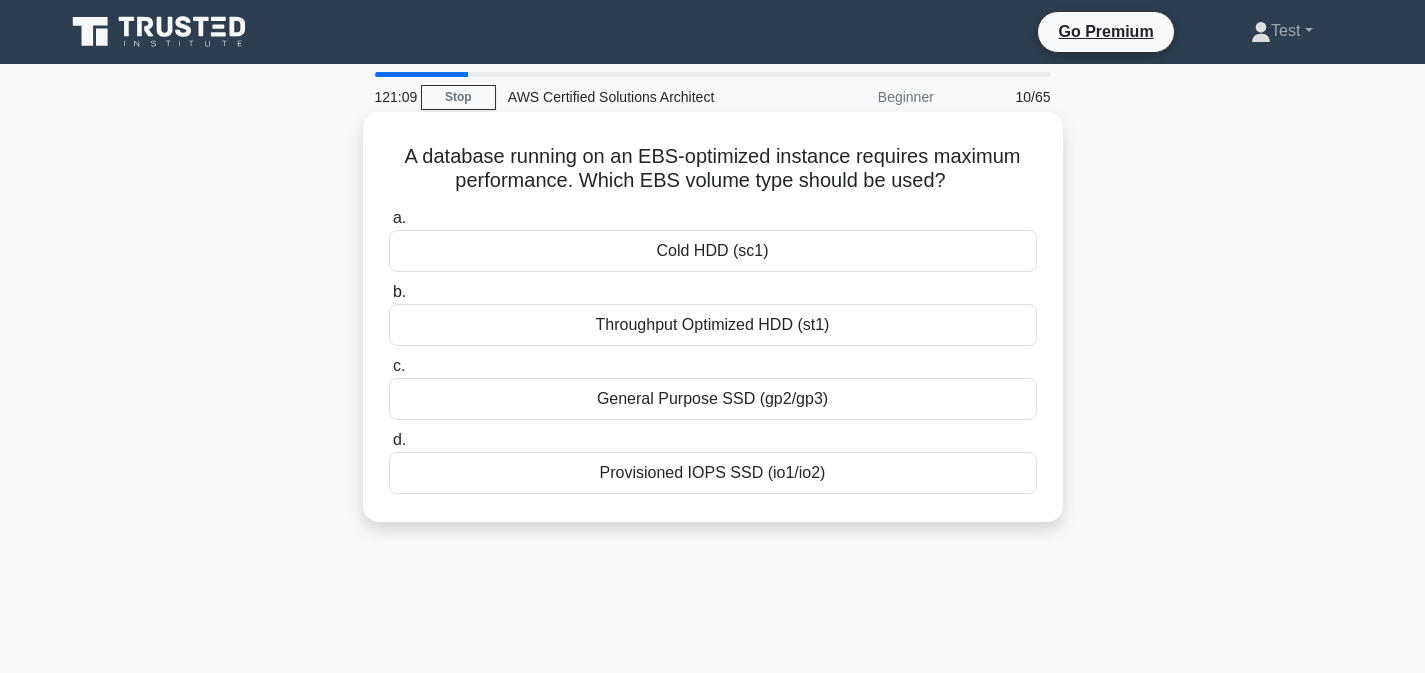 click on "Provisioned IOPS SSD (io1/io2)" at bounding box center [713, 473] 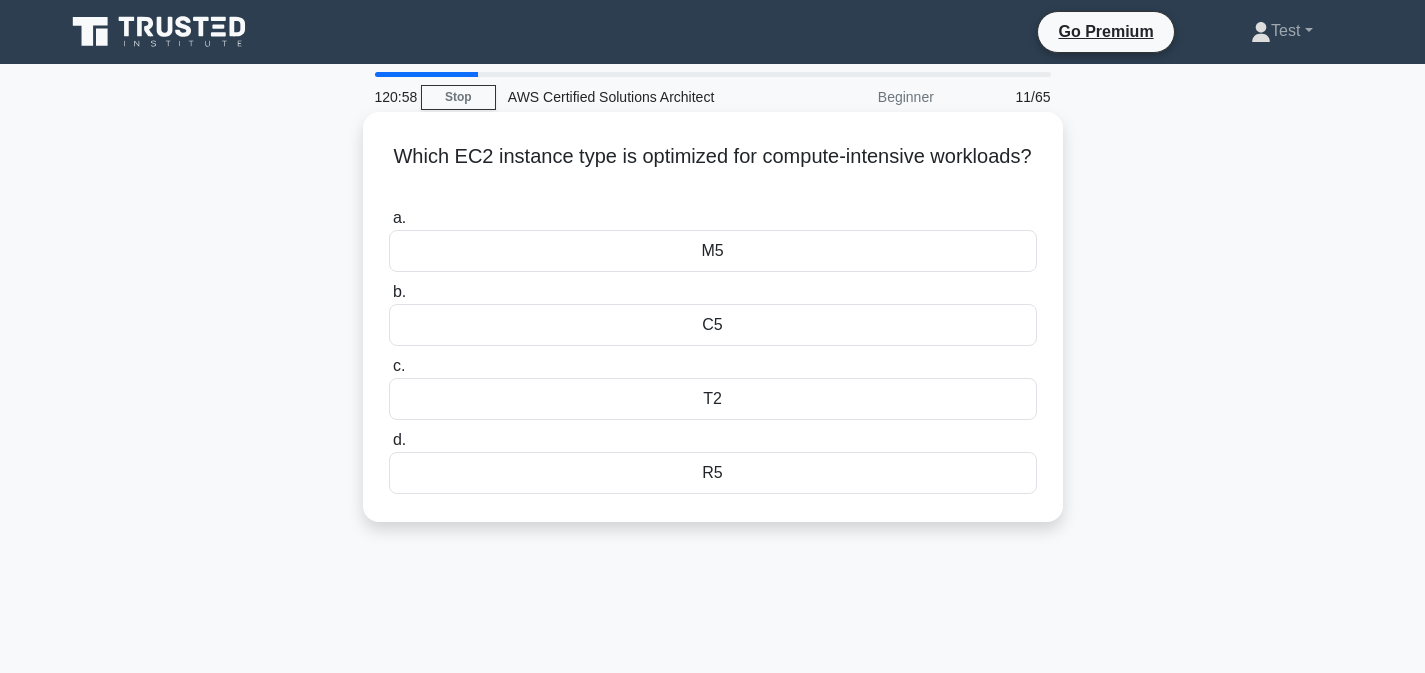 click on "C5" at bounding box center (713, 325) 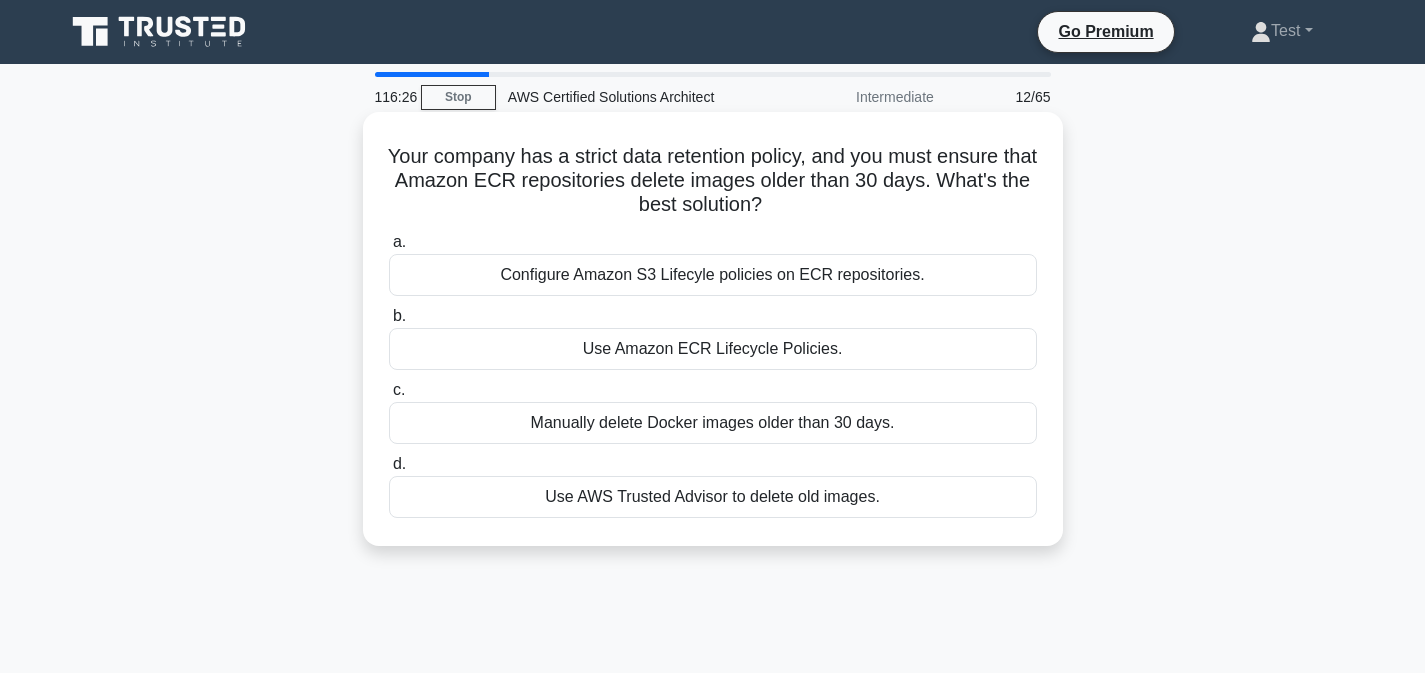 click on "Use Amazon ECR Lifecycle Policies." at bounding box center (713, 349) 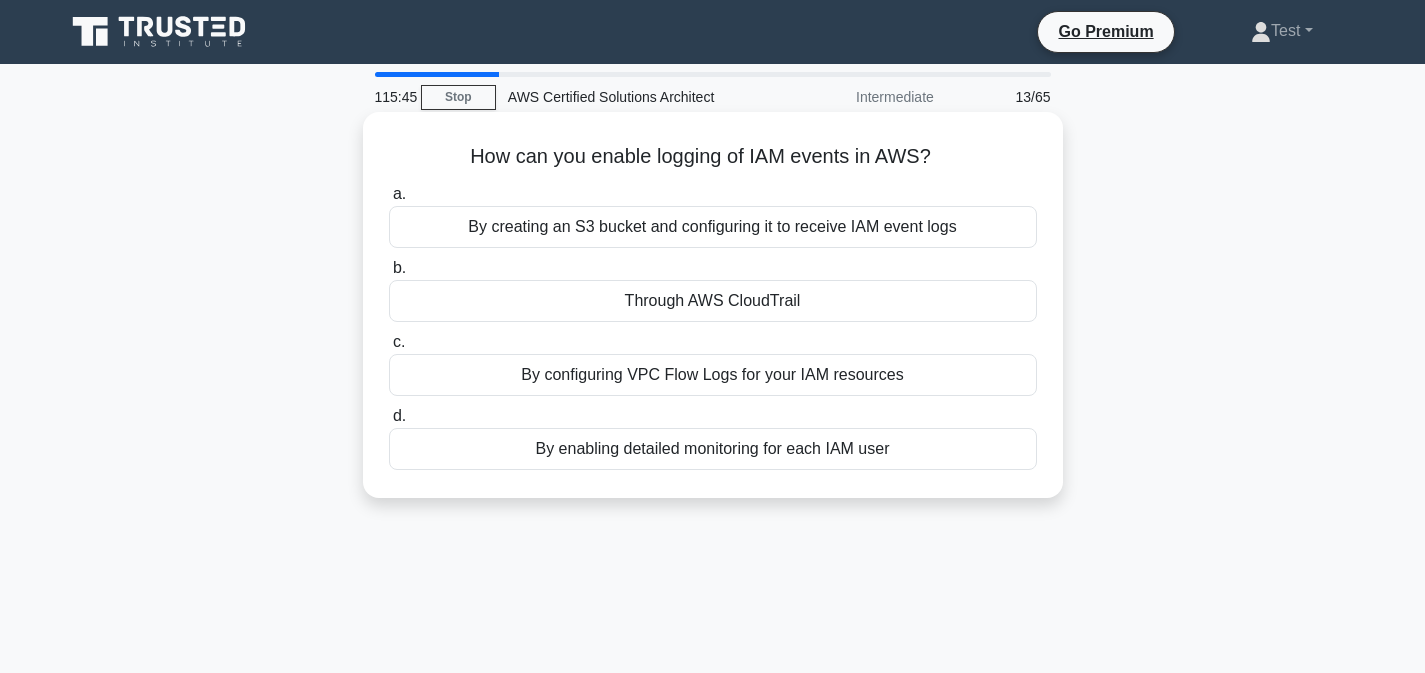 drag, startPoint x: 472, startPoint y: 149, endPoint x: 942, endPoint y: 438, distance: 551.7436 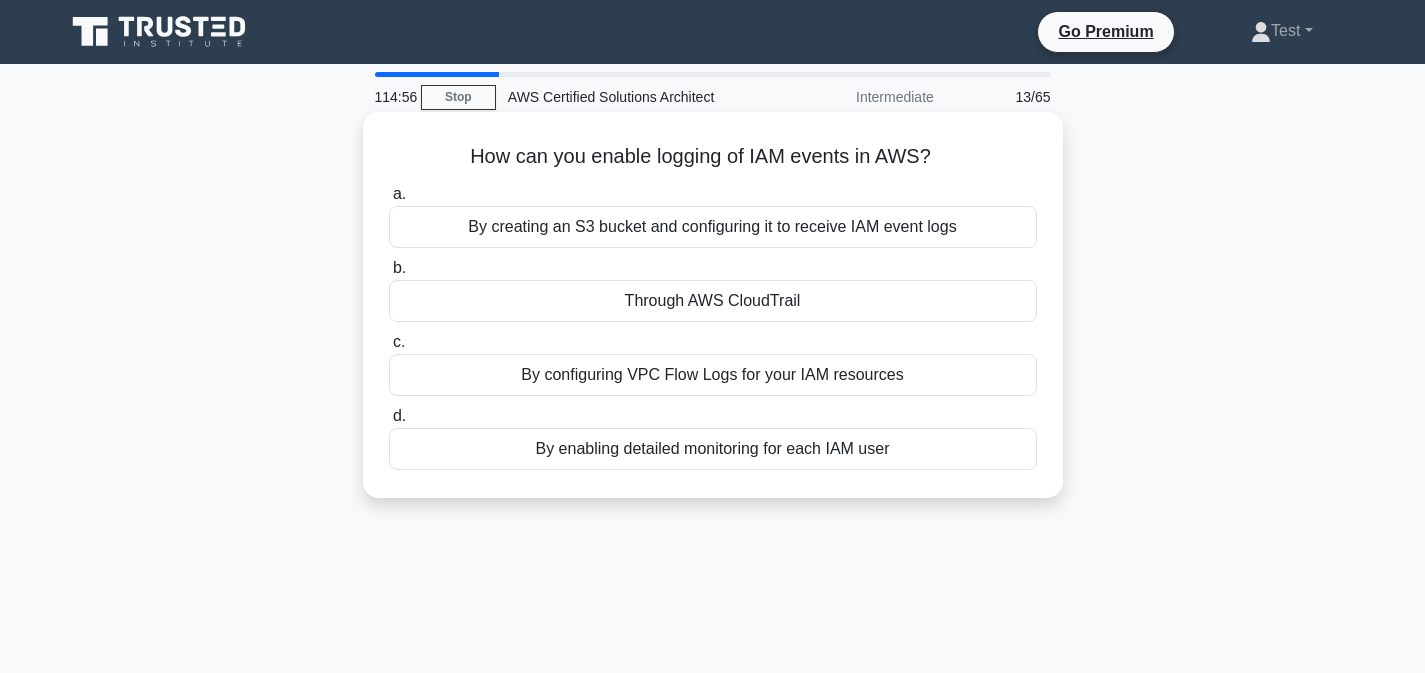 click on "Through AWS CloudTrail" at bounding box center (713, 301) 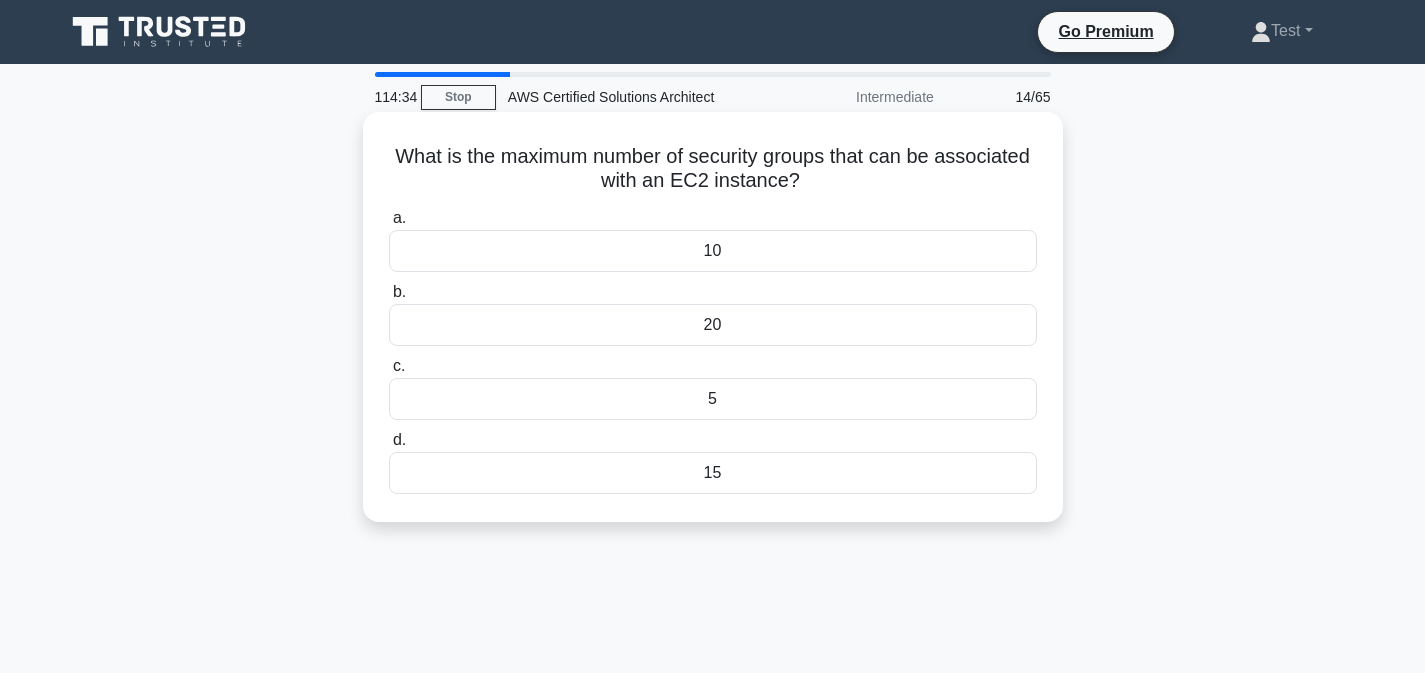 click on "5" at bounding box center [713, 399] 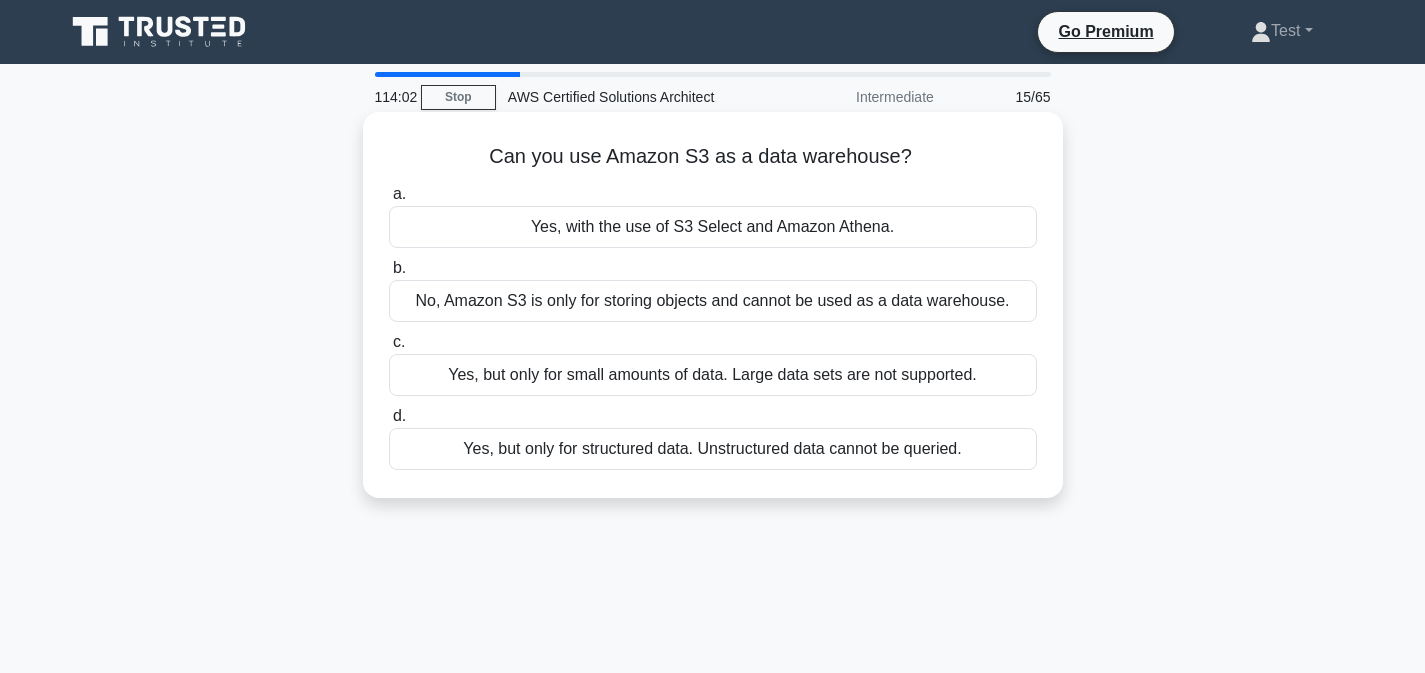 drag, startPoint x: 487, startPoint y: 154, endPoint x: 1036, endPoint y: 470, distance: 633.4485 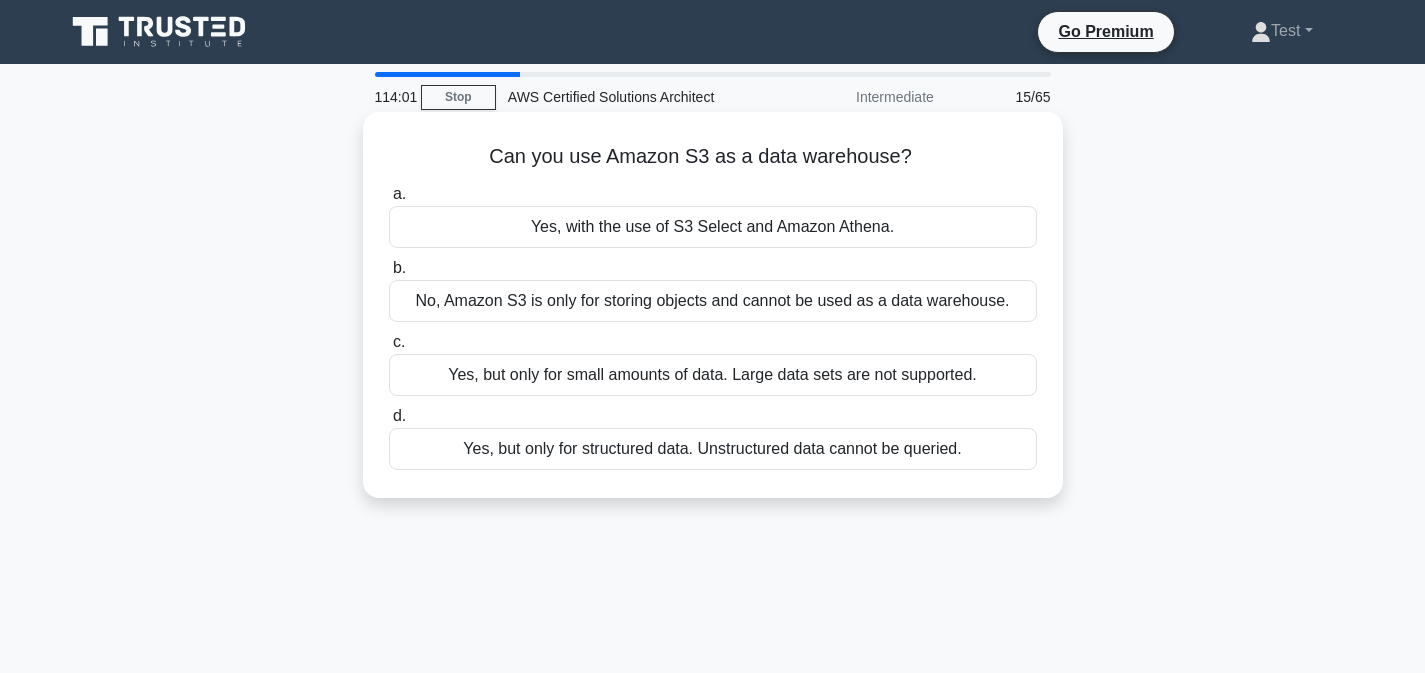 copy on "Can you use Amazon S3 as a data warehouse?
.spinner_0XTQ{transform-origin:center;animation:spinner_y6GP .75s linear infinite}@keyframes spinner_y6GP{100%{transform:rotate(360deg)}}
a.
Yes, with the use of S3 Select and Amazon Athena.
b.
No, Amazon S3 is only for storing objects and cannot be used as a data warehouse.
c.
Yes, but only for small amounts of data. Large data sets are not supported.
d.
Yes, but only for structured data. Unstructured data cannot be queried." 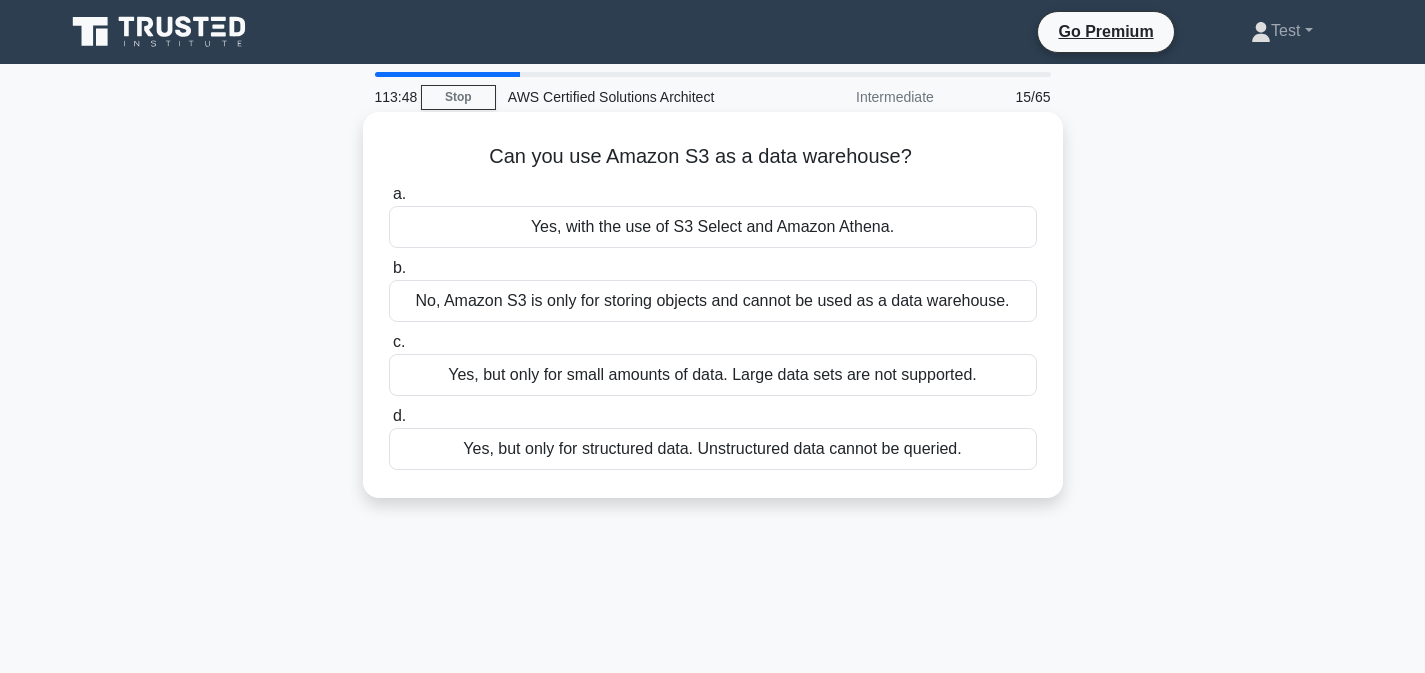 click on "Yes, with the use of S3 Select and Amazon Athena." at bounding box center (713, 227) 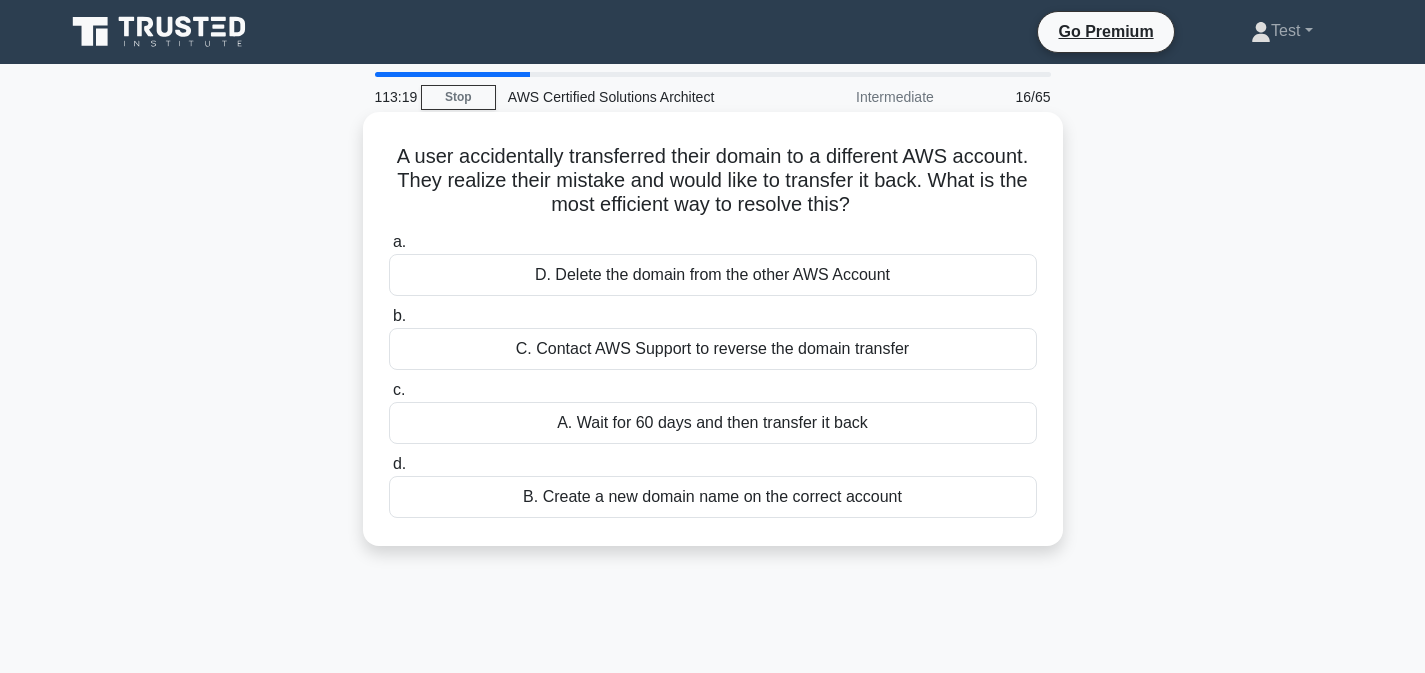 click on "C. Contact AWS Support to reverse the domain transfer" at bounding box center [713, 349] 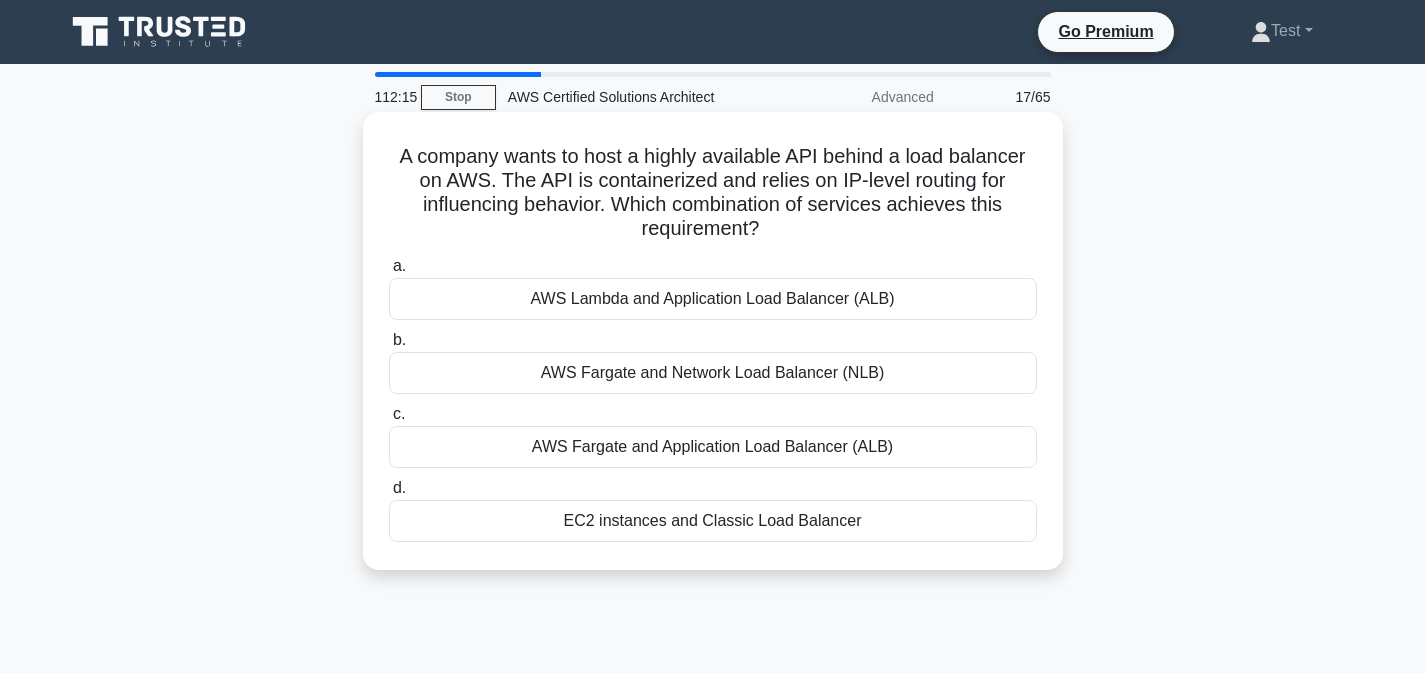 drag, startPoint x: 404, startPoint y: 159, endPoint x: 894, endPoint y: 538, distance: 619.4683 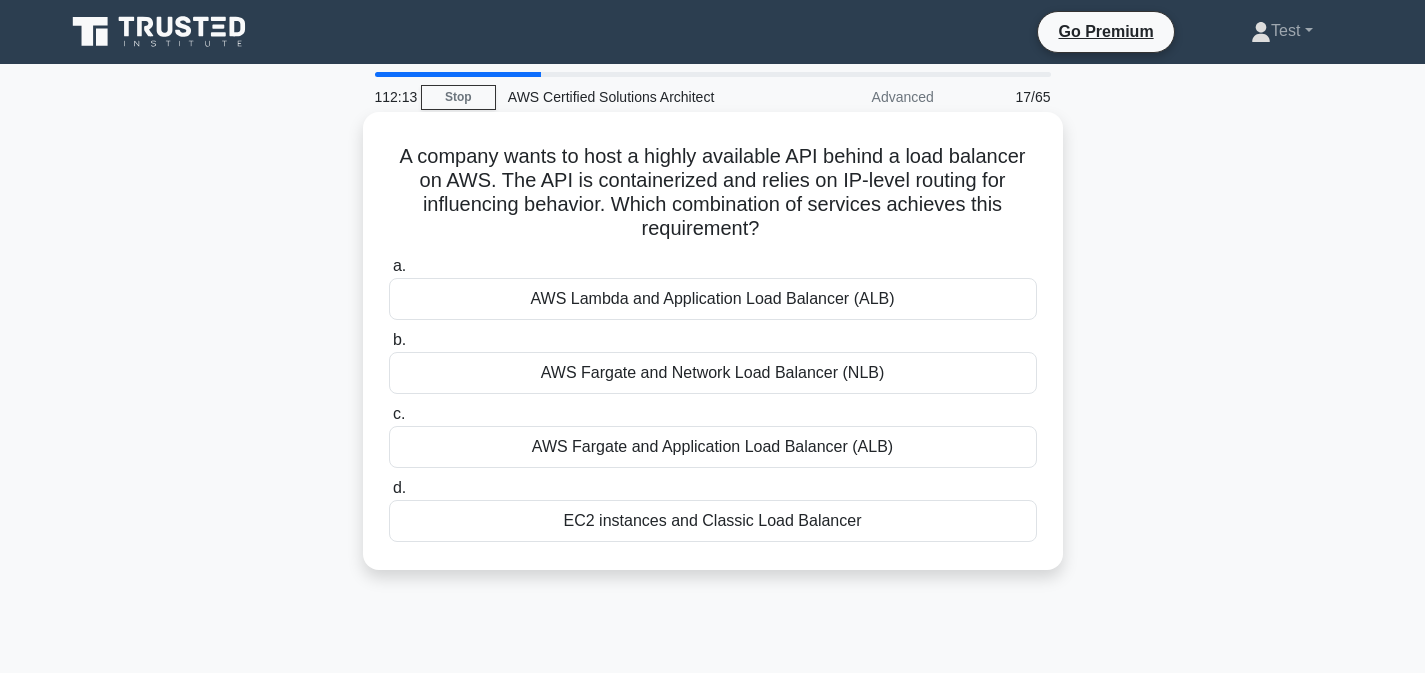 copy on "A company wants to host a highly available API behind a load balancer on AWS. The API is containerized and relies on IP-level routing for influencing behavior. Which combination of services achieves this requirement?
.spinner_0XTQ{transform-origin:center;animation:spinner_y6GP .75s linear infinite}@keyframes spinner_y6GP{100%{transform:rotate(360deg)}}
a.
AWS Lambda and Application Load Balancer (ALB)
b.
AWS Fargate and Network Load Balancer (NLB)
c.
AWS Fargate and Application Load Balancer (ALB)
d.
EC2 instances and Classic Load Balancer" 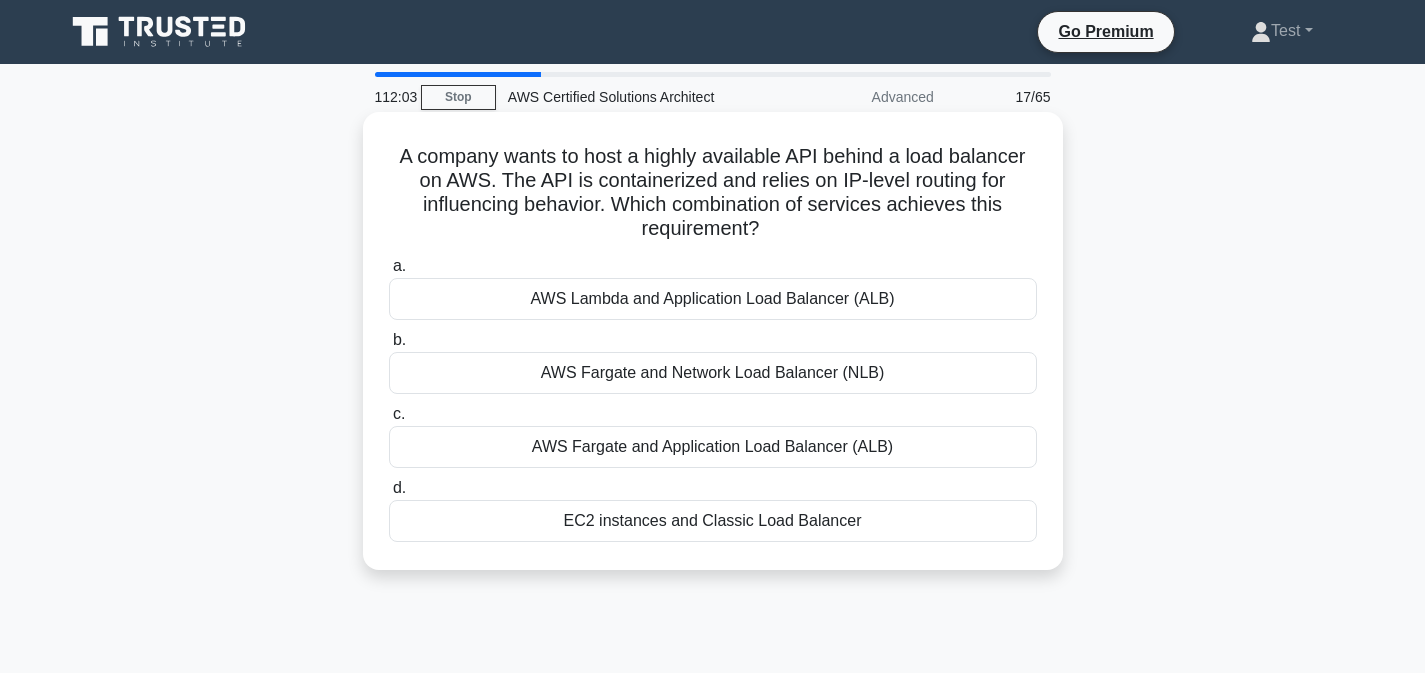 click on "AWS Fargate and Network Load Balancer (NLB)" at bounding box center [713, 373] 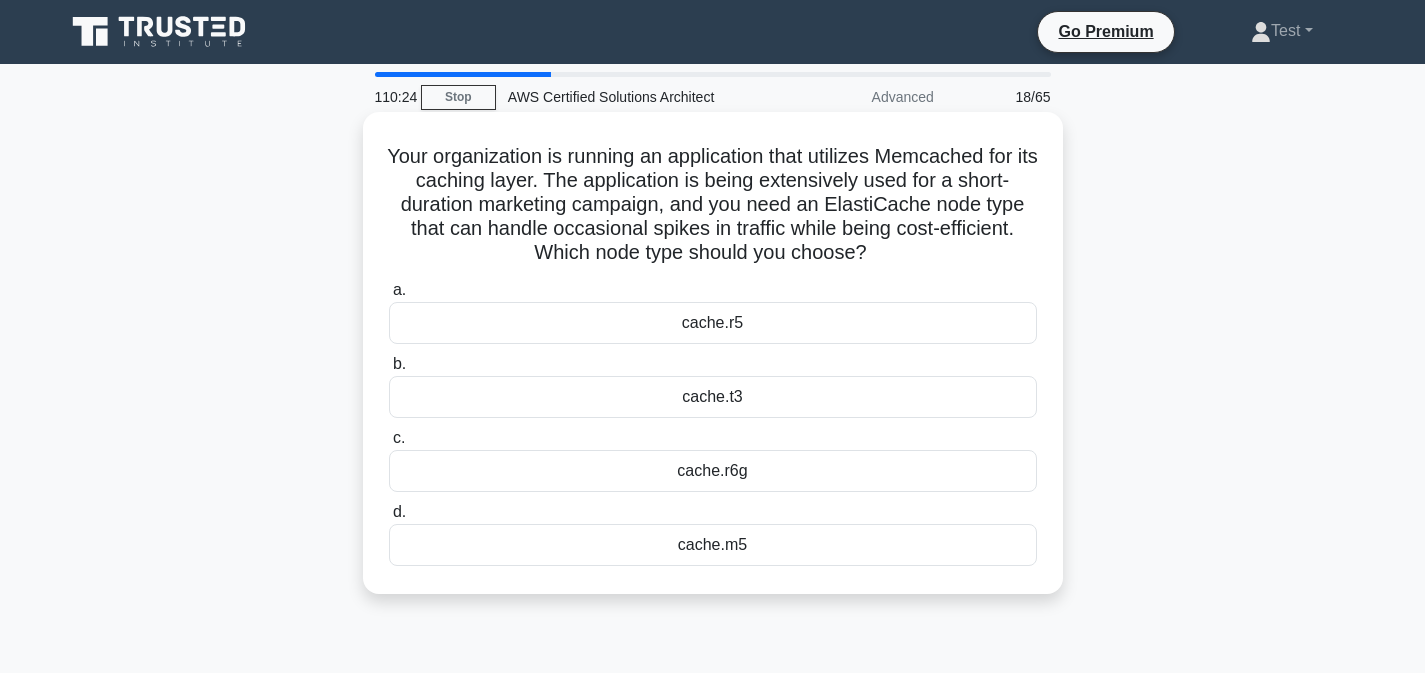 click on "cache.t3" at bounding box center [713, 397] 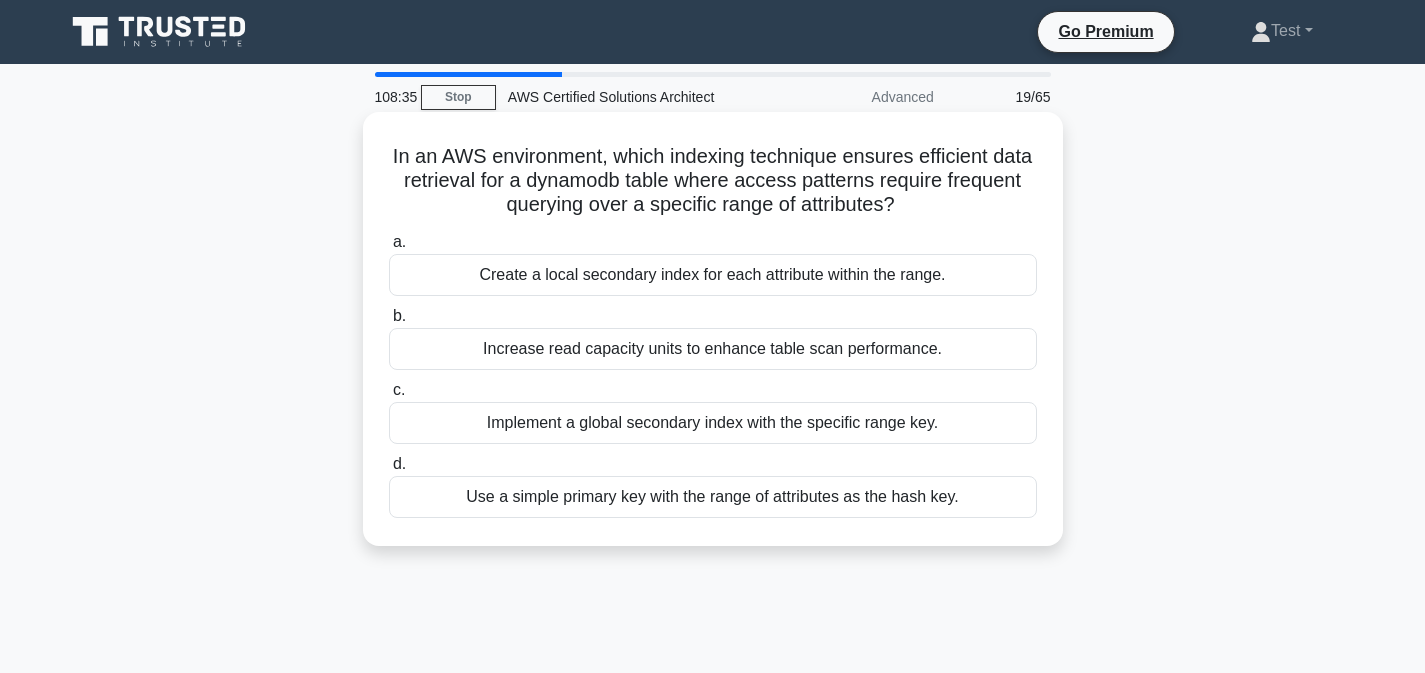 click on "Use a simple primary key with the range of attributes as the hash key." at bounding box center [713, 497] 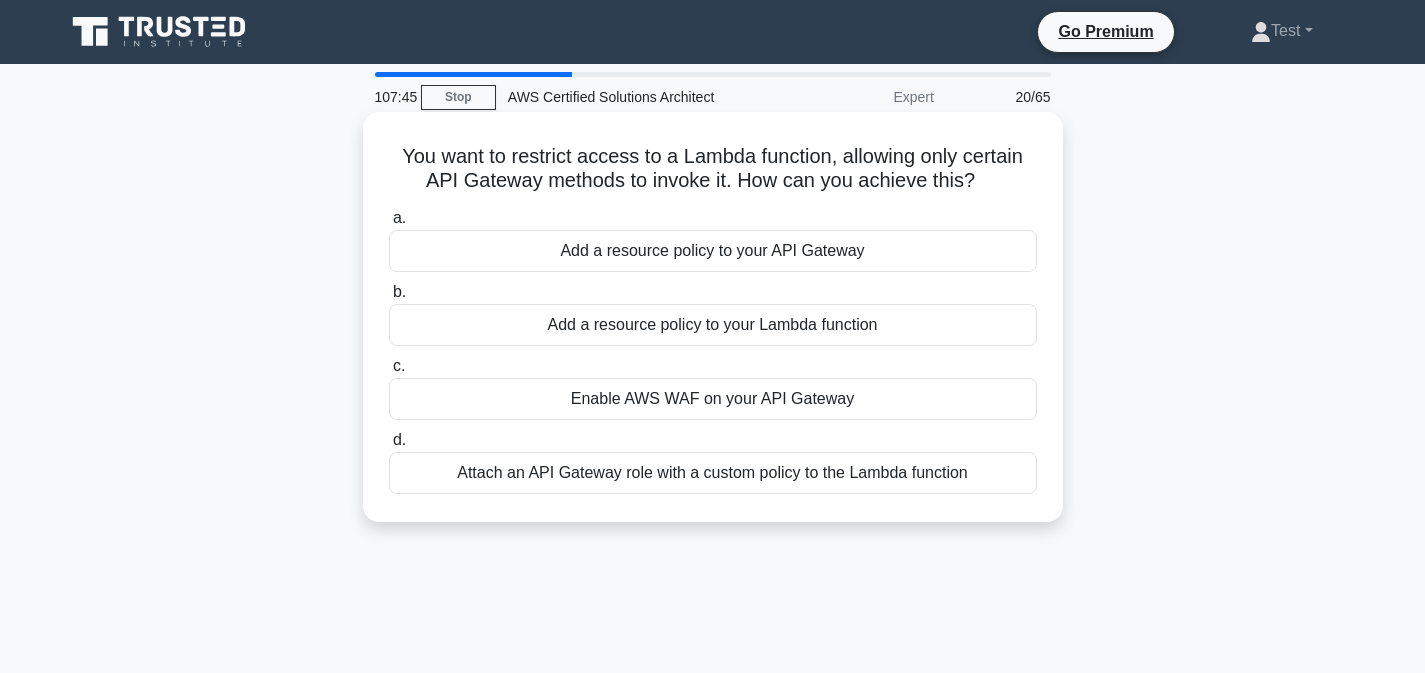 click on "Attach an API Gateway role with a custom policy to the Lambda function" at bounding box center (713, 473) 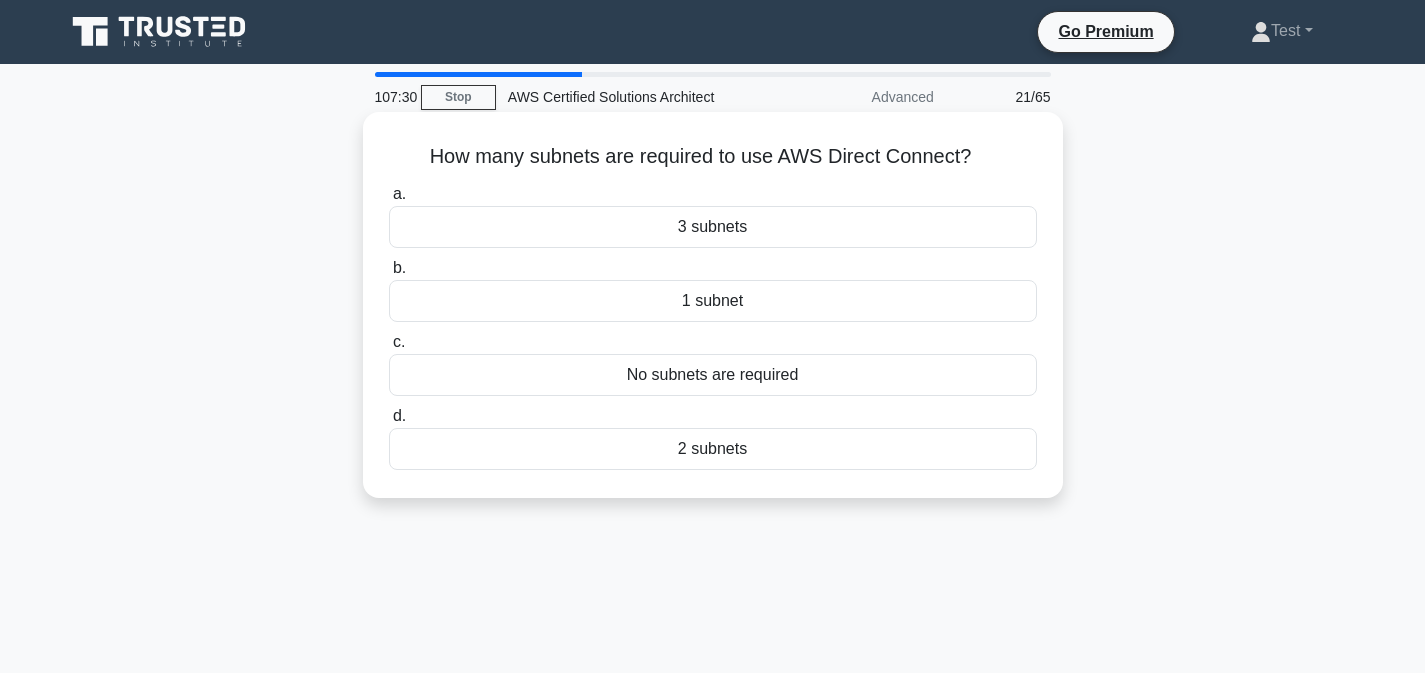drag, startPoint x: 432, startPoint y: 157, endPoint x: 752, endPoint y: 454, distance: 436.58792 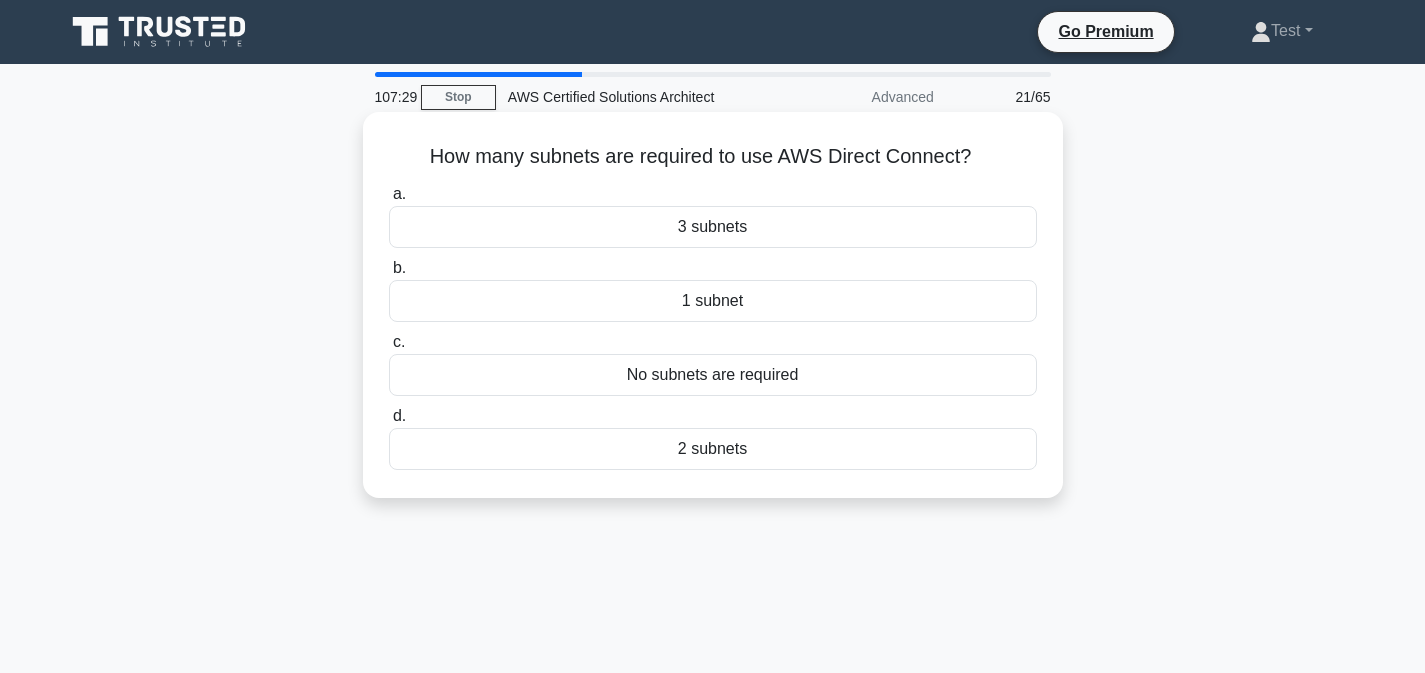 copy on "How many subnets are required to use AWS Direct Connect?
.spinner_0XTQ{transform-origin:center;animation:spinner_y6GP .75s linear infinite}@keyframes spinner_y6GP{100%{transform:rotate(360deg)}}
a.
3 subnets
b.
1 subnet
c.
No subnets are required
d.
2 subnets" 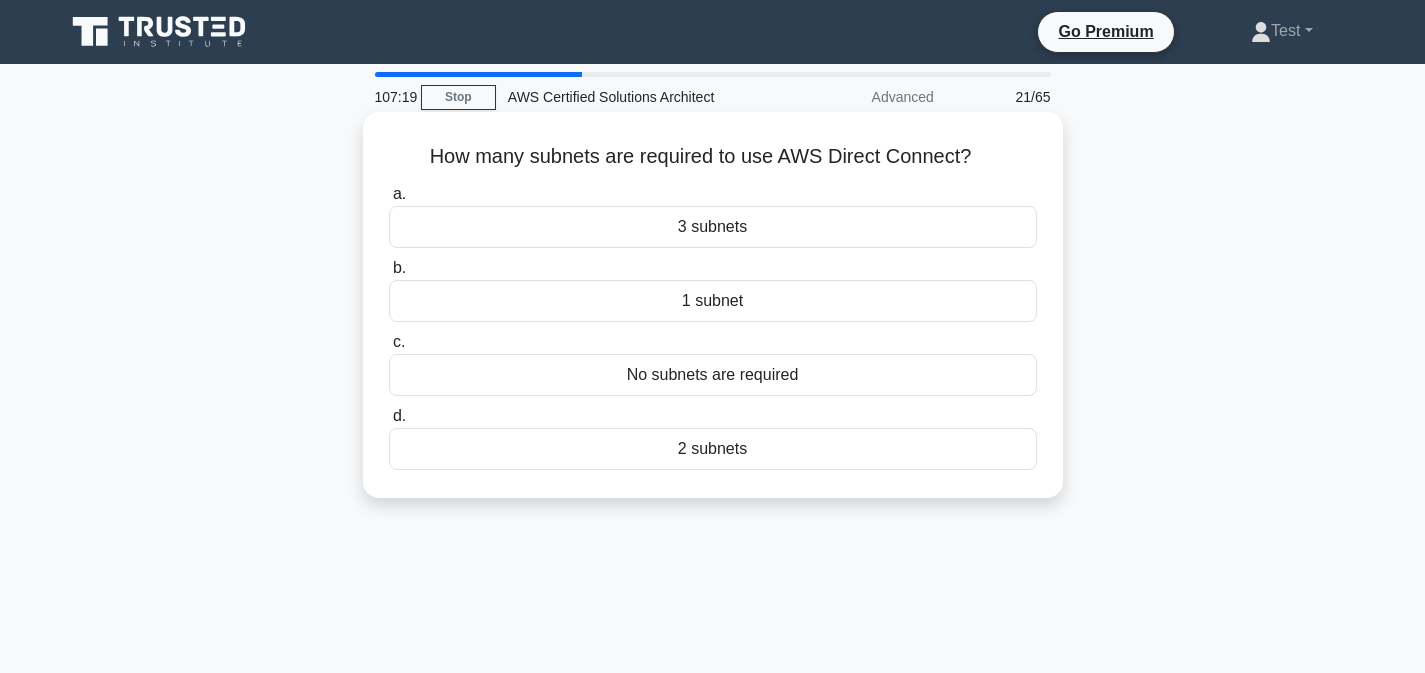 click on "No subnets are required" at bounding box center [713, 375] 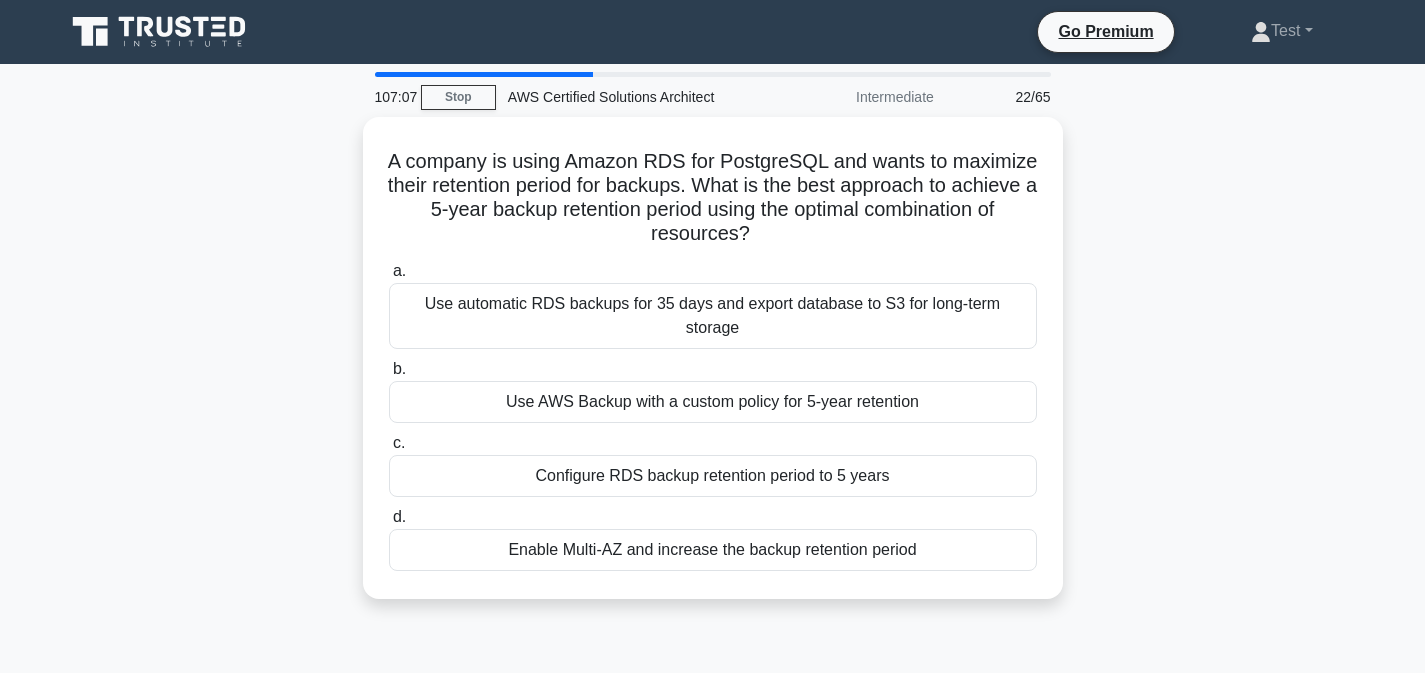 click on "A company is using Amazon RDS for PostgreSQL and wants to maximize their retention period for backups. What is the best approach to achieve a 5-year backup retention period using the optimal combination of resources?
.spinner_0XTQ{transform-origin:center;animation:spinner_y6GP .75s linear infinite}@keyframes spinner_y6GP{100%{transform:rotate(360deg)}}
a.
b. c. d." at bounding box center [713, 370] 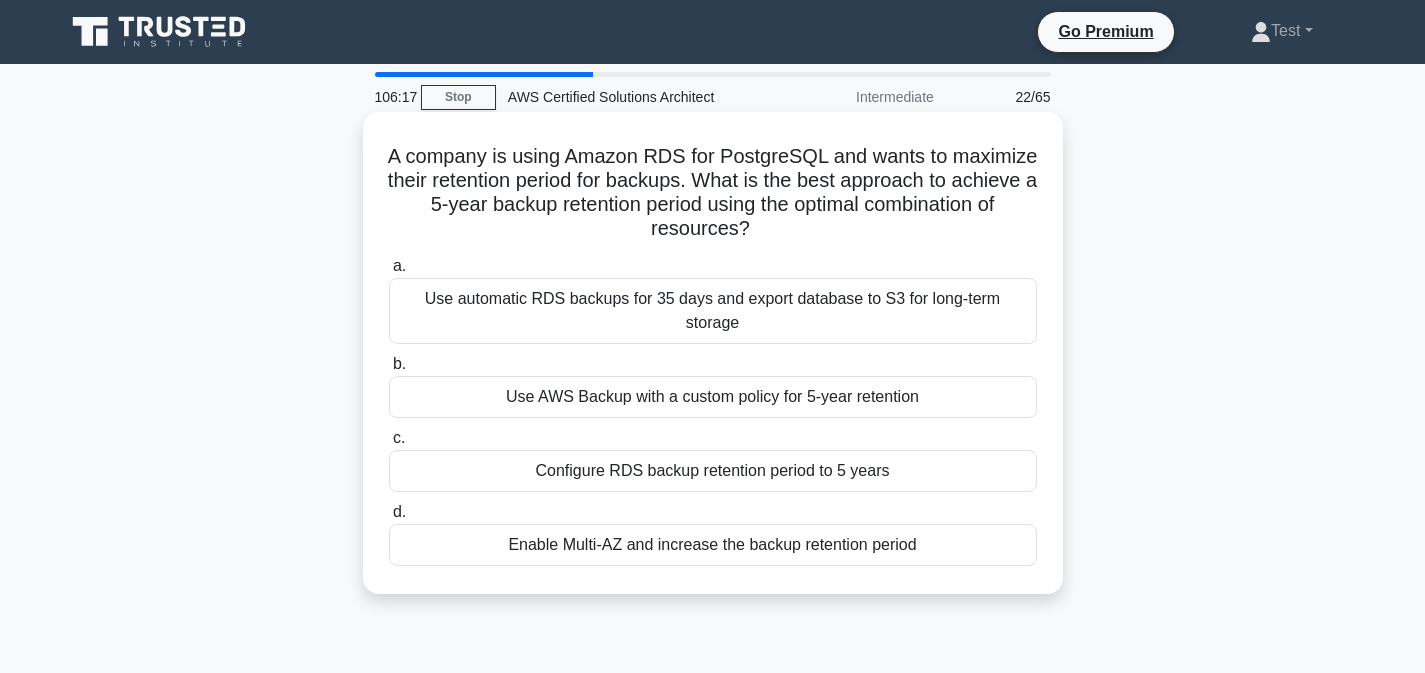 click on "Use automatic RDS backups for 35 days and export database to S3 for long-term storage" at bounding box center (713, 311) 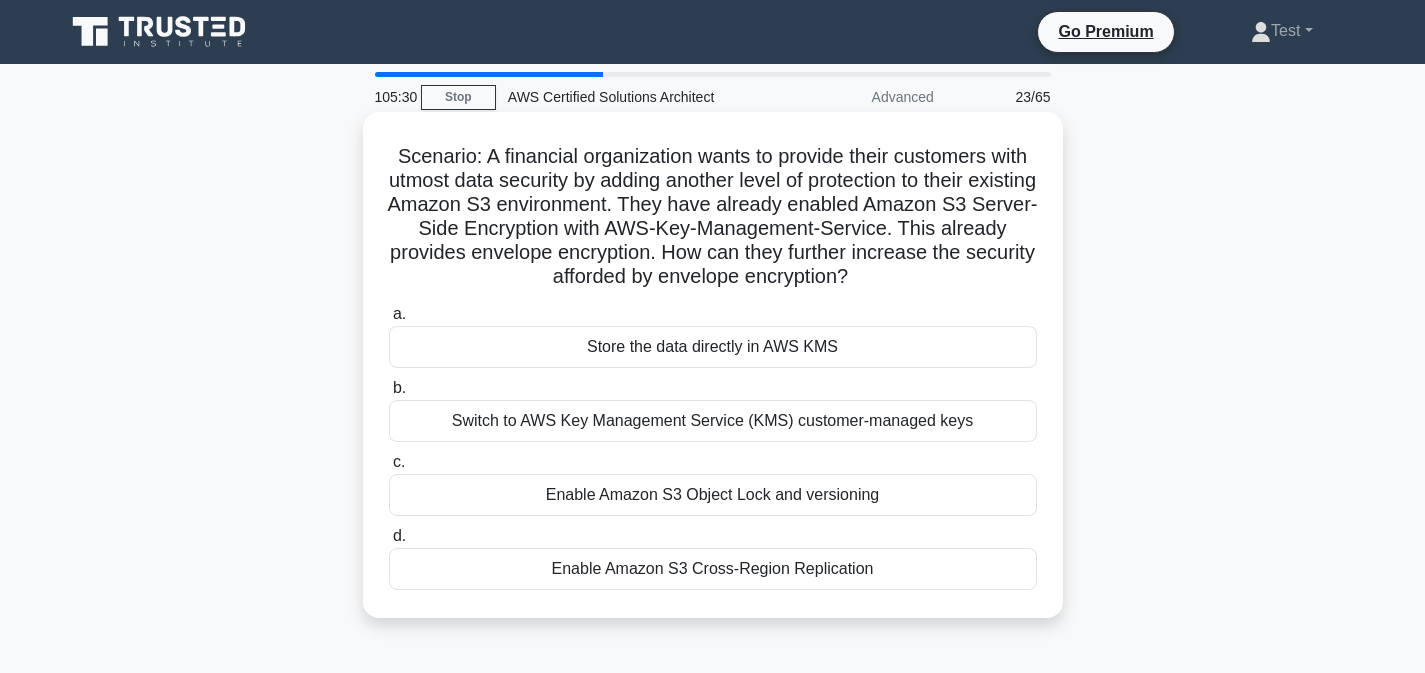 click on "Enable Amazon S3 Object Lock and versioning" at bounding box center (713, 495) 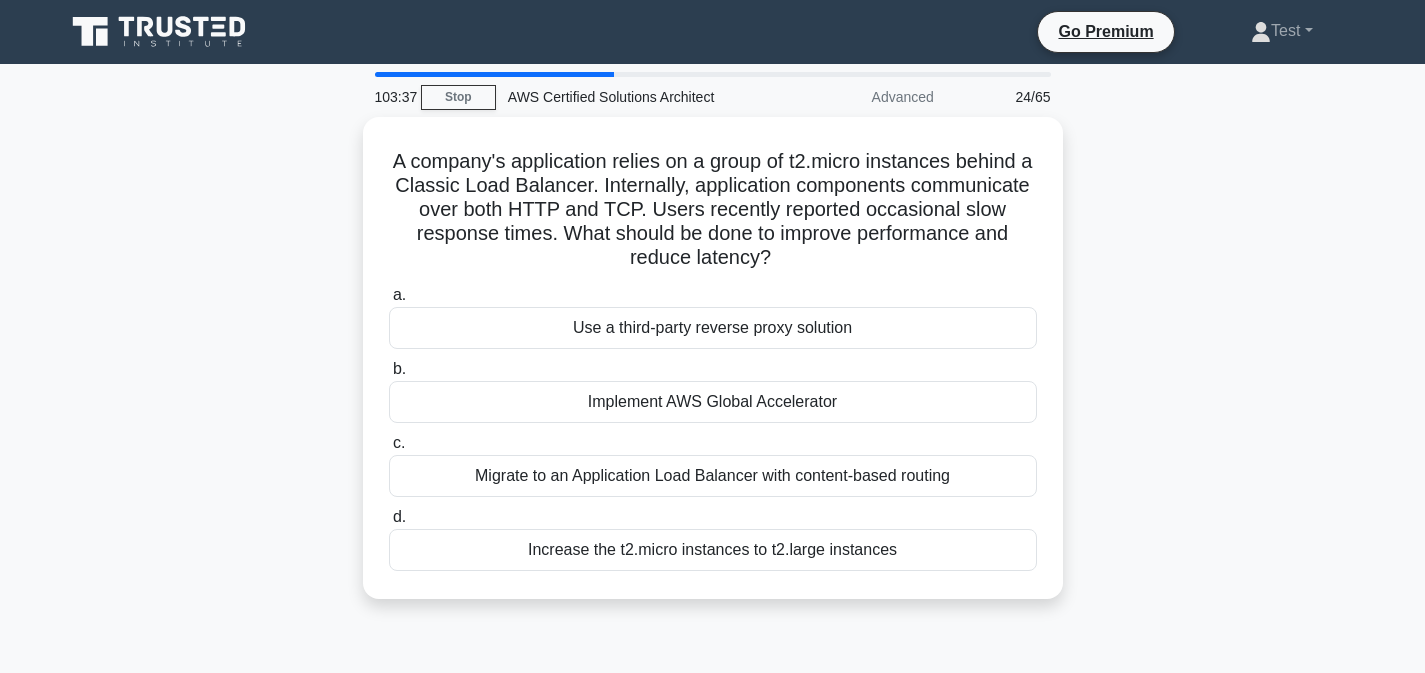 drag, startPoint x: 392, startPoint y: 160, endPoint x: 977, endPoint y: 610, distance: 738.0549 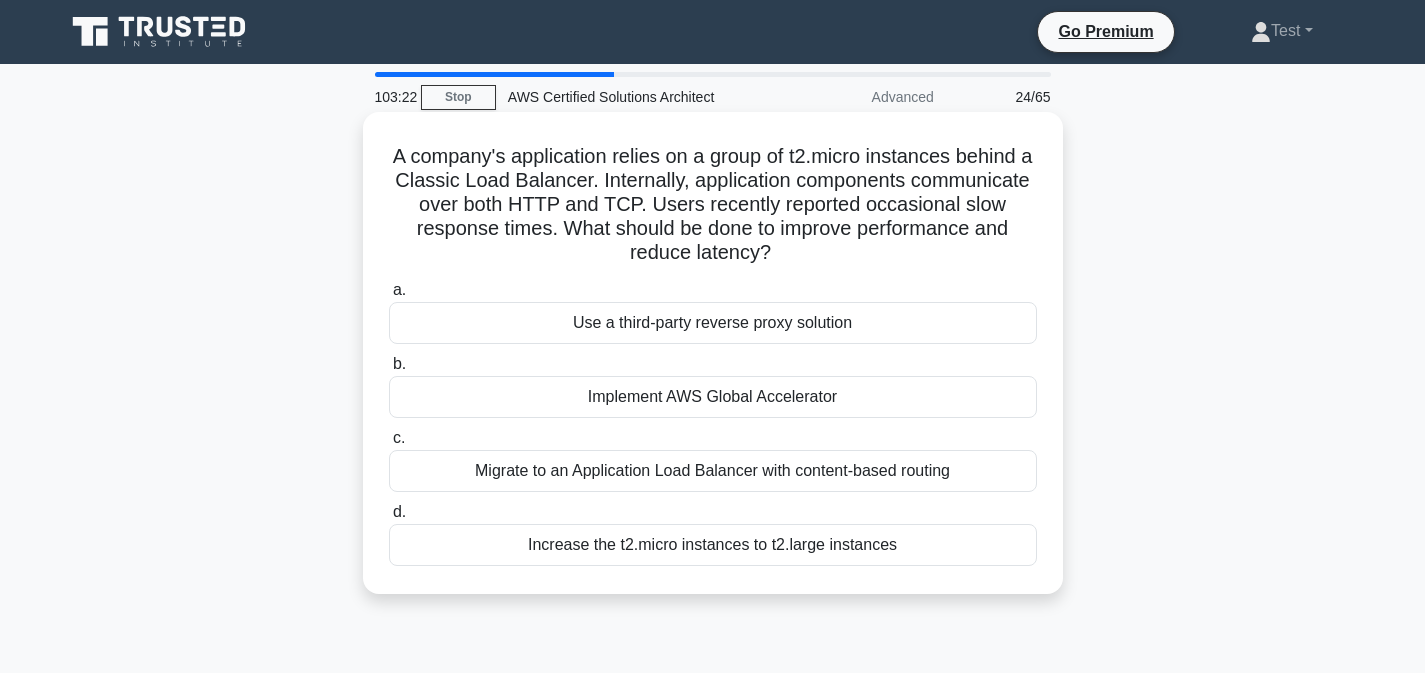 click on "Increase the t2.micro instances to t2.large instances" at bounding box center [713, 545] 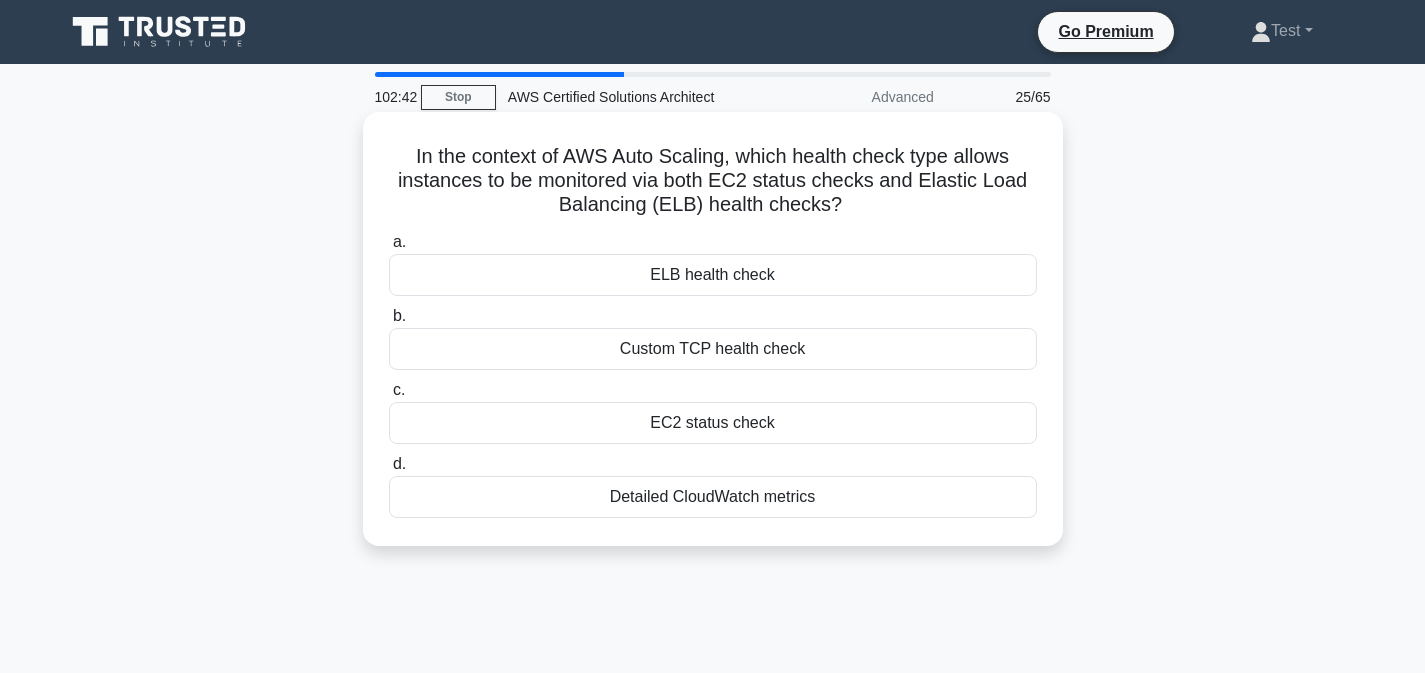 click on "Detailed CloudWatch metrics" at bounding box center (713, 497) 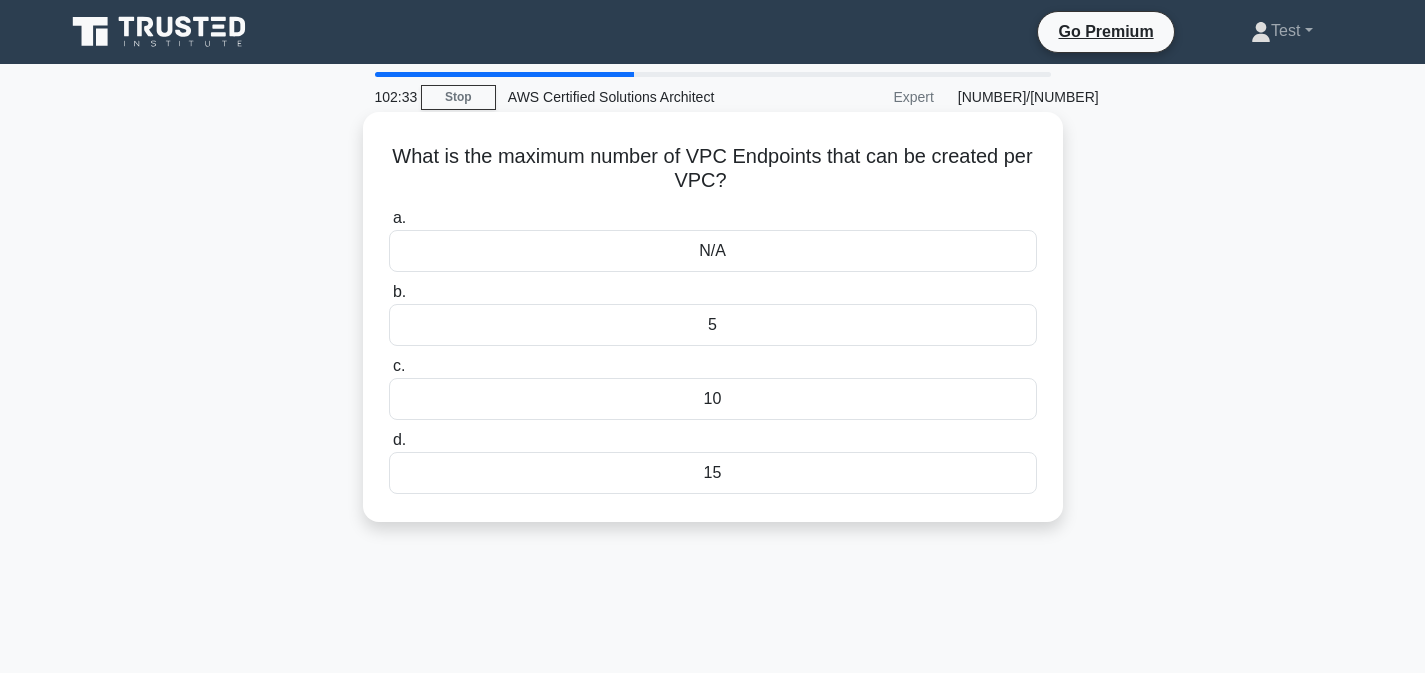 drag, startPoint x: 394, startPoint y: 154, endPoint x: 767, endPoint y: 520, distance: 522.5754 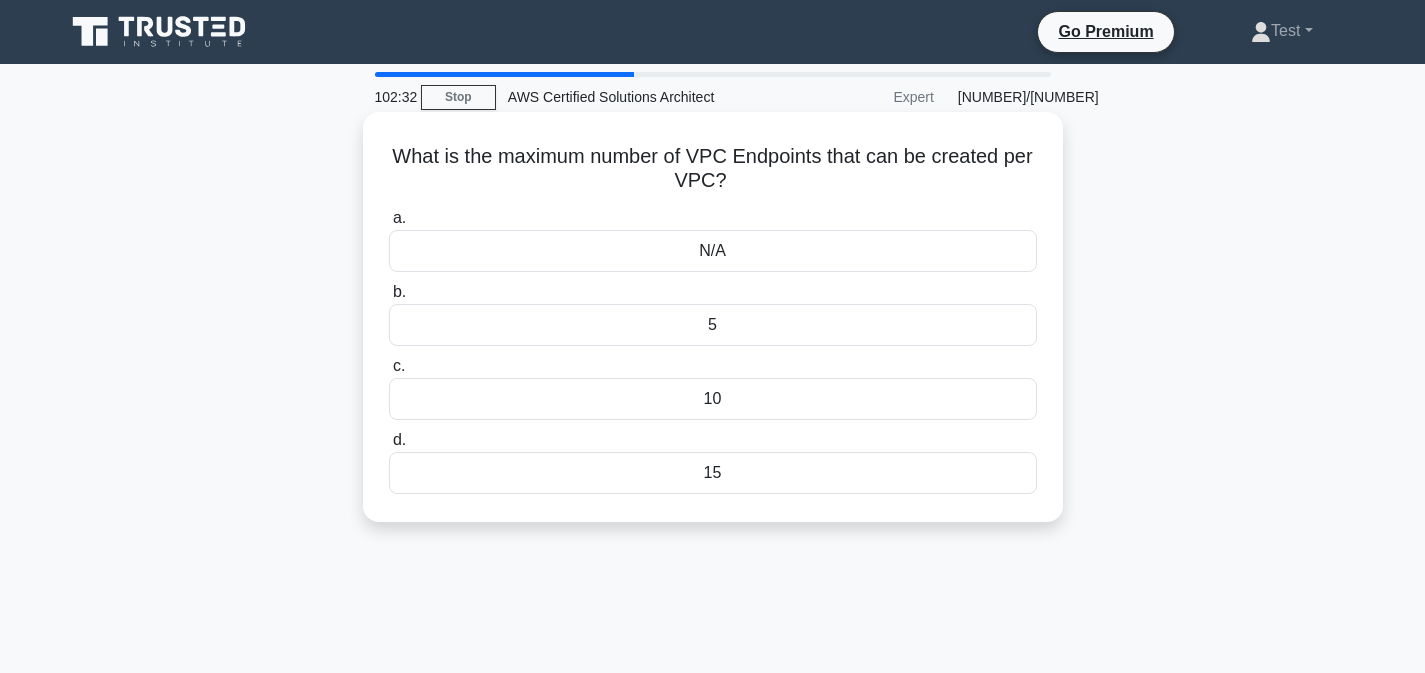 copy on "What is the maximum number of VPC Endpoints that can be created per VPC?
.spinner_0XTQ{transform-origin:center;animation:spinner_y6GP .75s linear infinite}@keyframes spinner_y6GP{100%{transform:rotate(360deg)}}
a.
N/A
b.
5
c.
10
d.
15" 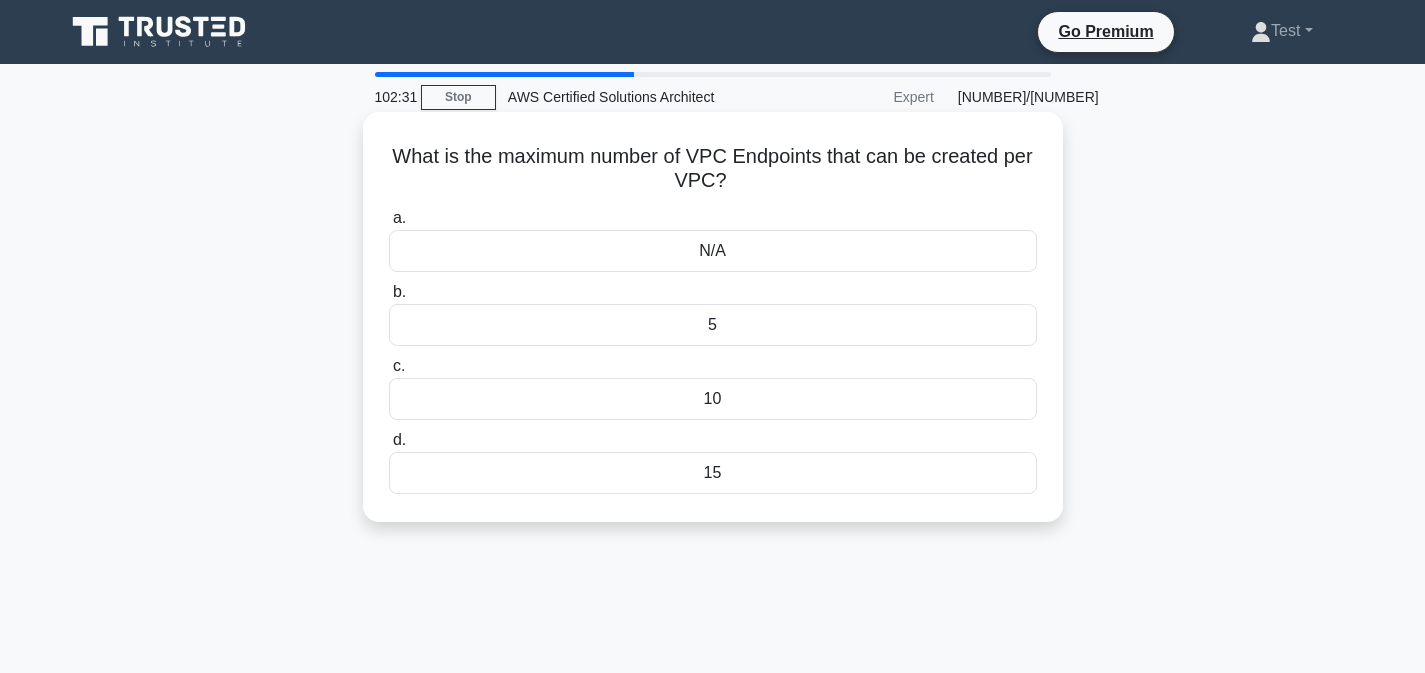 click on "What is the maximum number of VPC Endpoints that can be created per VPC?
.spinner_0XTQ{transform-origin:center;animation:spinner_y6GP .75s linear infinite}@keyframes spinner_y6GP{100%{transform:rotate(360deg)}}
a.
N/A
b. c. d." at bounding box center (713, 317) 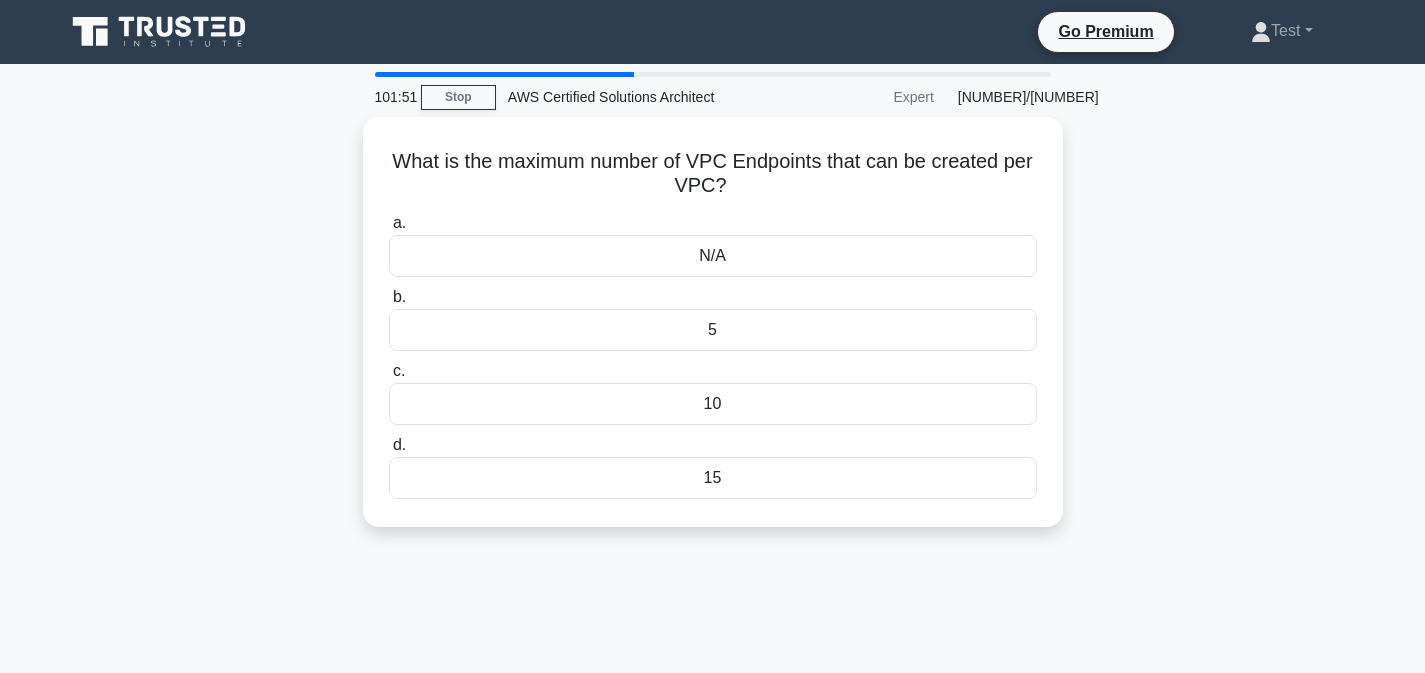 drag, startPoint x: 397, startPoint y: 153, endPoint x: 865, endPoint y: 537, distance: 605.3759 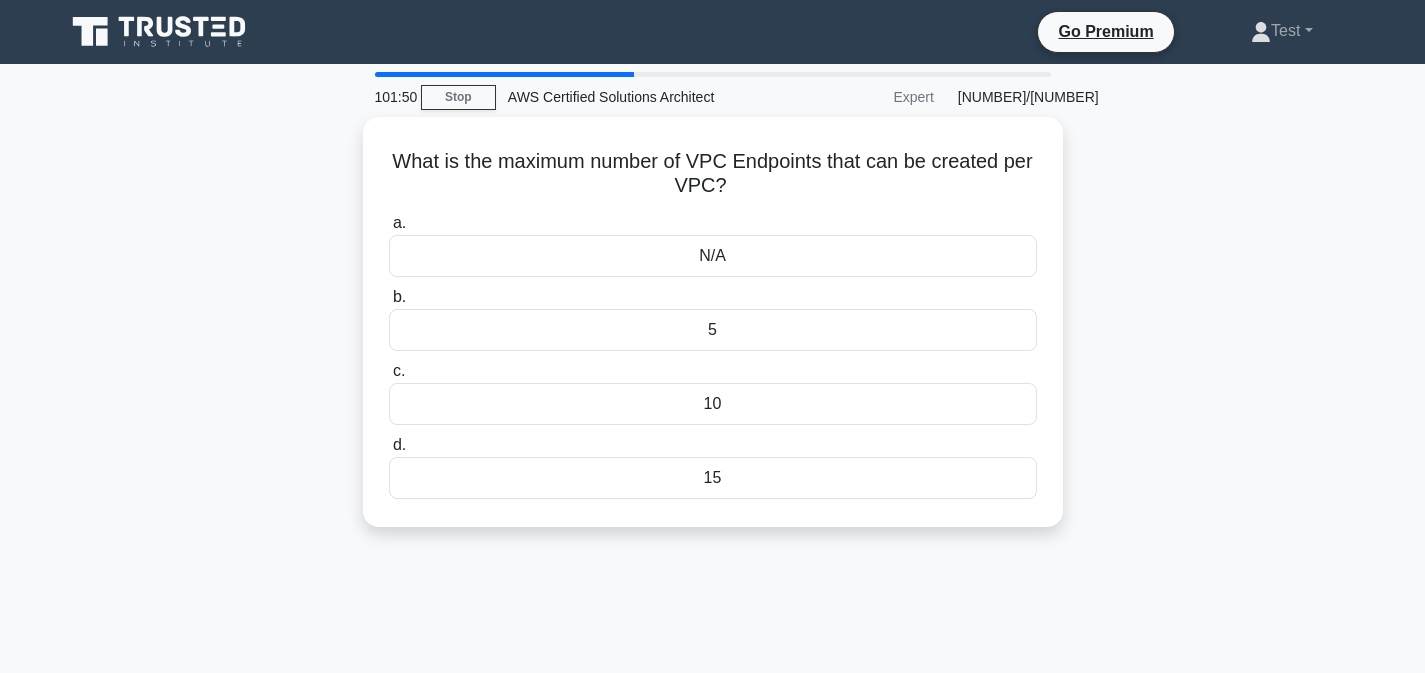 copy on "What is the maximum number of VPC Endpoints that can be created per VPC?
.spinner_0XTQ{transform-origin:center;animation:spinner_y6GP .75s linear infinite}@keyframes spinner_y6GP{100%{transform:rotate(360deg)}}
a.
N/A
b.
5
c.
10
d.
15" 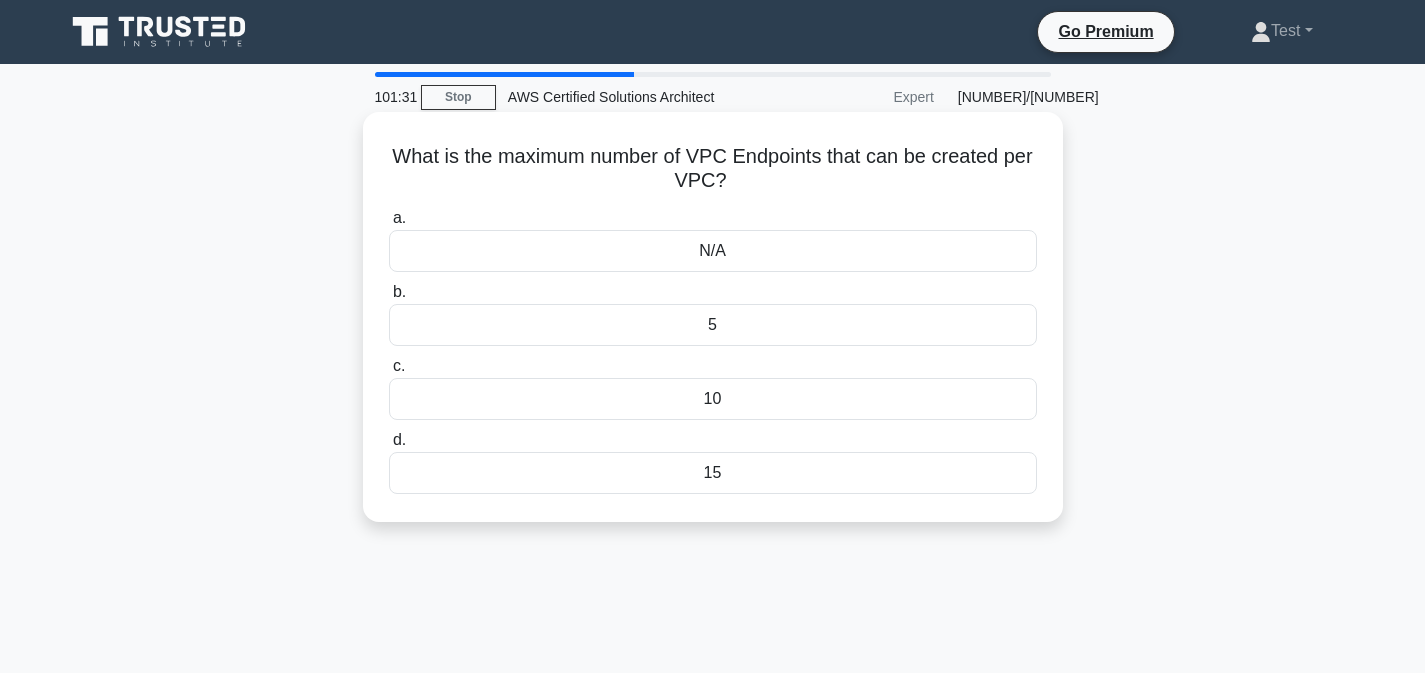 click on "N/A" at bounding box center [713, 251] 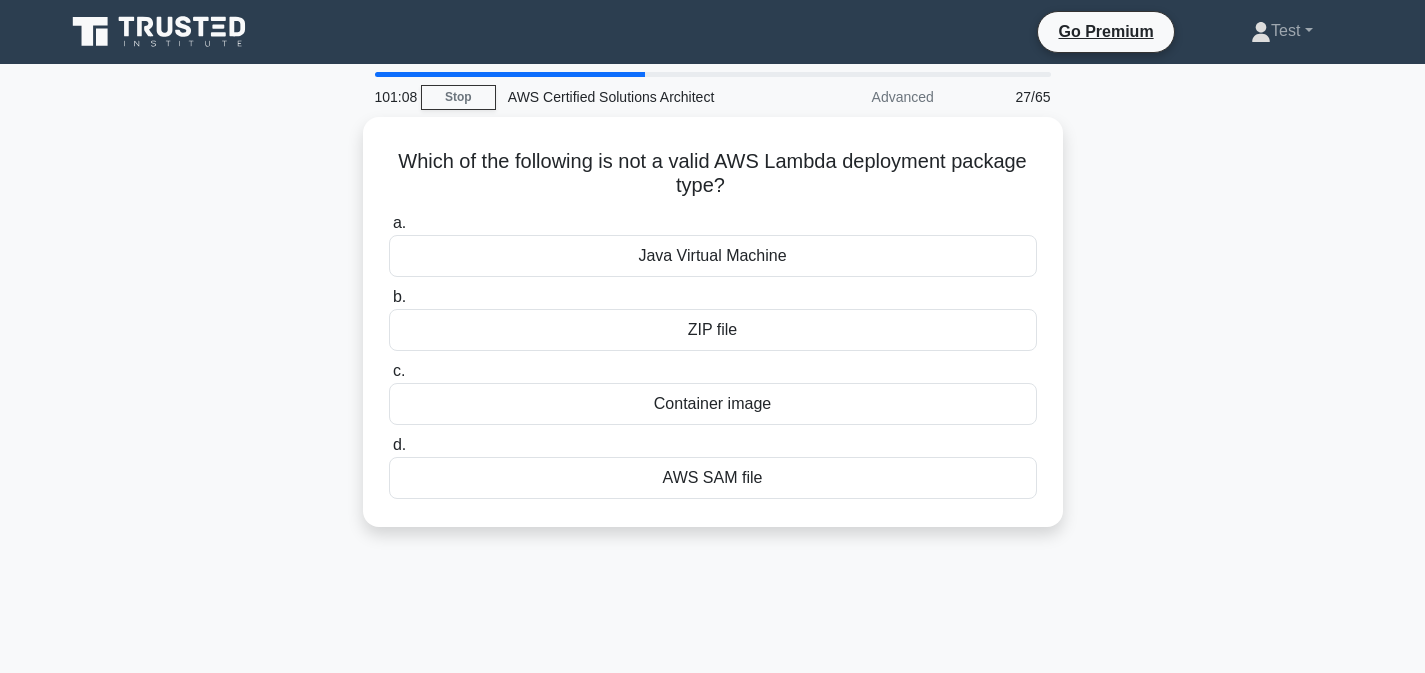 drag, startPoint x: 403, startPoint y: 153, endPoint x: 751, endPoint y: 528, distance: 511.59457 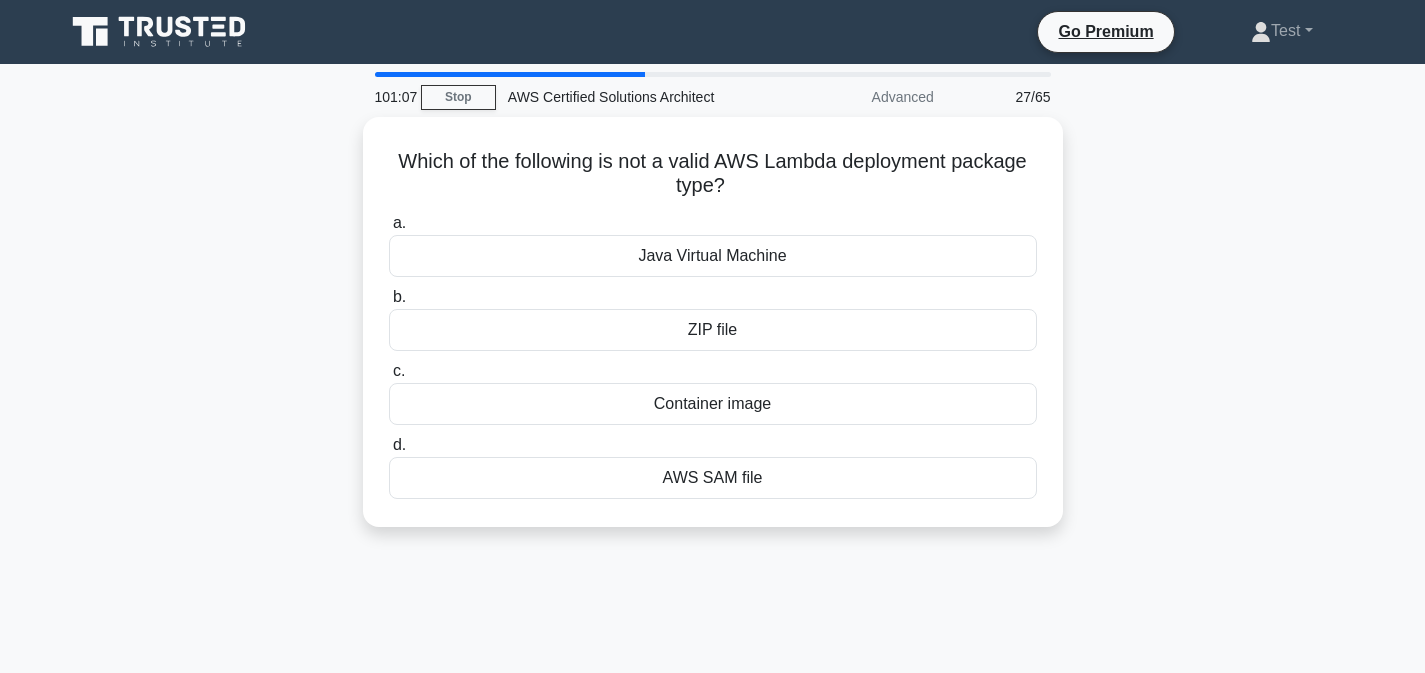 copy on "Which of the following is not a valid AWS Lambda deployment package type?
.spinner_0XTQ{transform-origin:center;animation:spinner_y6GP .75s linear infinite}@keyframes spinner_y6GP{100%{transform:rotate(360deg)}}
a.
Java Virtual Machine
b.
ZIP file
c.
Container image
d.
AWS SAM file" 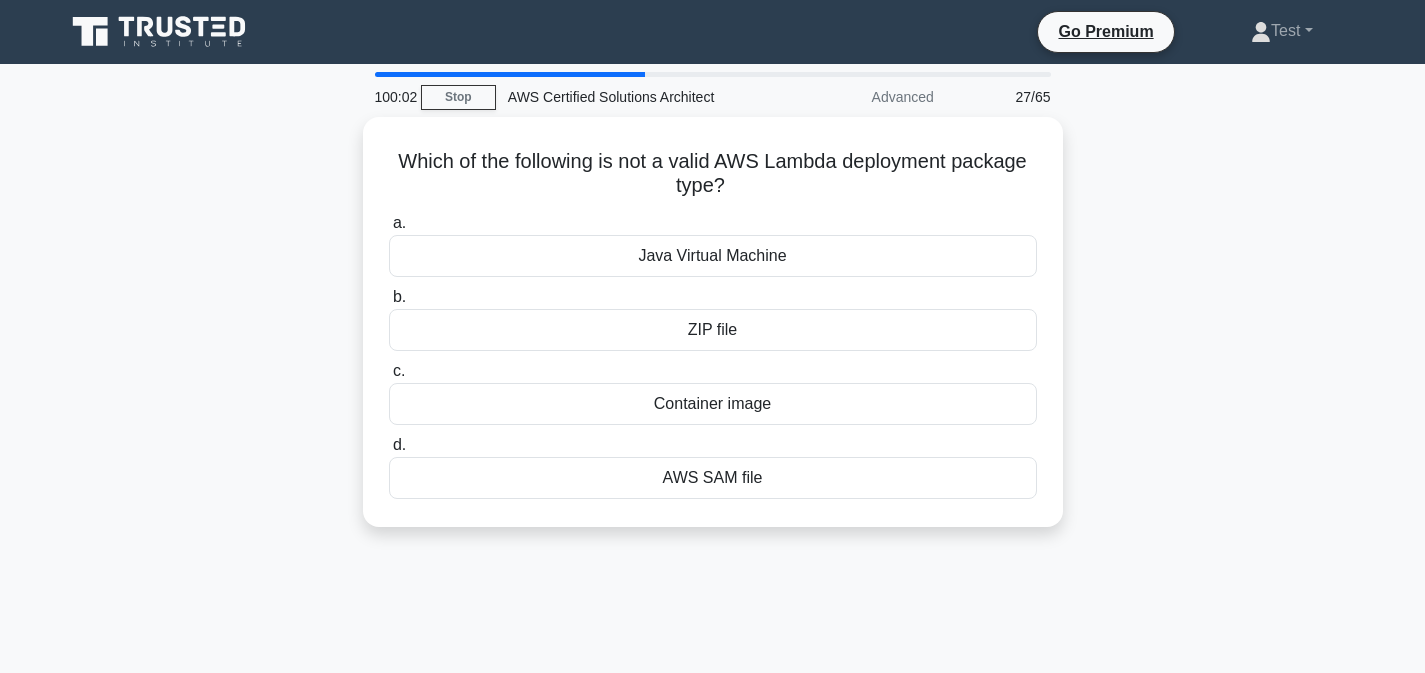click on "Which of the following is not a valid AWS Lambda deployment package type?
.spinner_0XTQ{transform-origin:center;animation:spinner_y6GP .75s linear infinite}@keyframes spinner_y6GP{100%{transform:rotate(360deg)}}
a.
Java Virtual Machine
b. c. d." at bounding box center [713, 334] 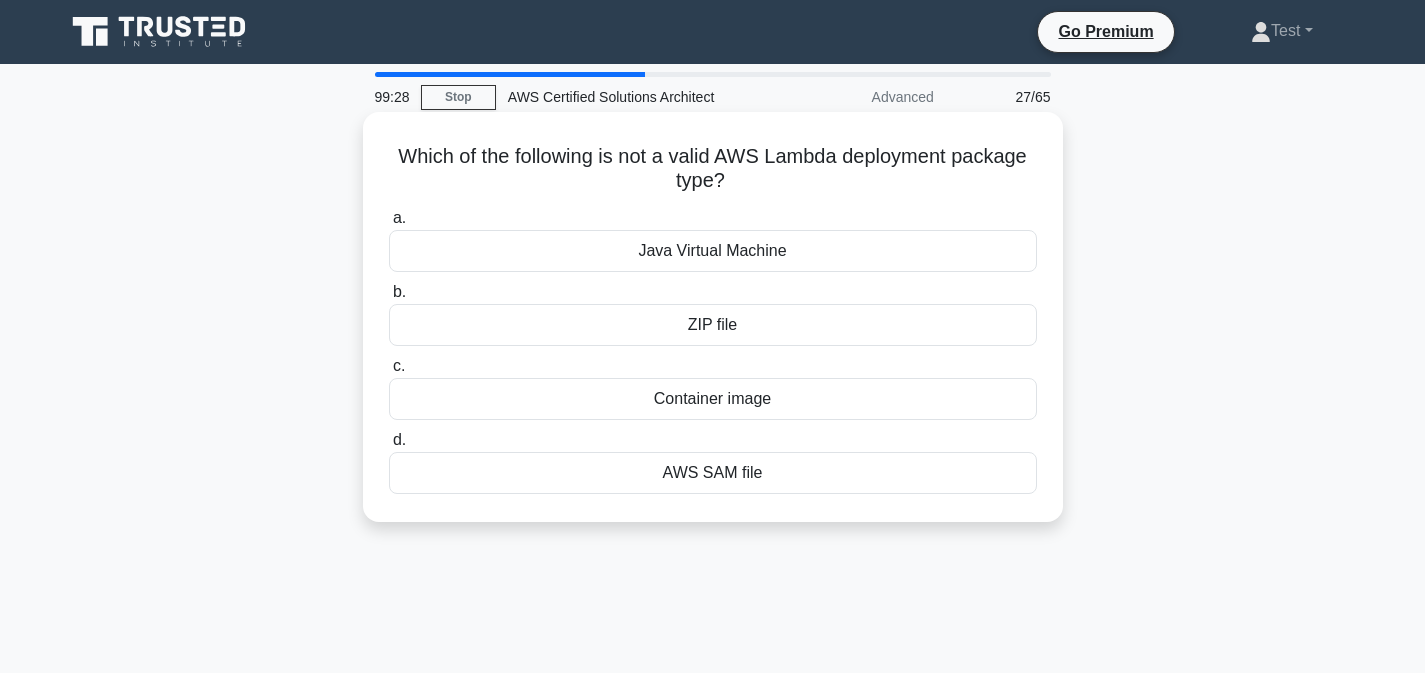 click on "Java Virtual Machine" at bounding box center [713, 251] 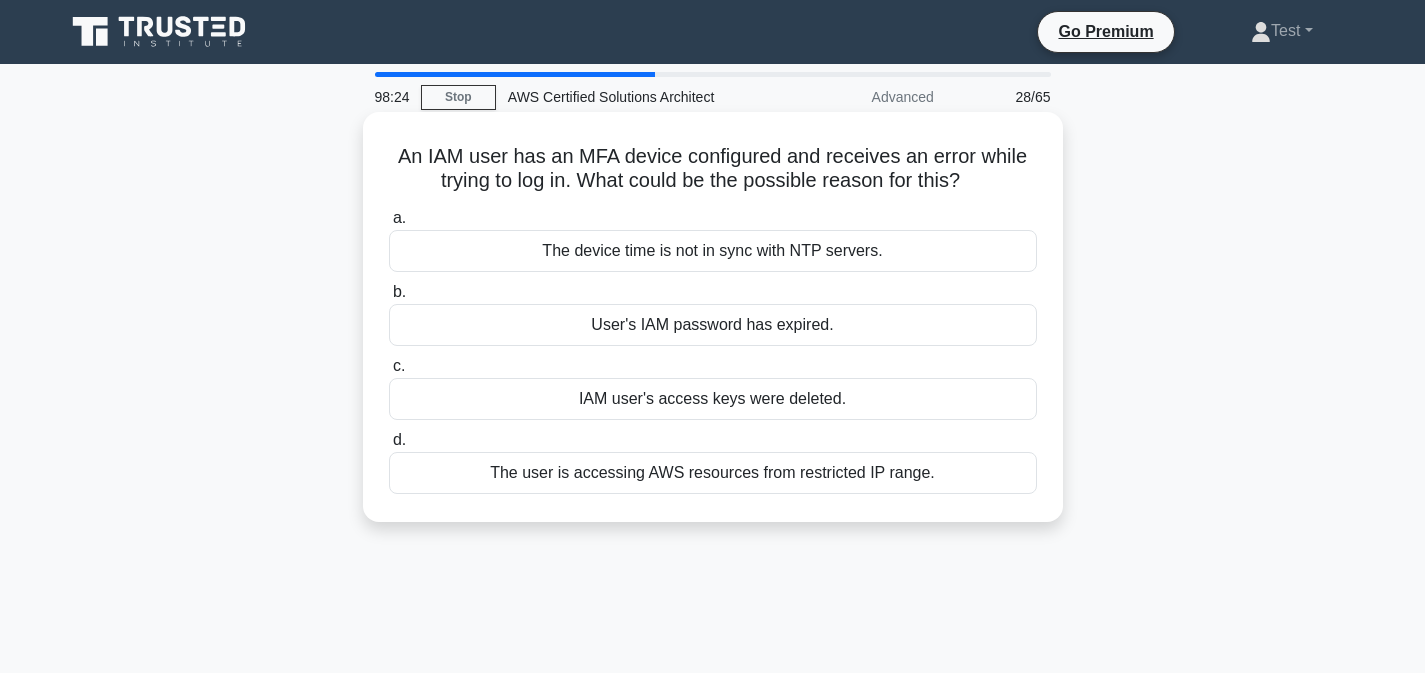 drag, startPoint x: 402, startPoint y: 160, endPoint x: 975, endPoint y: 514, distance: 673.53174 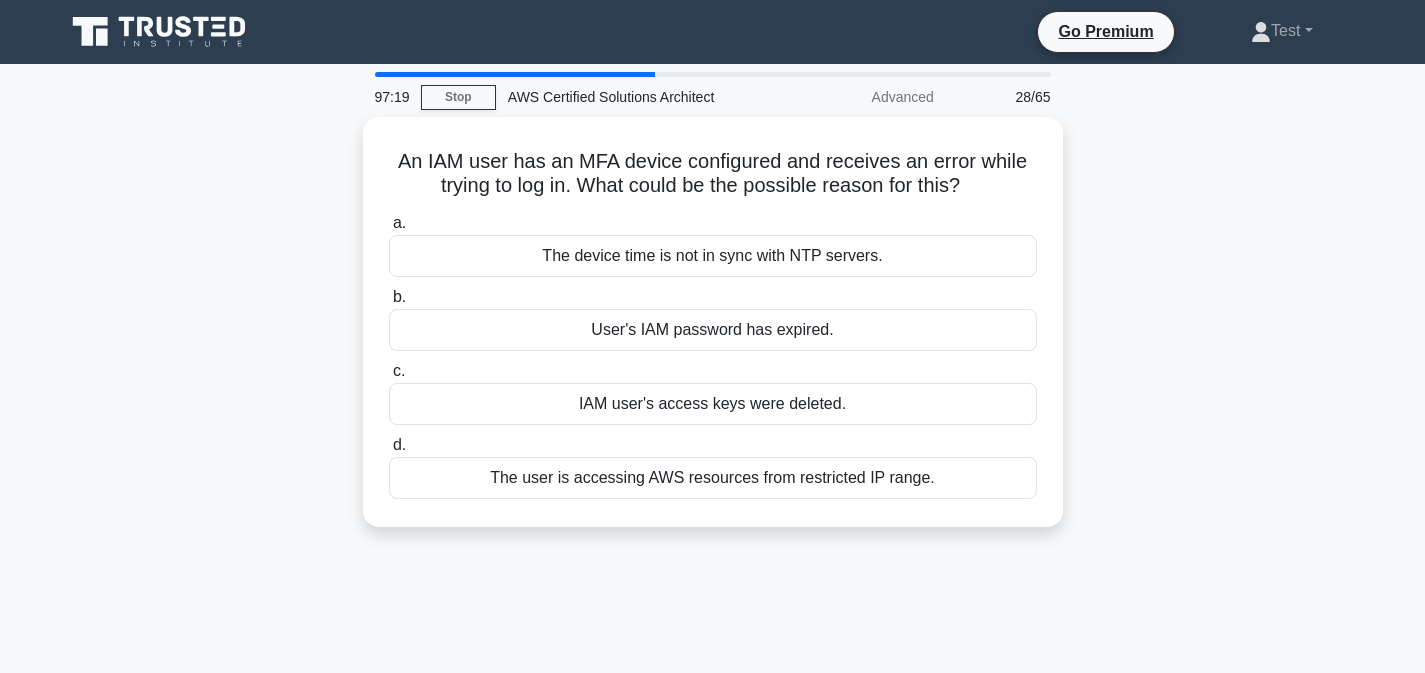 click on "An IAM user has an MFA device configured and receives an error while trying to log in. What could be the possible reason for this?
.spinner_0XTQ{transform-origin:center;animation:spinner_y6GP .75s linear infinite}@keyframes spinner_y6GP{100%{transform:rotate(360deg)}}
a.
The device time is not in sync with NTP servers.
b. c. d." at bounding box center (713, 334) 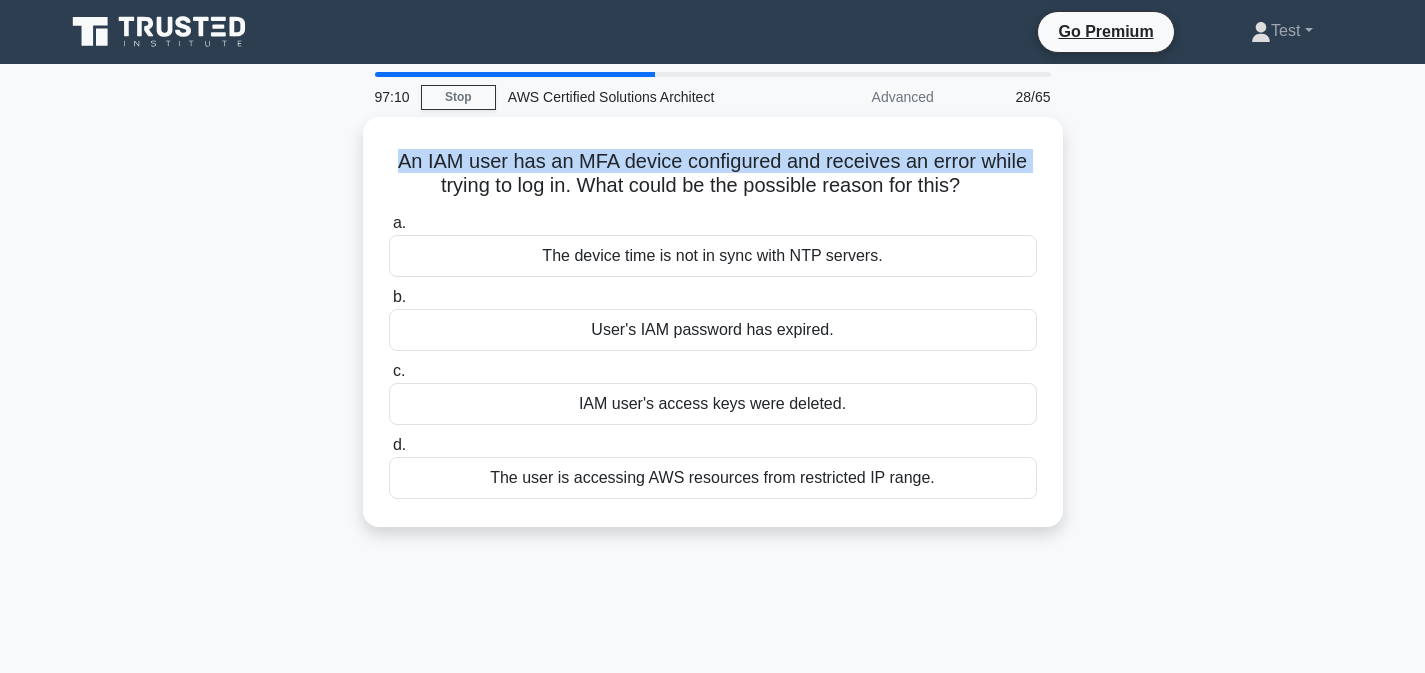 drag, startPoint x: 402, startPoint y: 153, endPoint x: 293, endPoint y: 201, distance: 119.1008 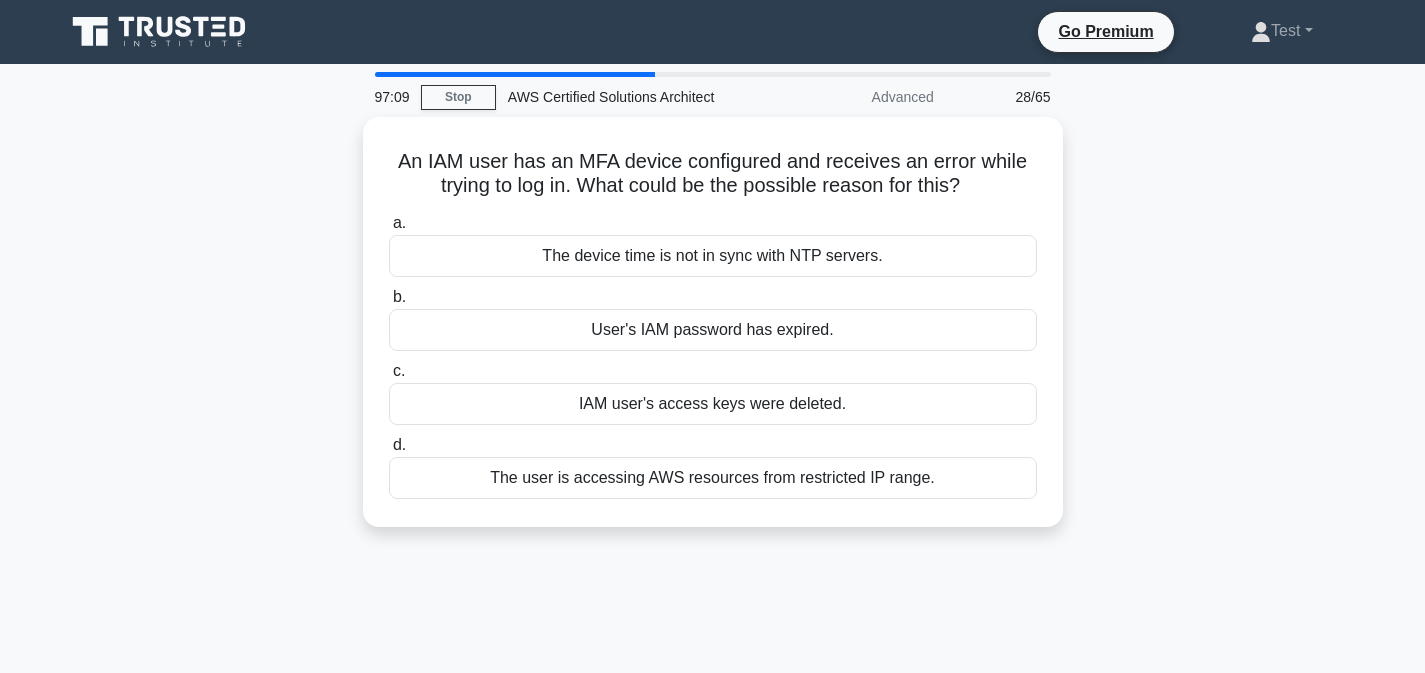 click on "An IAM user has an MFA device configured and receives an error while trying to log in. What could be the possible reason for this?
.spinner_0XTQ{transform-origin:center;animation:spinner_y6GP .75s linear infinite}@keyframes spinner_y6GP{100%{transform:rotate(360deg)}}
a.
The device time is not in sync with NTP servers.
b. c. d." at bounding box center (713, 334) 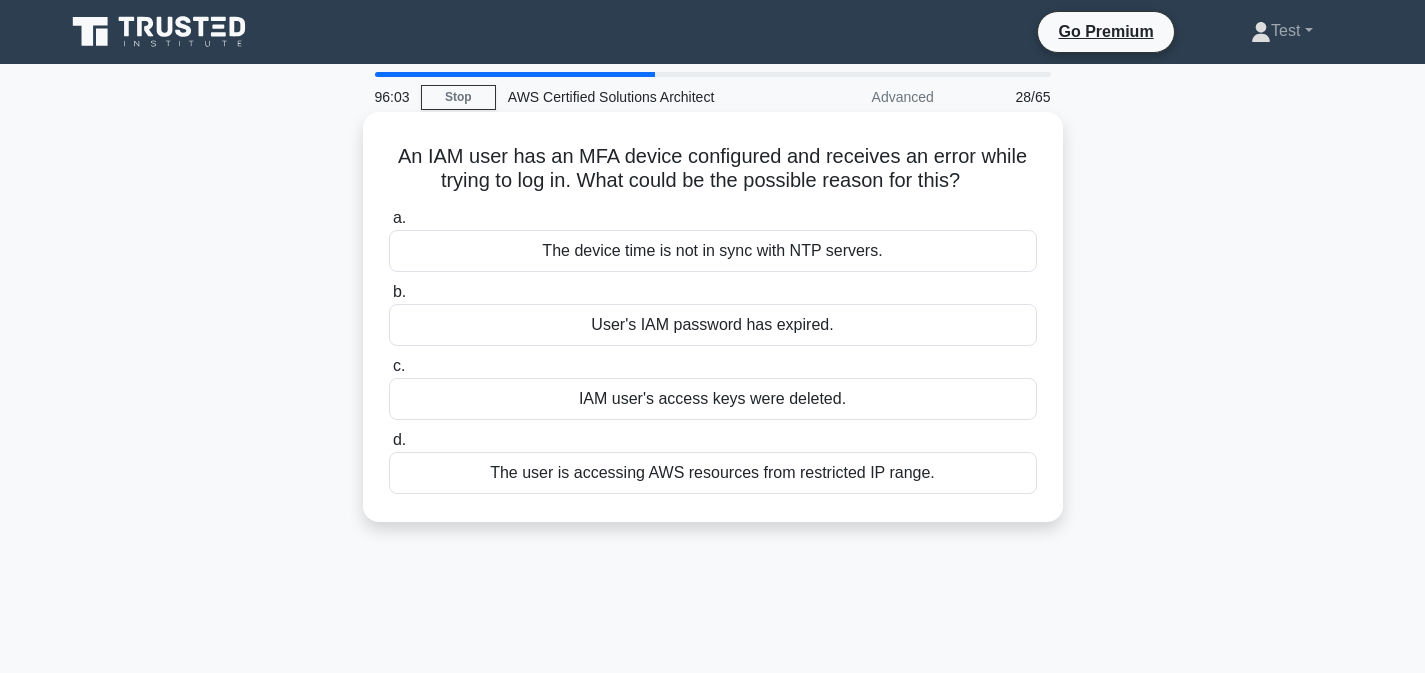 click on "The device time is not in sync with NTP servers." at bounding box center (713, 251) 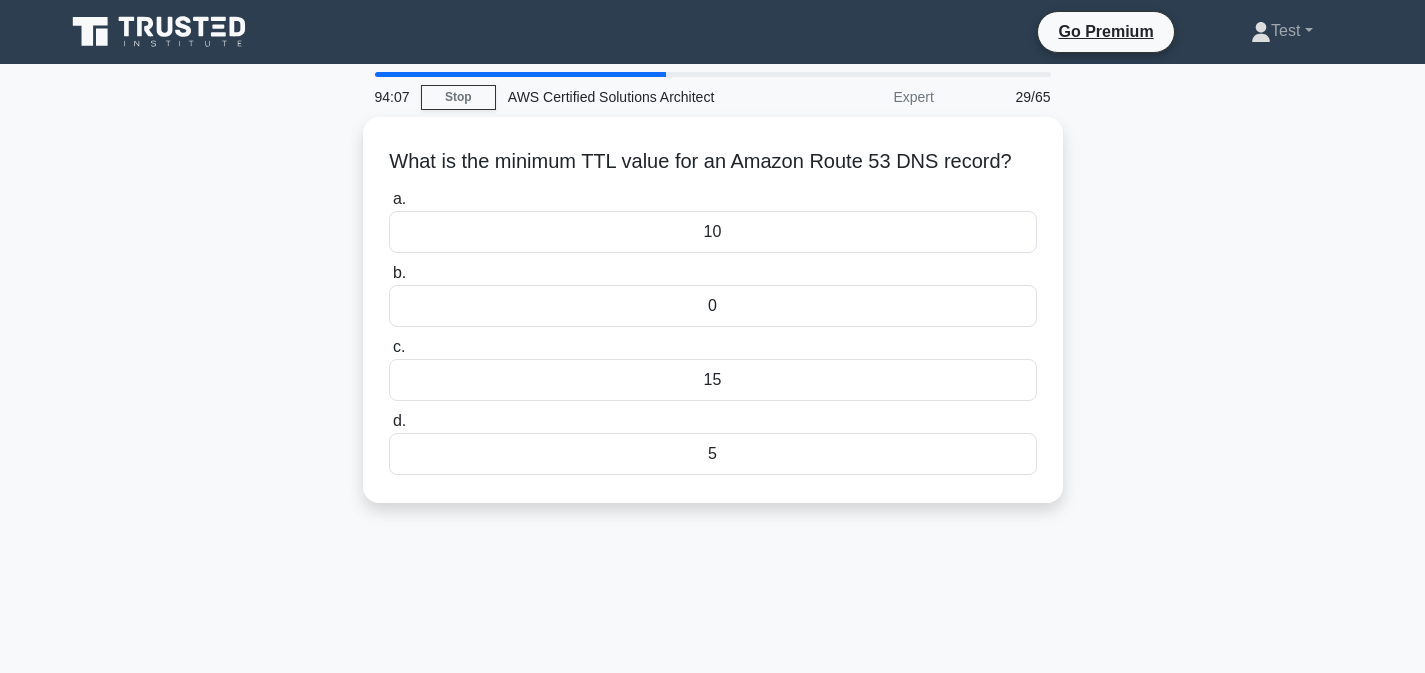 drag, startPoint x: 394, startPoint y: 154, endPoint x: 847, endPoint y: 502, distance: 571.23816 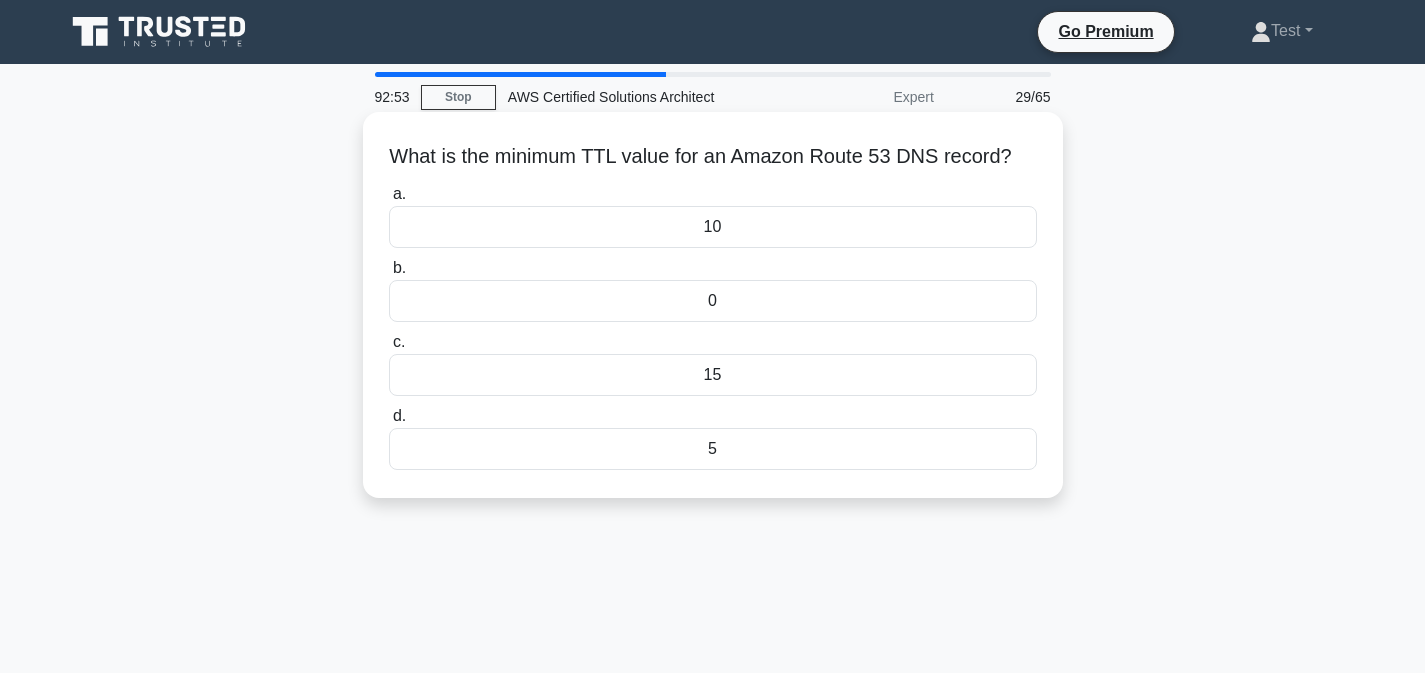 click on "0" at bounding box center [713, 301] 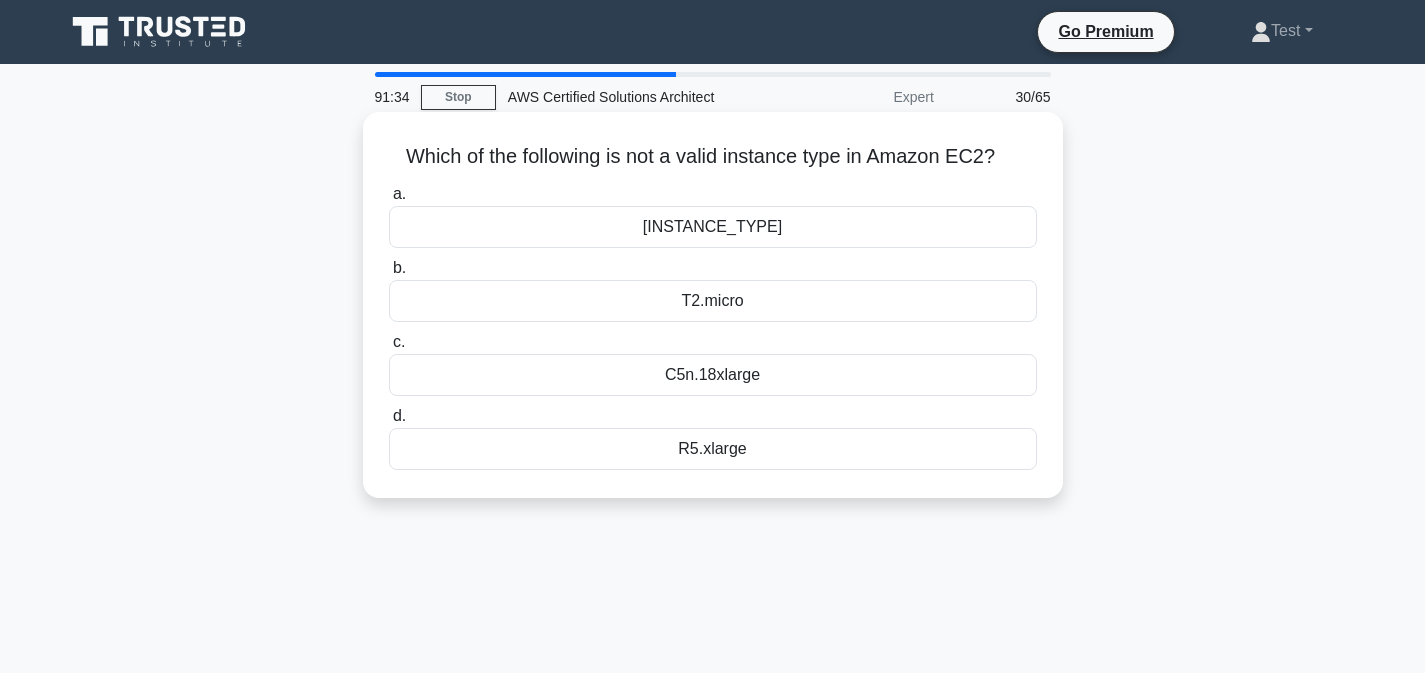 click on "C5n.18xlarge" at bounding box center (713, 375) 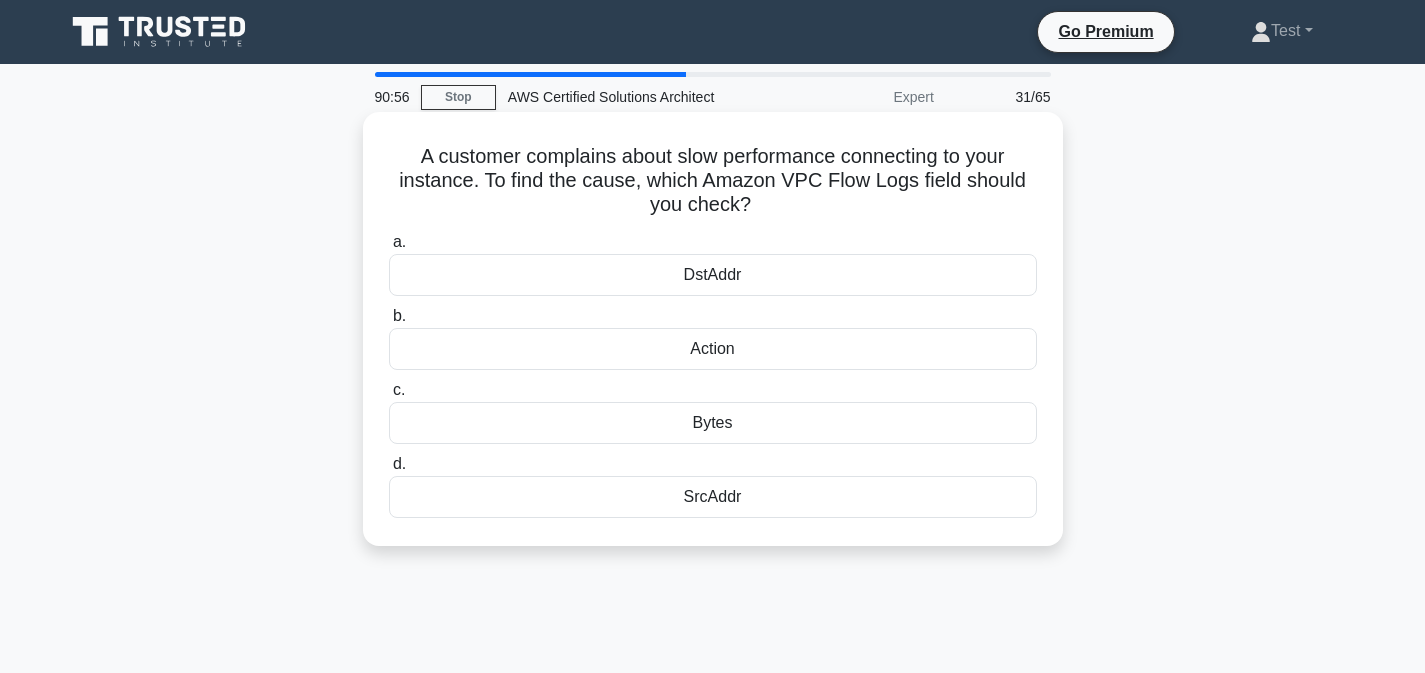 click on "SrcAddr" at bounding box center [713, 497] 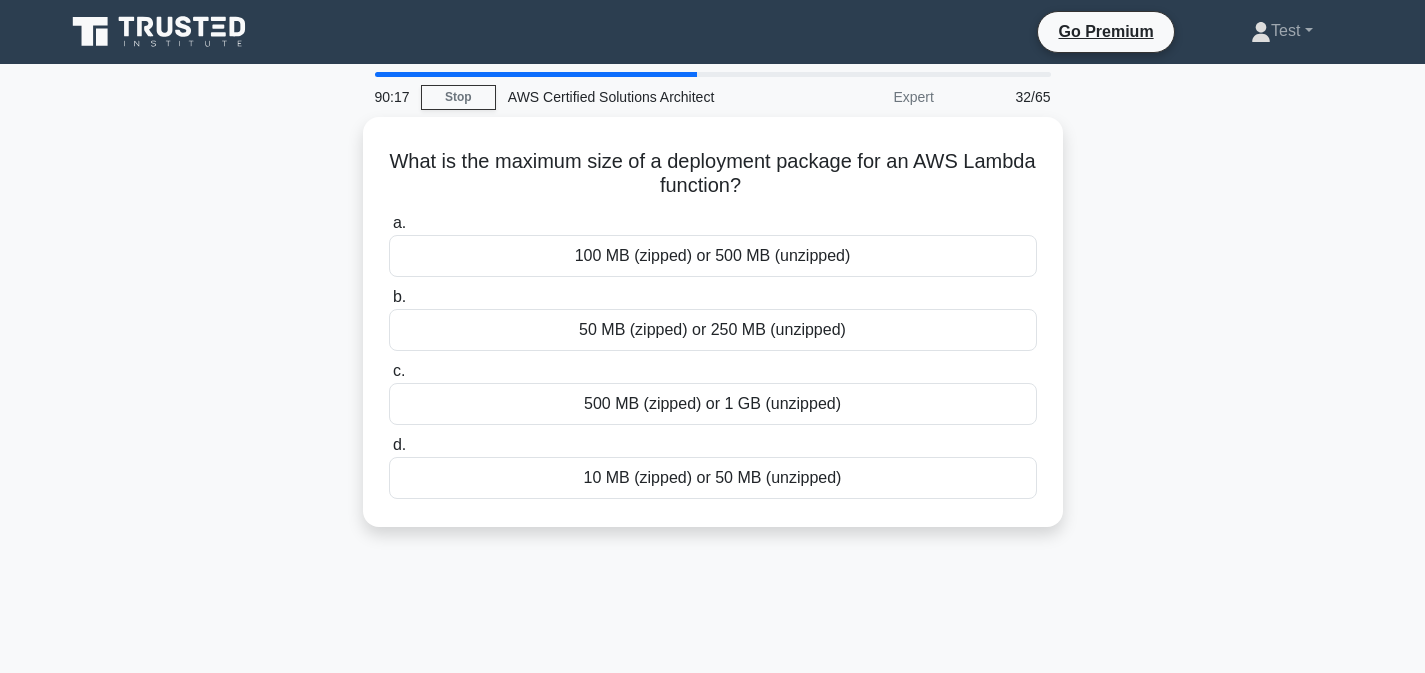 drag, startPoint x: 391, startPoint y: 155, endPoint x: 906, endPoint y: 524, distance: 633.5503 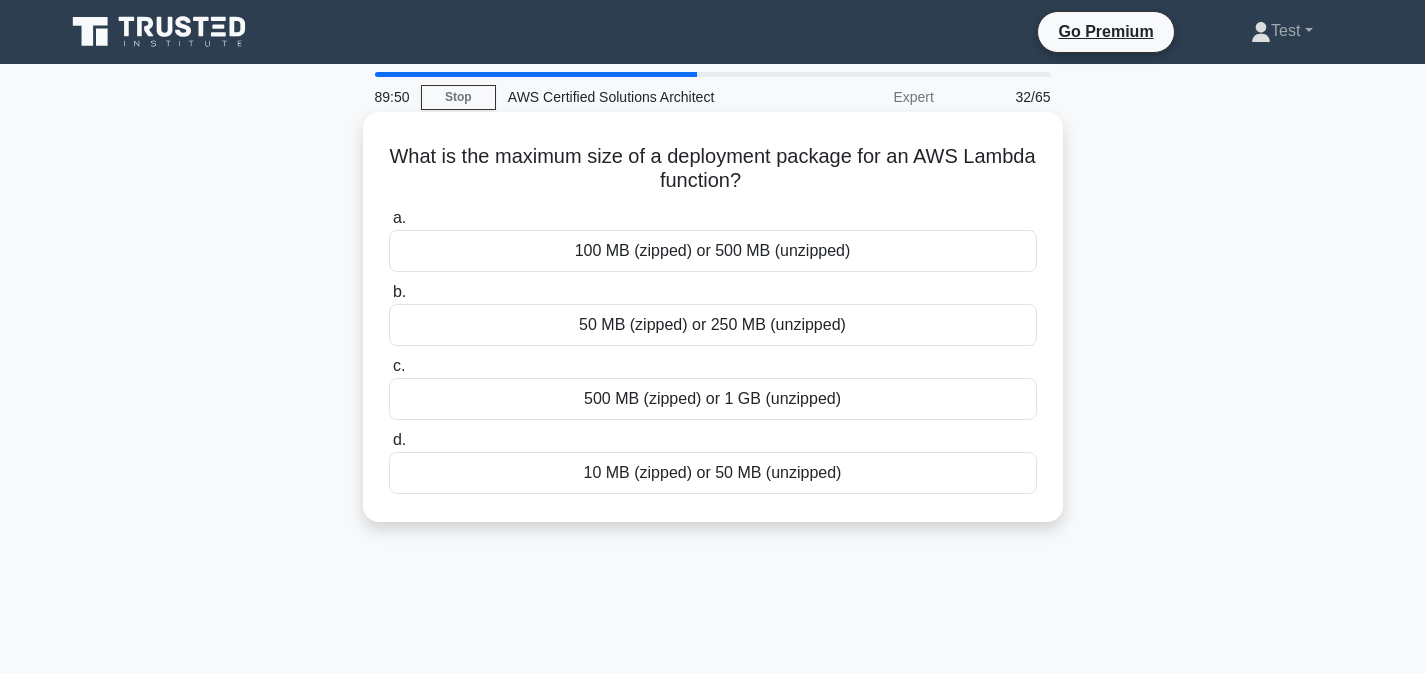 click on "100 MB (zipped) or 500 MB (unzipped)" at bounding box center [713, 251] 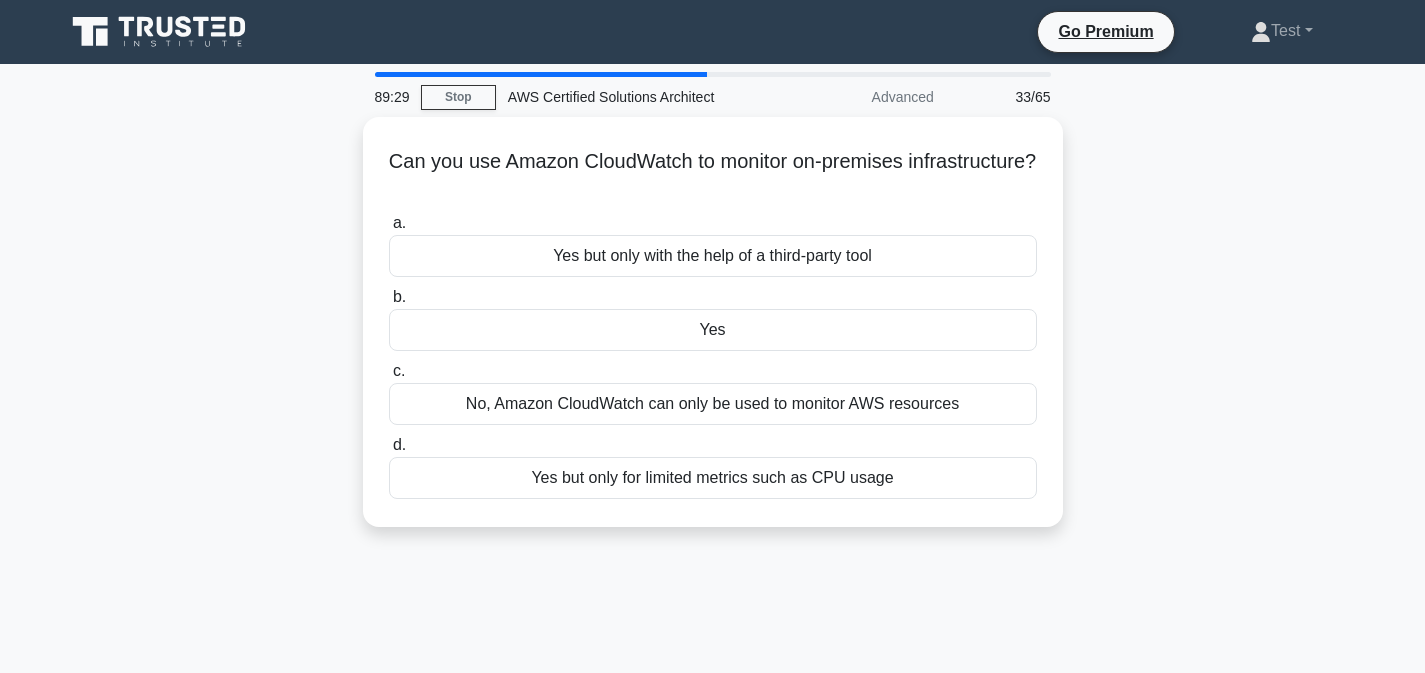 drag, startPoint x: 394, startPoint y: 163, endPoint x: 750, endPoint y: 540, distance: 518.5219 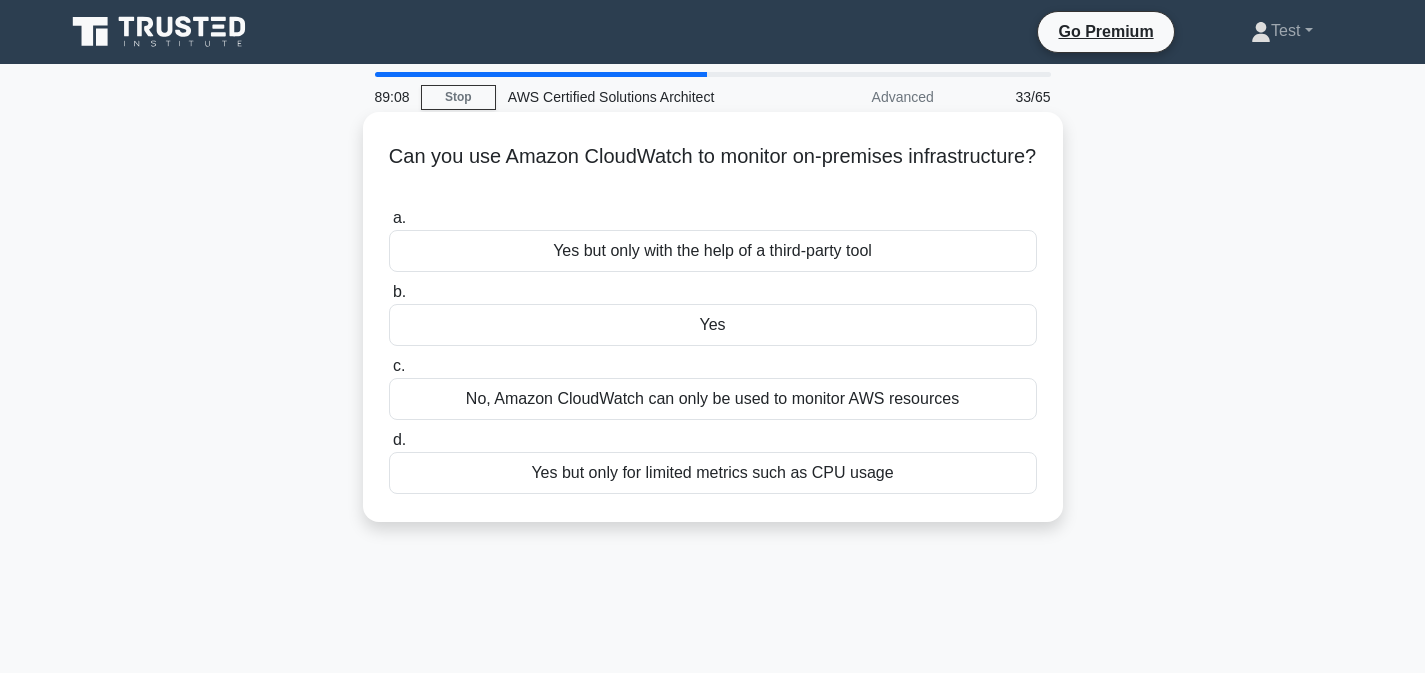 click on "Yes" at bounding box center (713, 325) 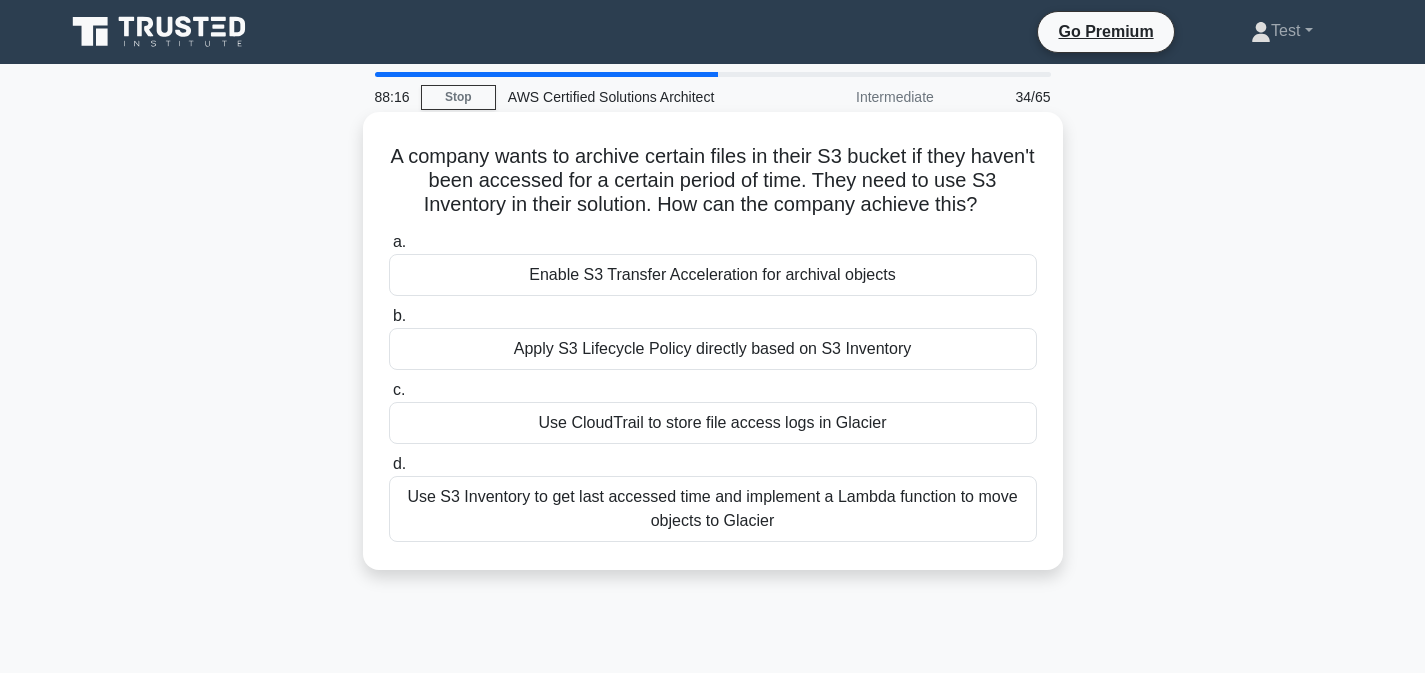 click on "Use S3 Inventory to get last accessed time and implement a Lambda function to move objects to Glacier" at bounding box center [713, 509] 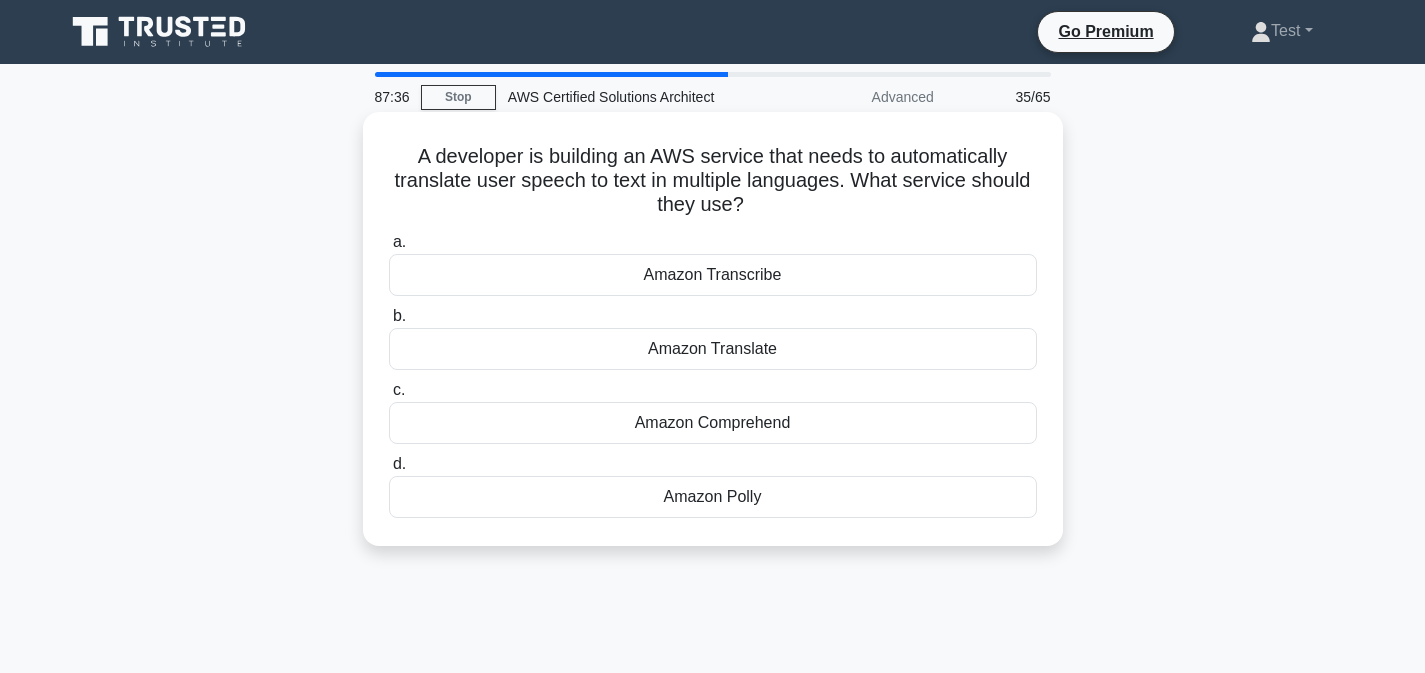 click on "Amazon Transcribe" at bounding box center (713, 275) 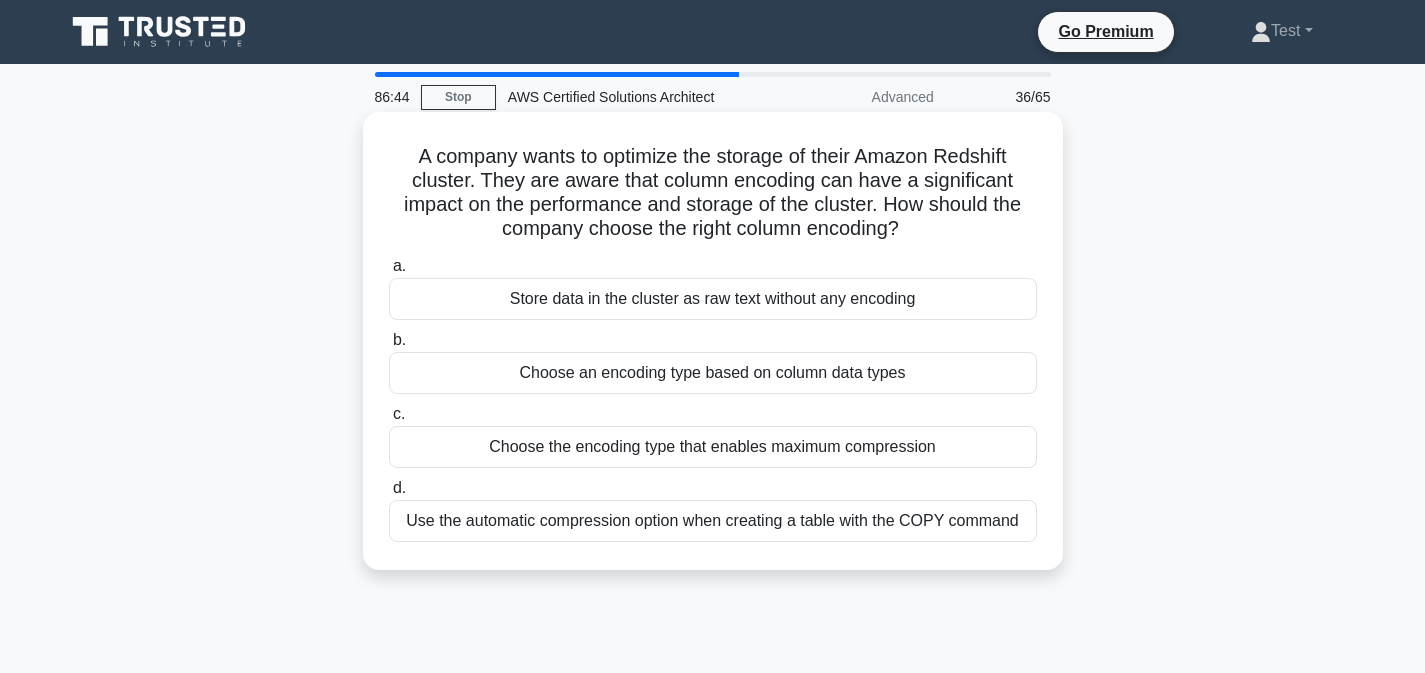 click on "Choose the encoding type that enables maximum compression" at bounding box center (713, 447) 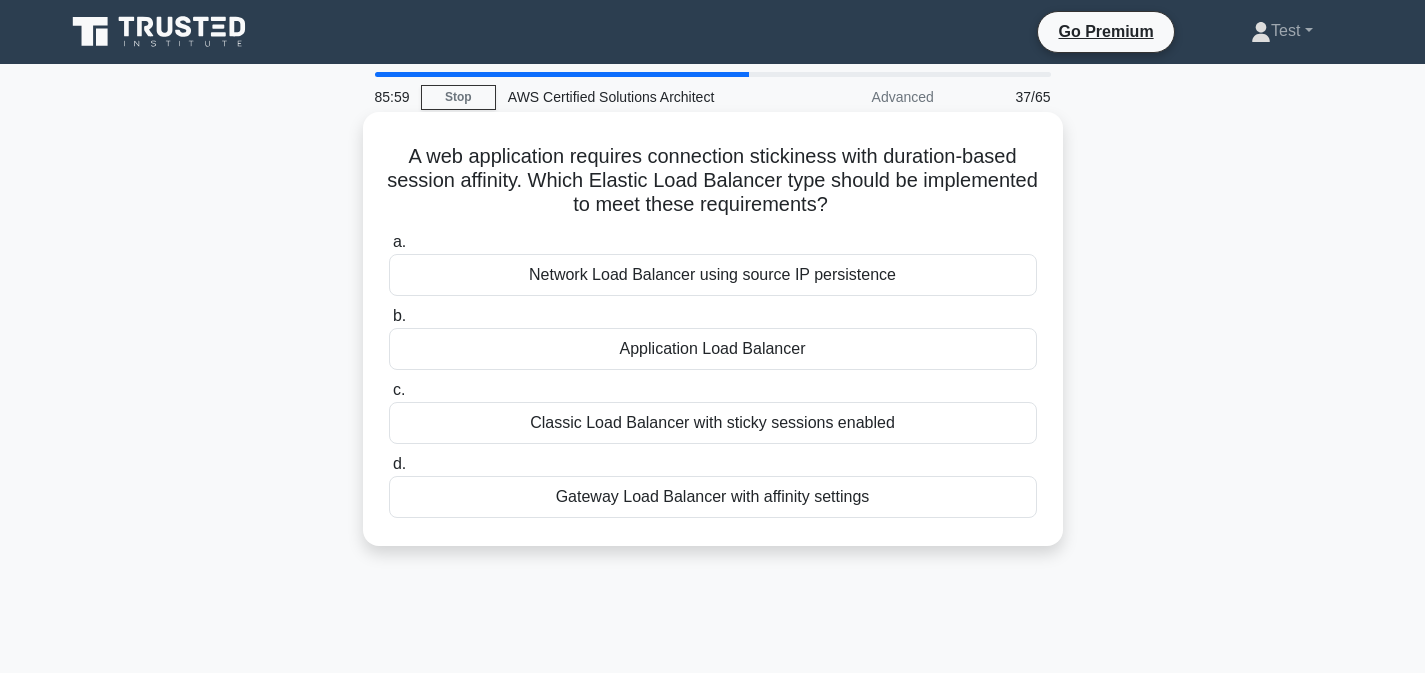 drag, startPoint x: 411, startPoint y: 159, endPoint x: 737, endPoint y: 533, distance: 496.1371 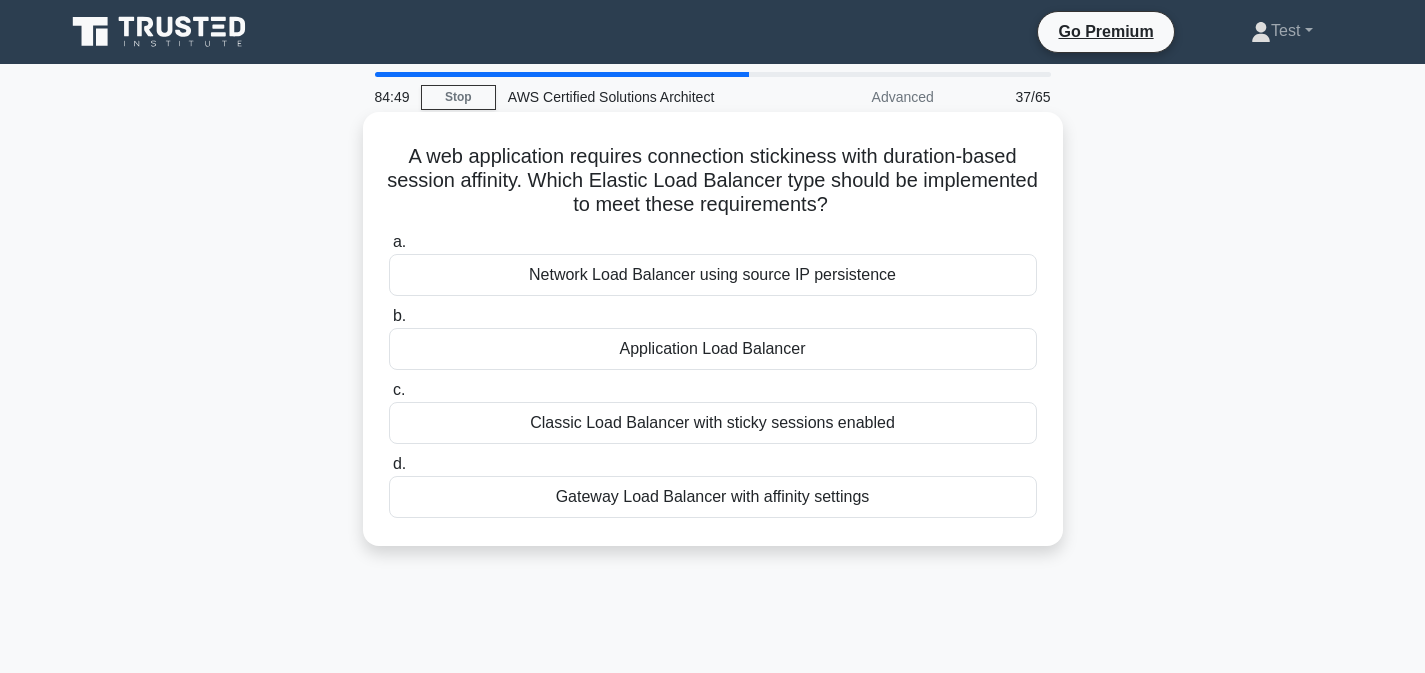 click on "Classic Load Balancer with sticky sessions enabled" at bounding box center (713, 423) 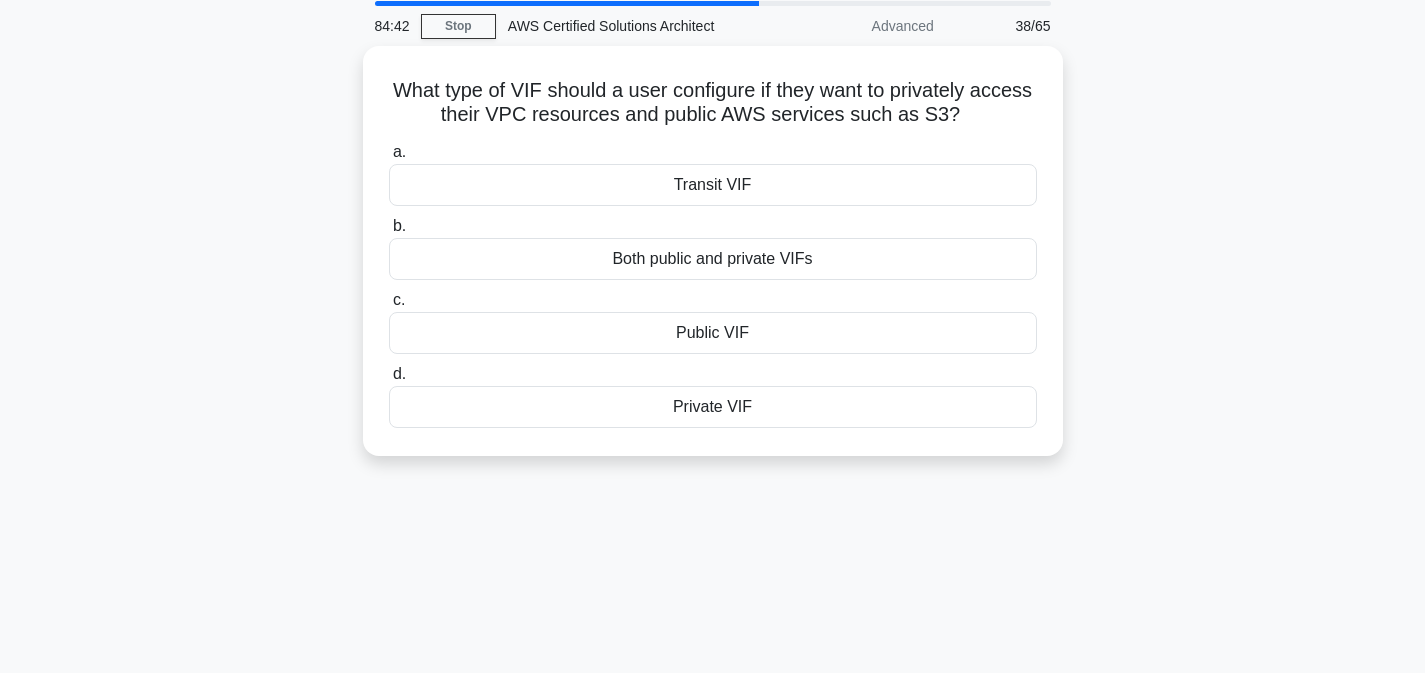 scroll, scrollTop: 86, scrollLeft: 0, axis: vertical 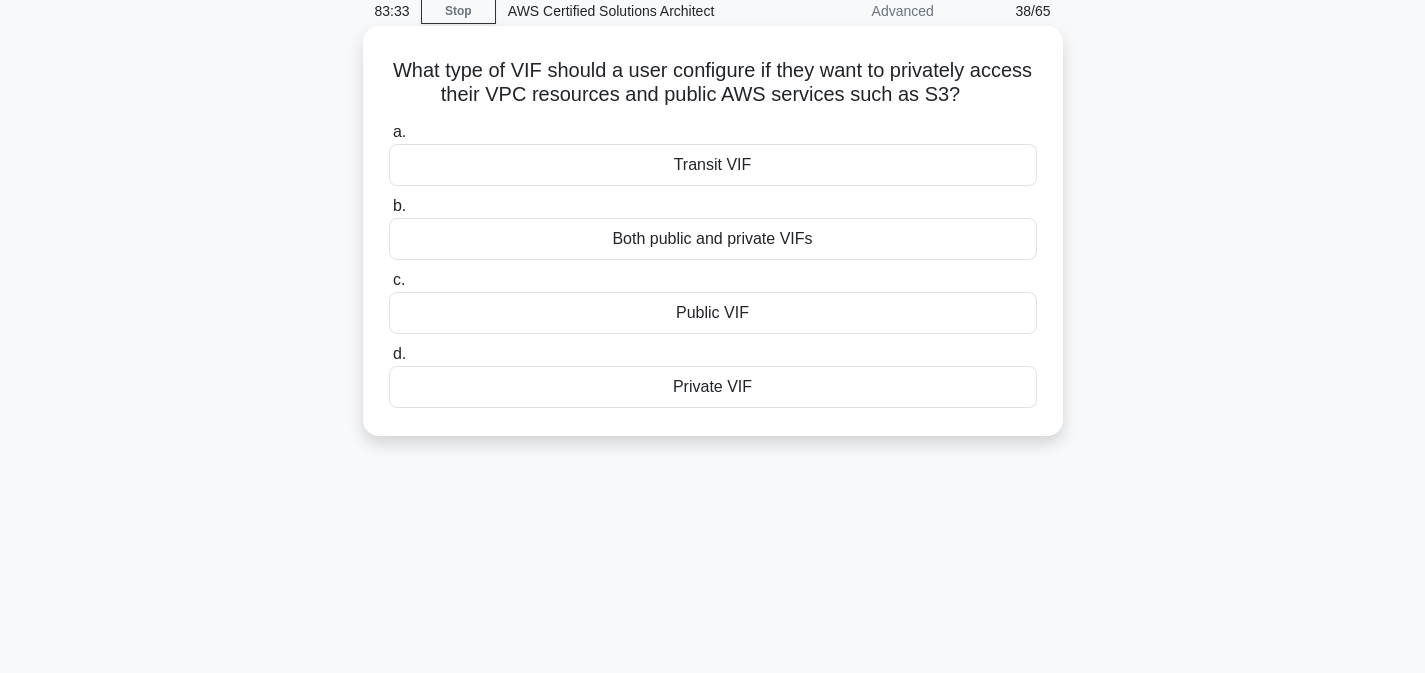 drag, startPoint x: 395, startPoint y: 70, endPoint x: 763, endPoint y: 395, distance: 490.9674 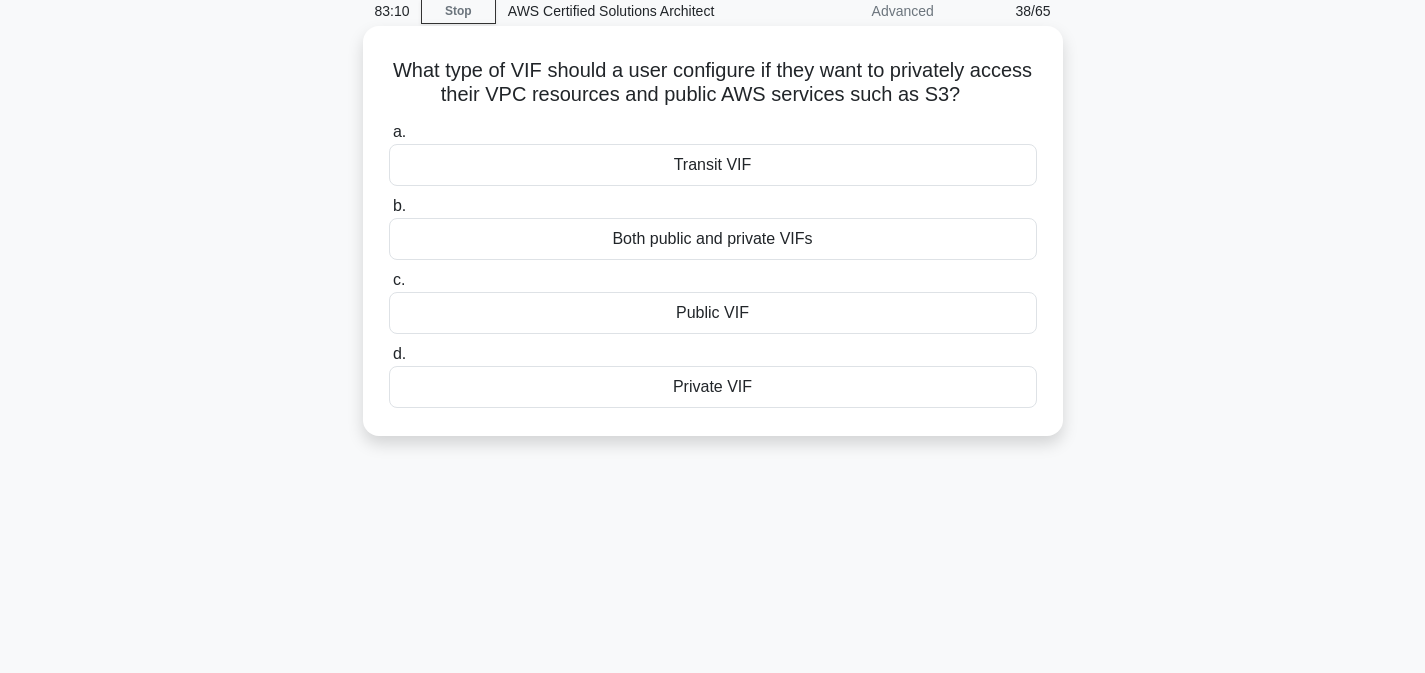 click on "Both public and private VIFs" at bounding box center [713, 239] 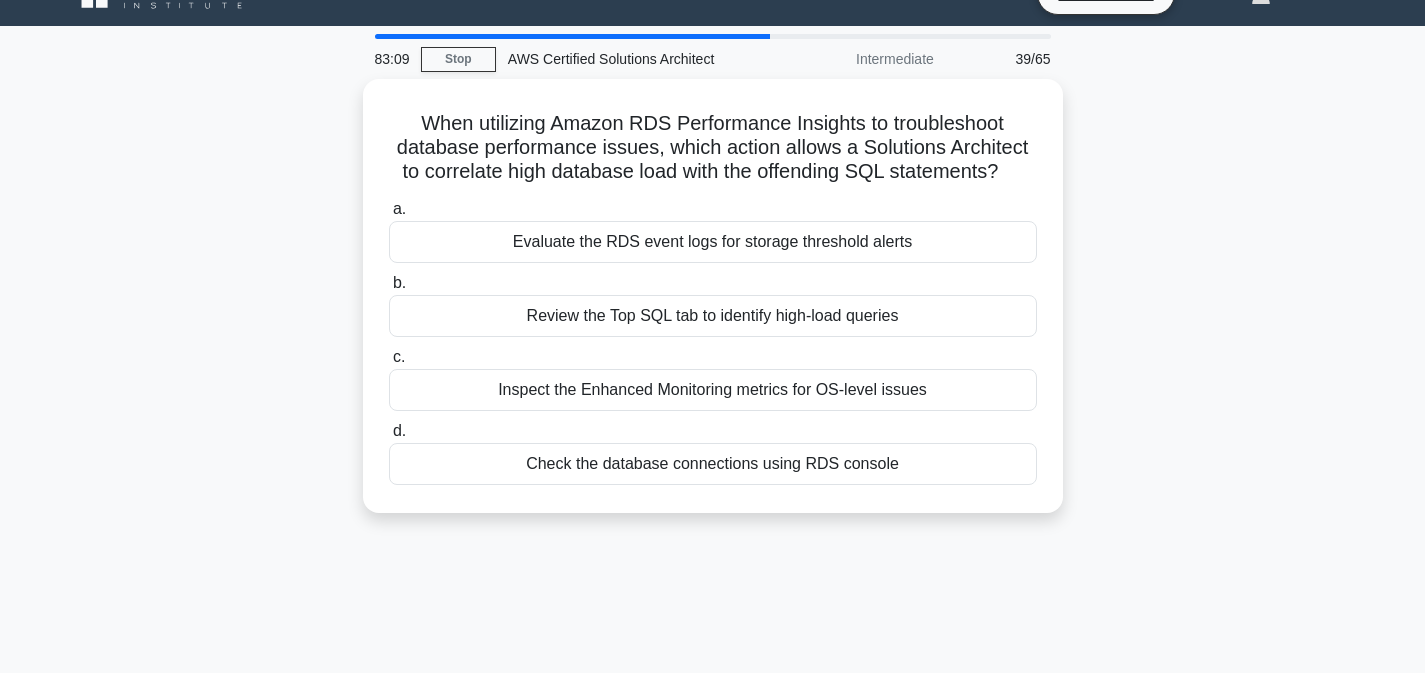 scroll, scrollTop: 0, scrollLeft: 0, axis: both 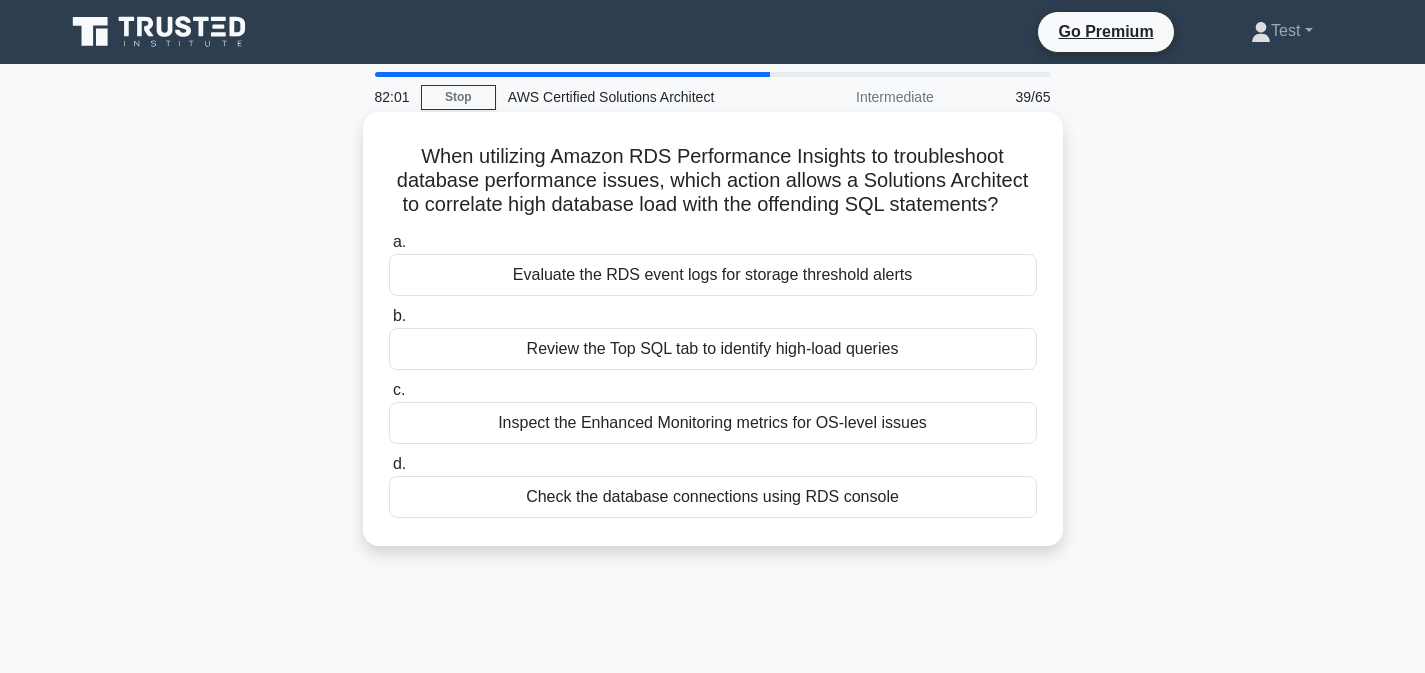click on "Review the Top SQL tab to identify high-load queries" at bounding box center (713, 349) 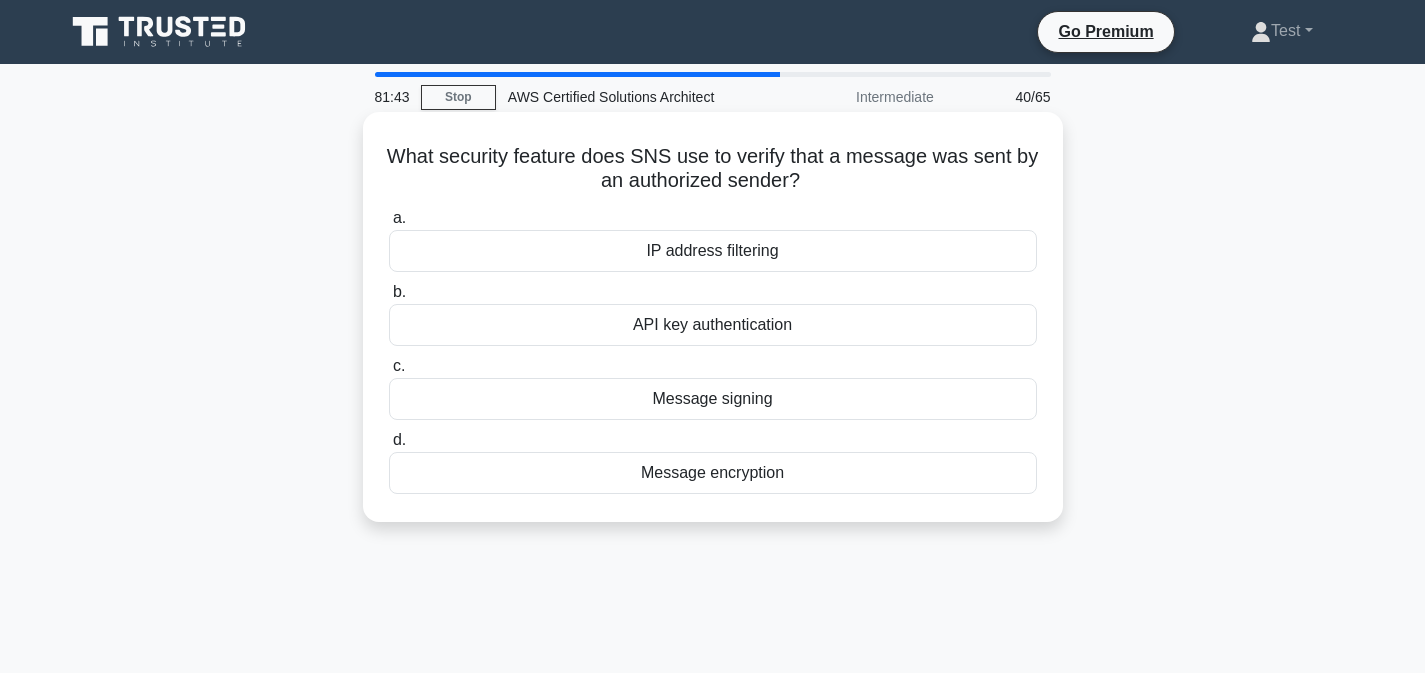 click on "Message signing" at bounding box center [713, 399] 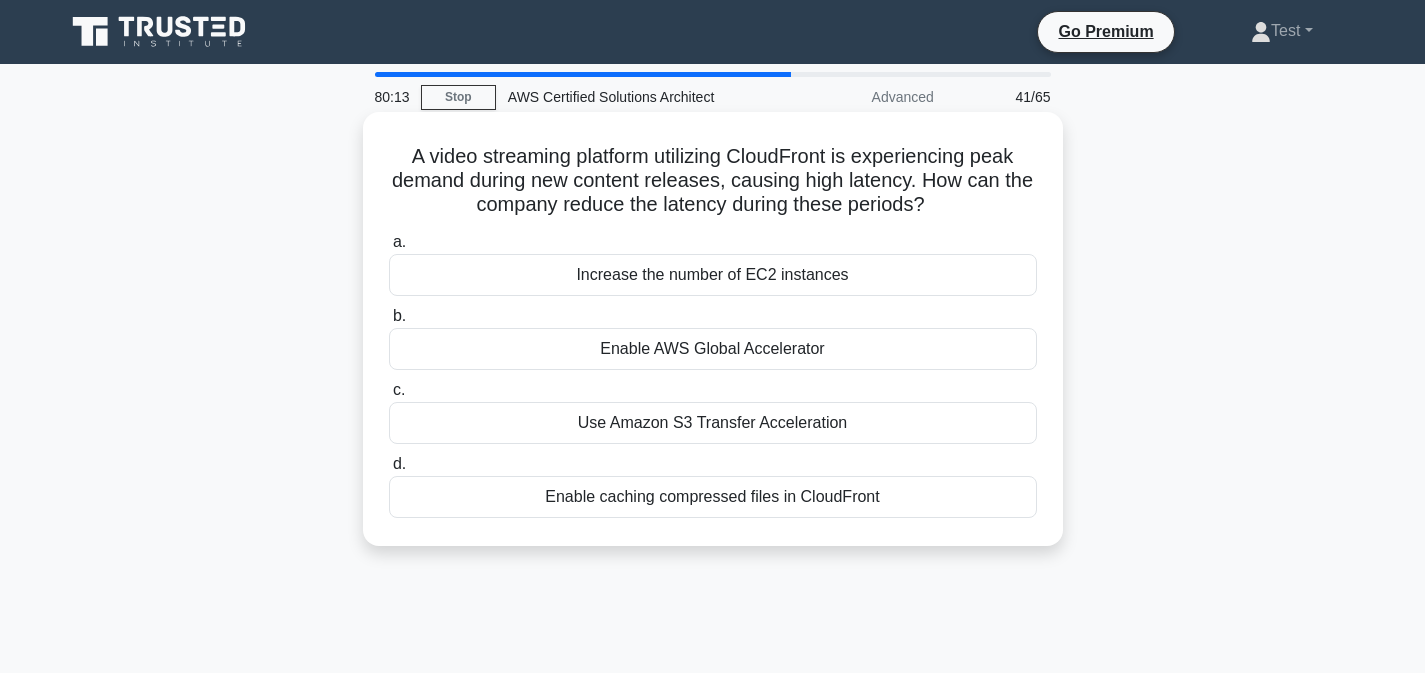 drag, startPoint x: 411, startPoint y: 156, endPoint x: 969, endPoint y: 536, distance: 675.10297 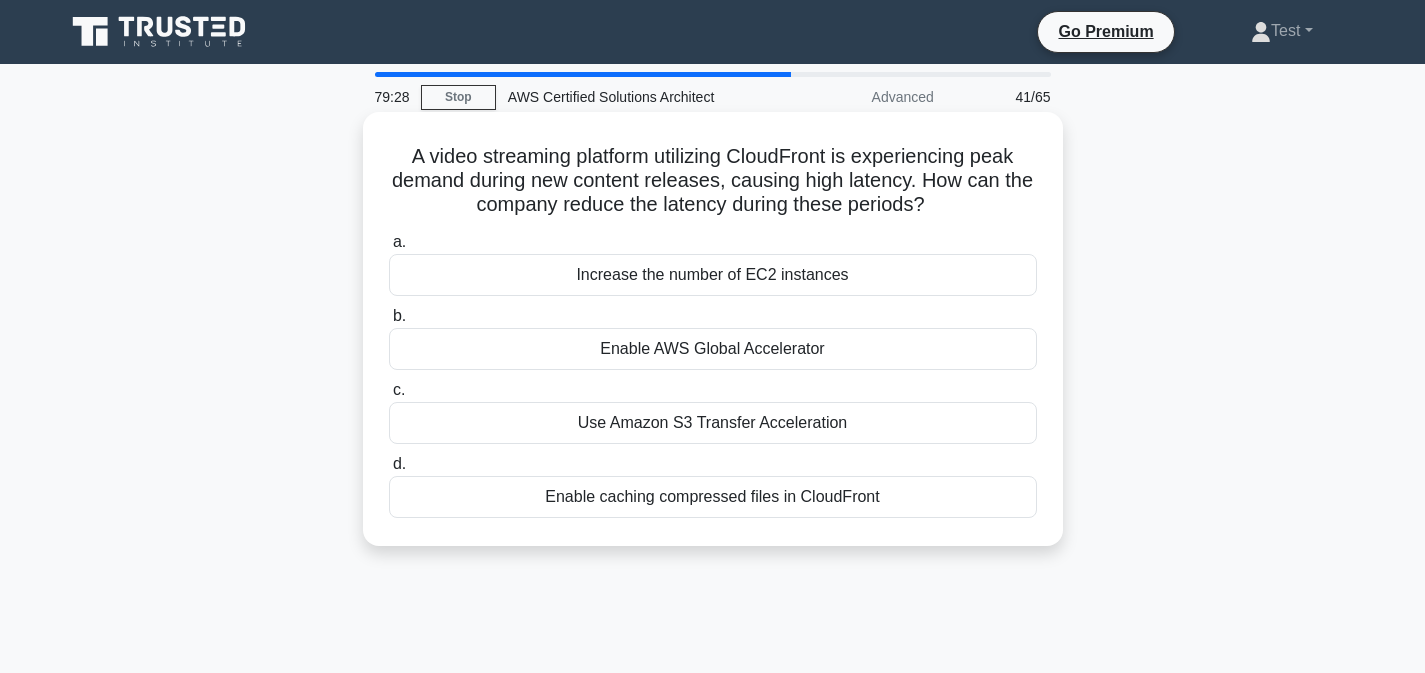 click on "Enable caching compressed files in CloudFront" at bounding box center [713, 497] 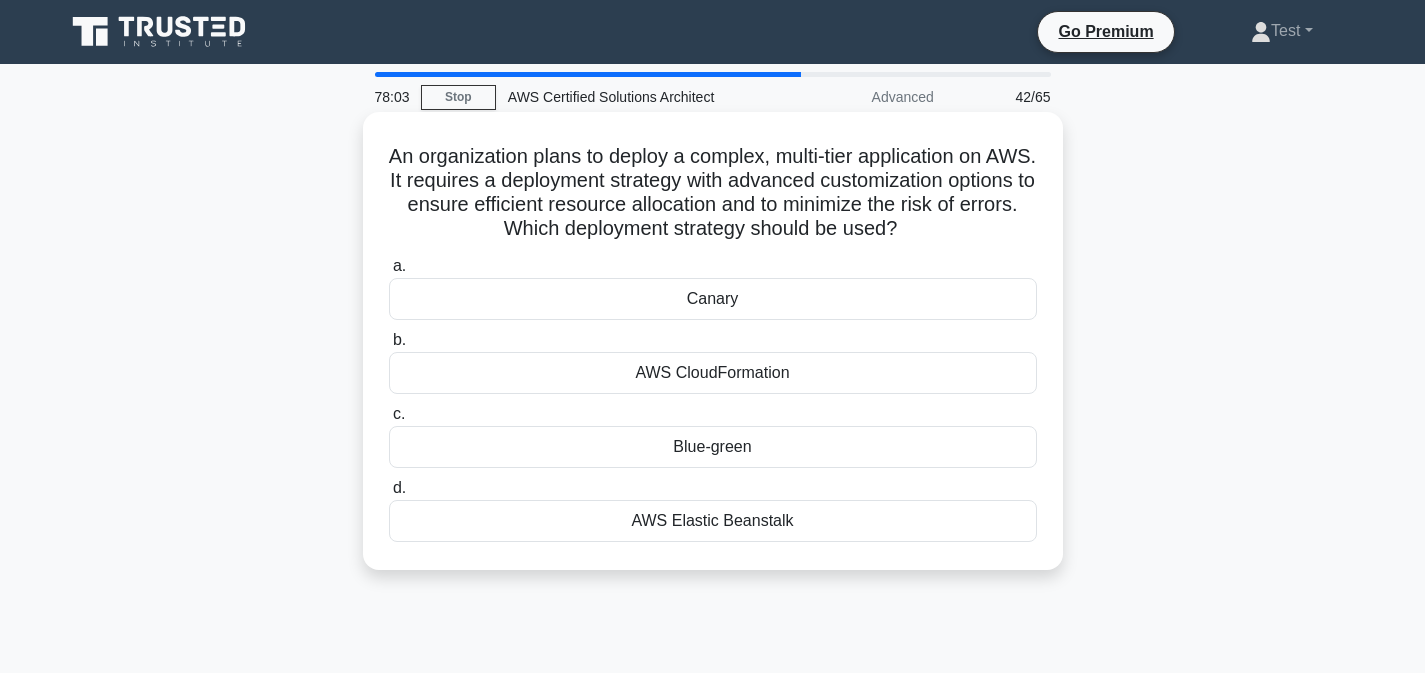 click on "AWS Elastic Beanstalk" at bounding box center [713, 521] 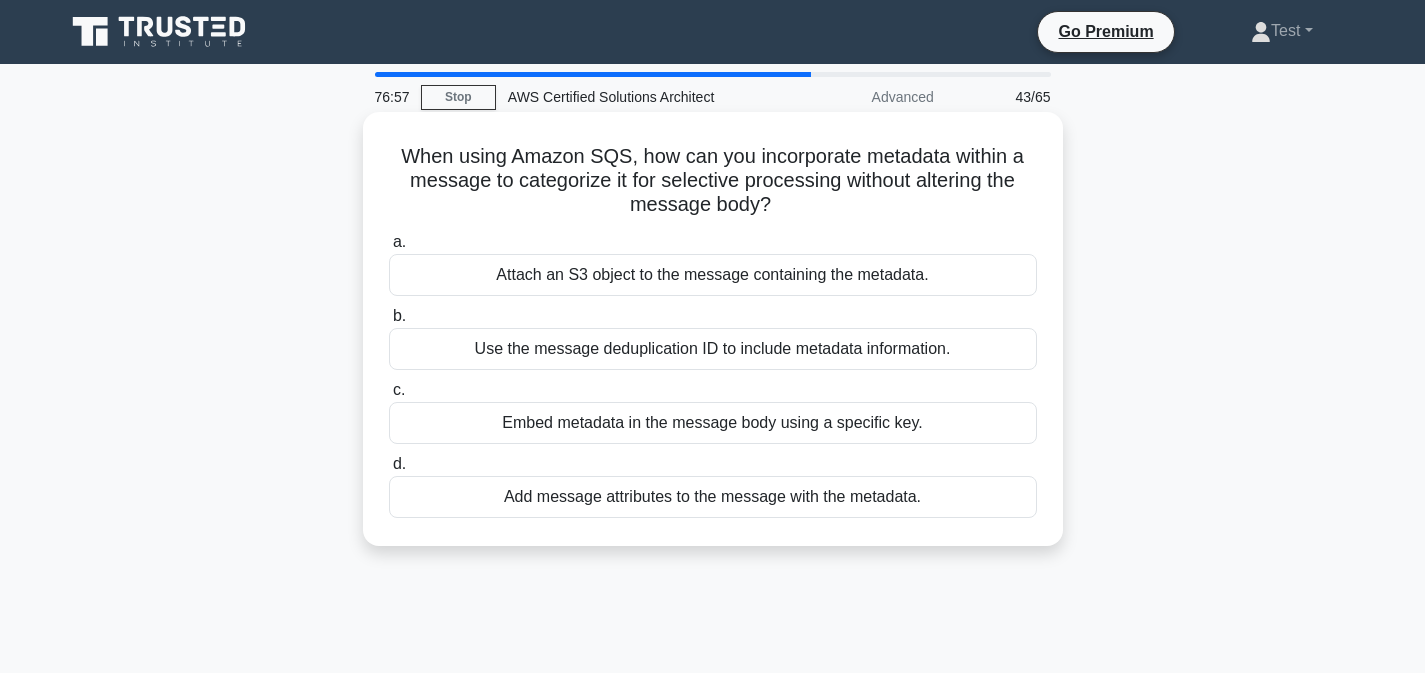 click on "Add message attributes to the message with the metadata." at bounding box center (713, 497) 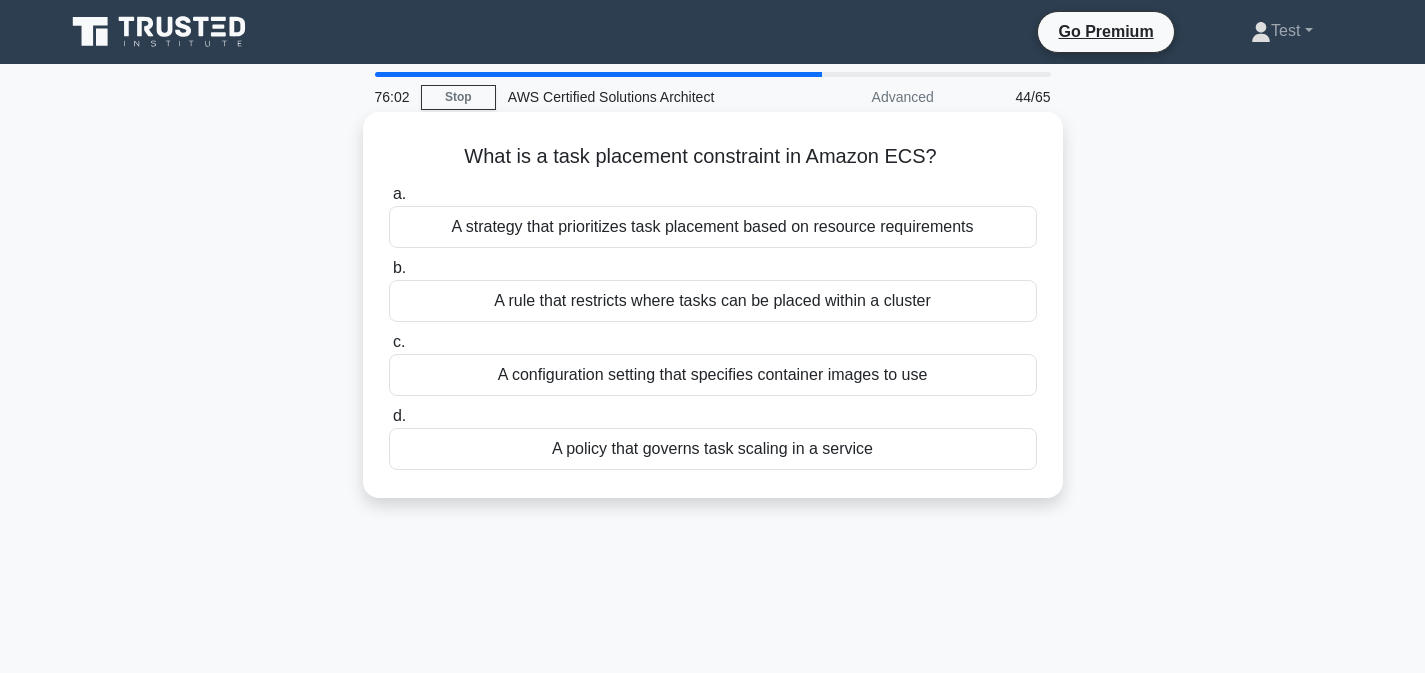 click on "A rule that restricts where tasks can be placed within a cluster" at bounding box center (713, 301) 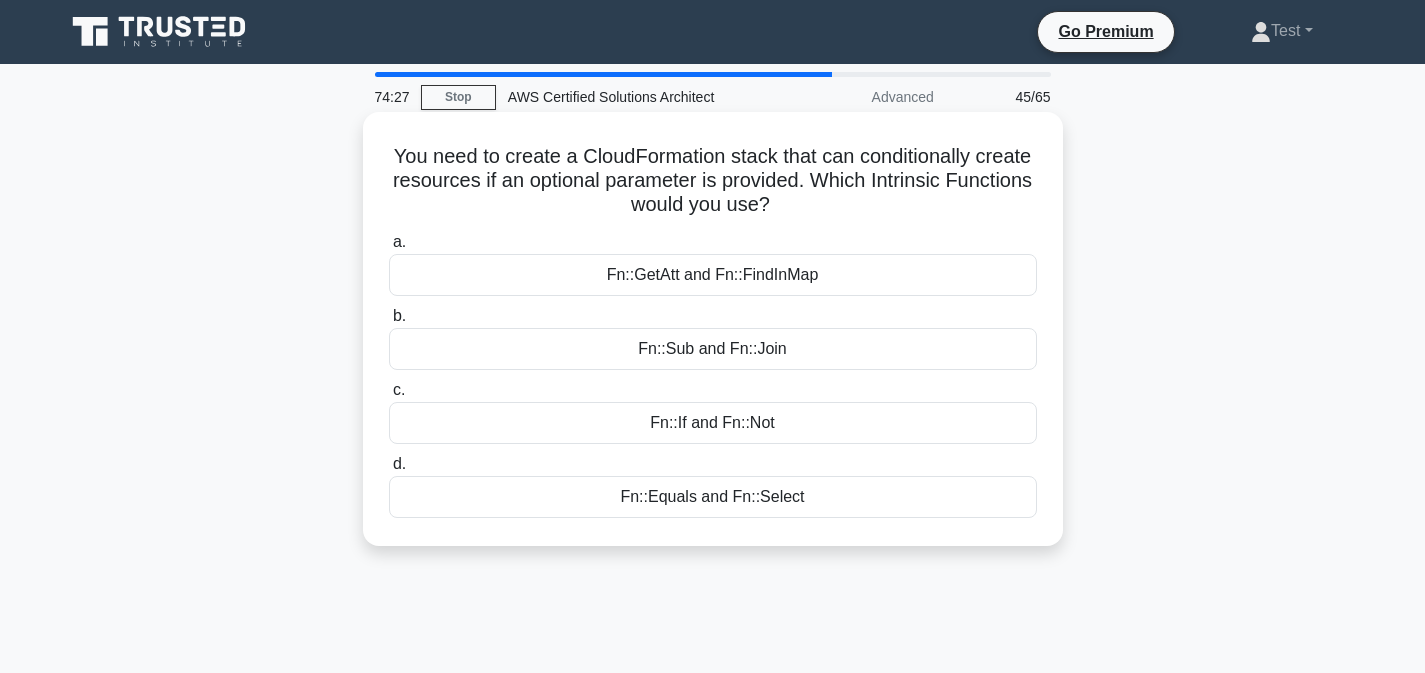 drag, startPoint x: 391, startPoint y: 153, endPoint x: 864, endPoint y: 523, distance: 600.5239 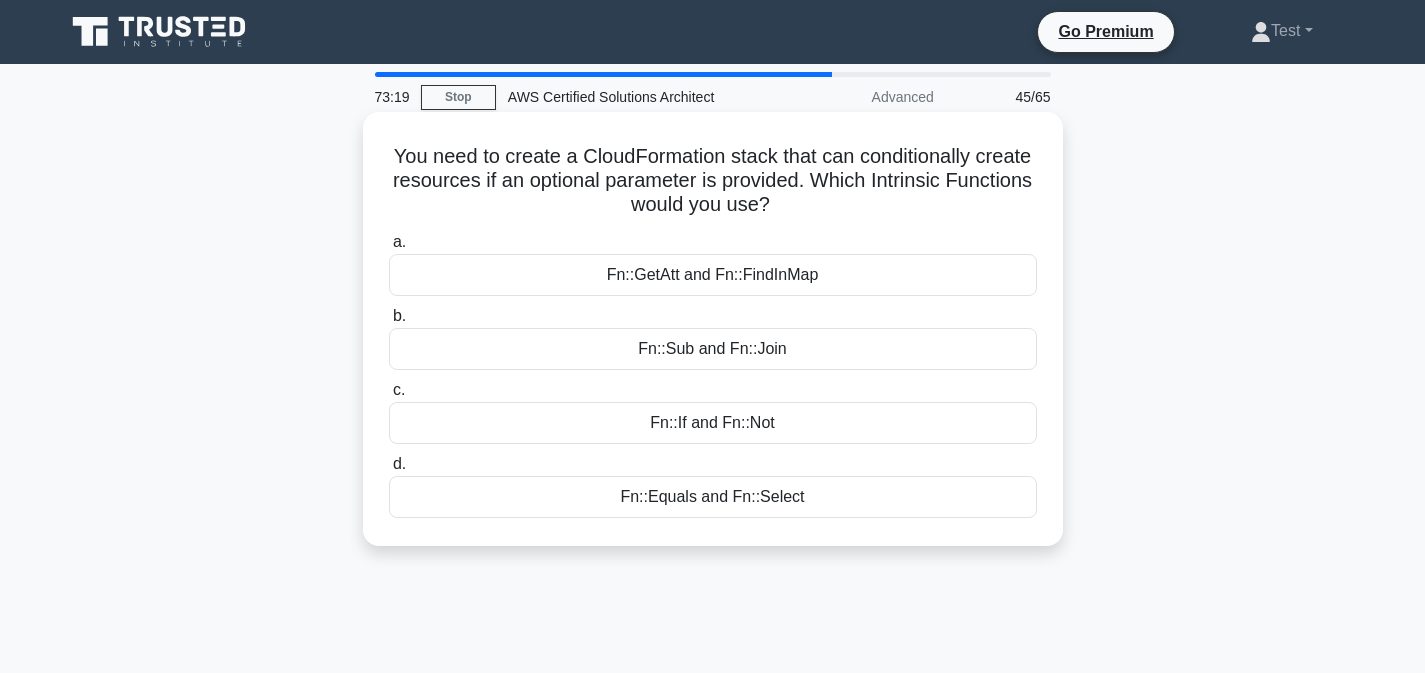 click on "Fn::If and Fn::Not" at bounding box center [713, 423] 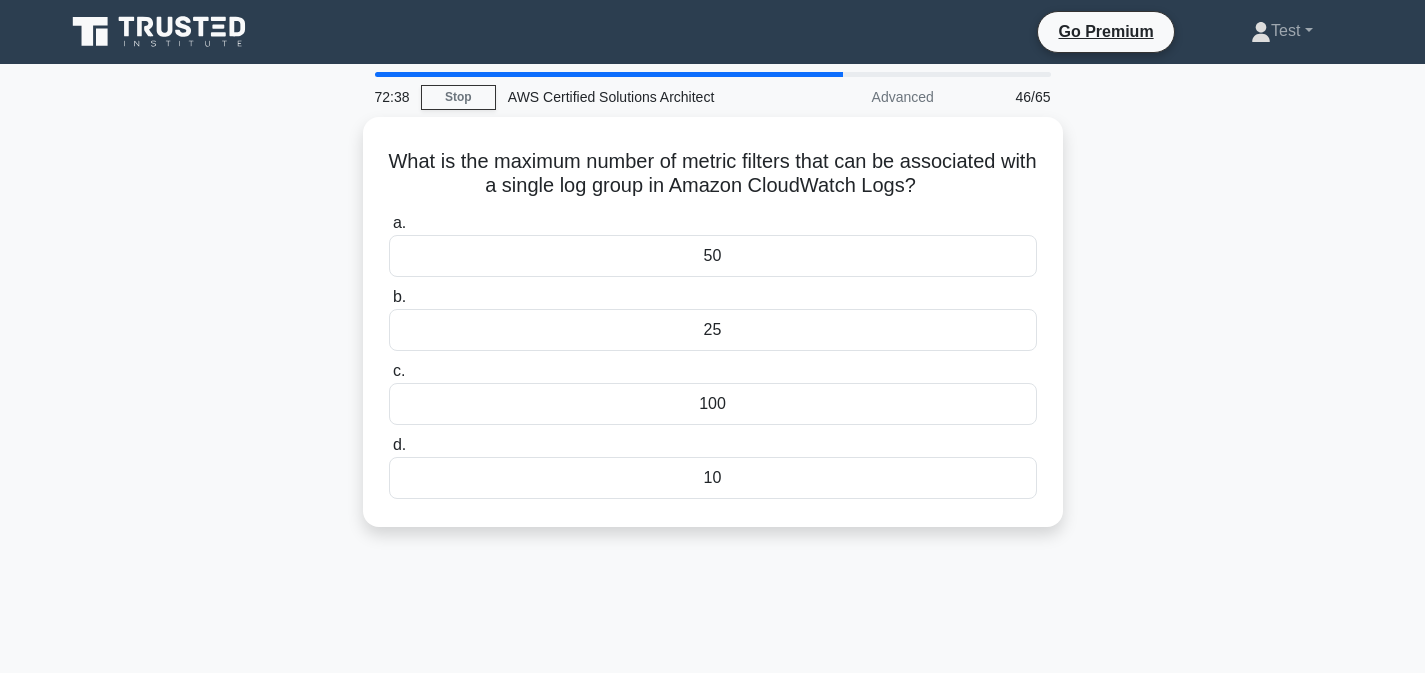 drag, startPoint x: 410, startPoint y: 155, endPoint x: 790, endPoint y: 540, distance: 540.94824 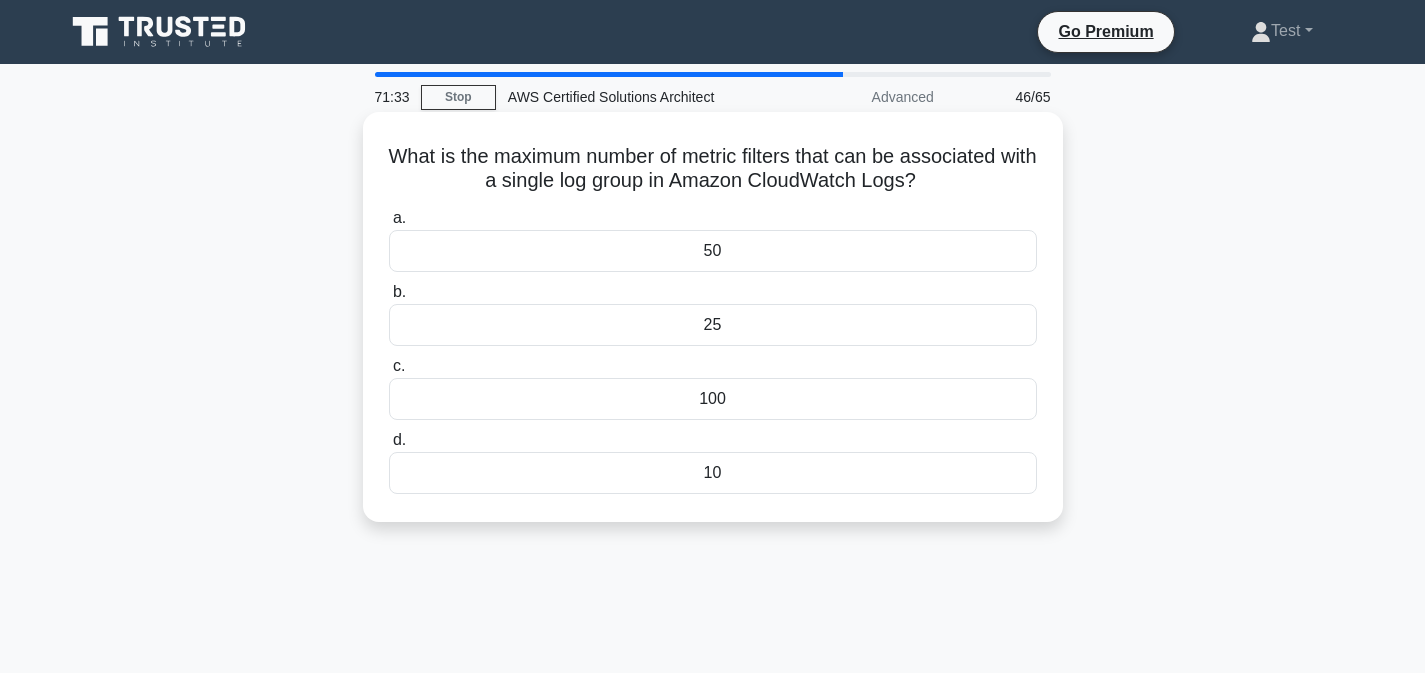 click on "100" at bounding box center (713, 399) 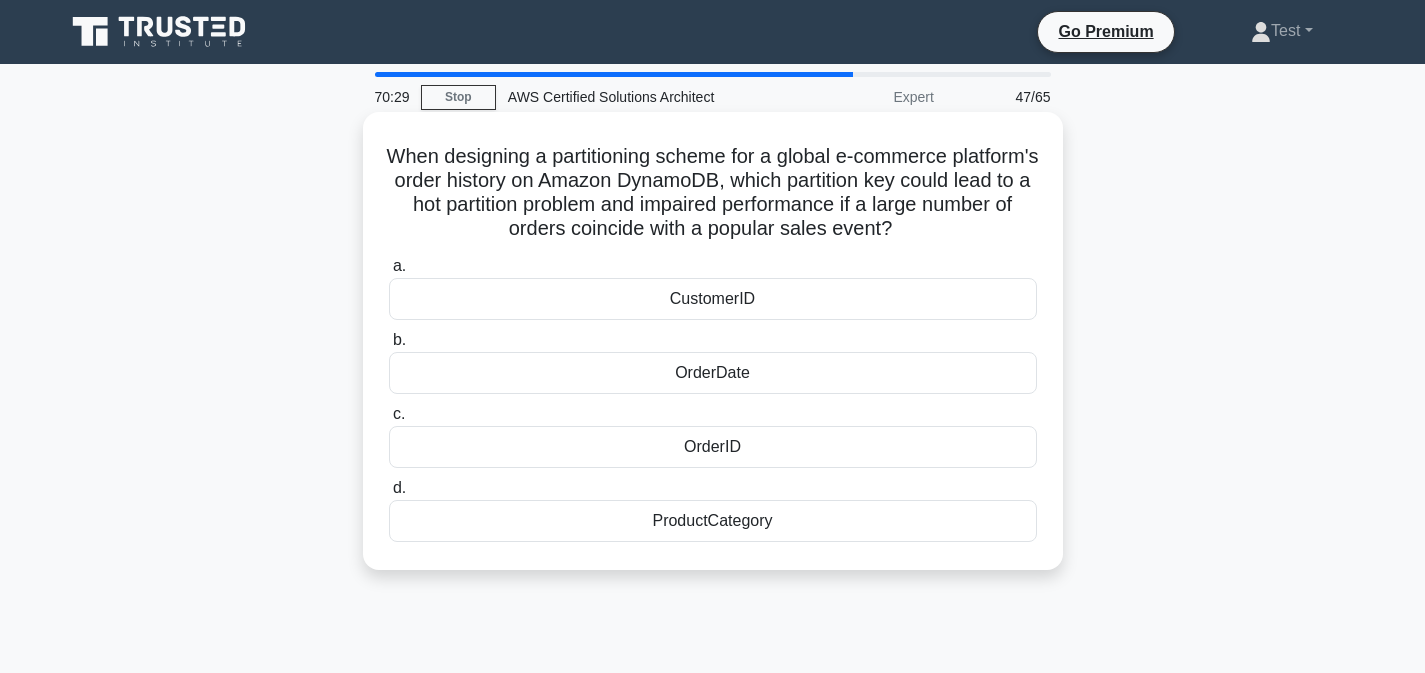 click on "OrderDate" at bounding box center (713, 373) 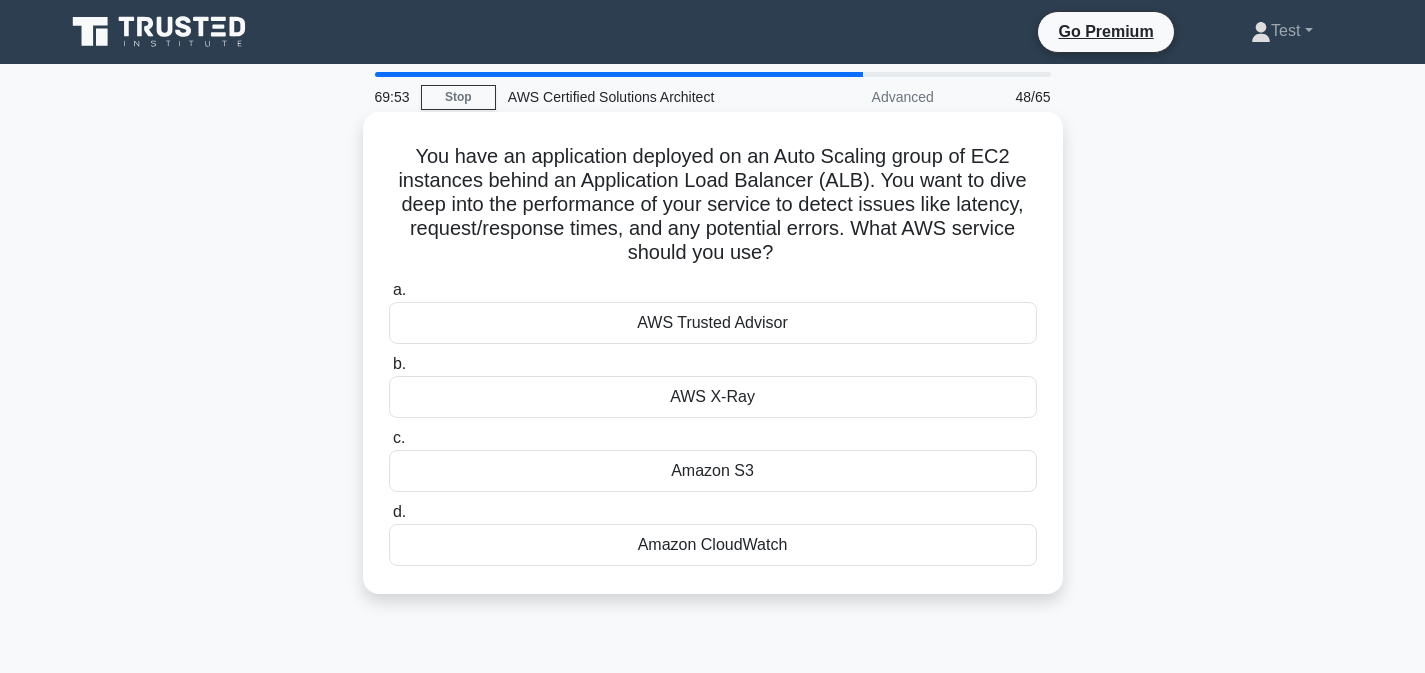 click on "Amazon CloudWatch" at bounding box center [713, 545] 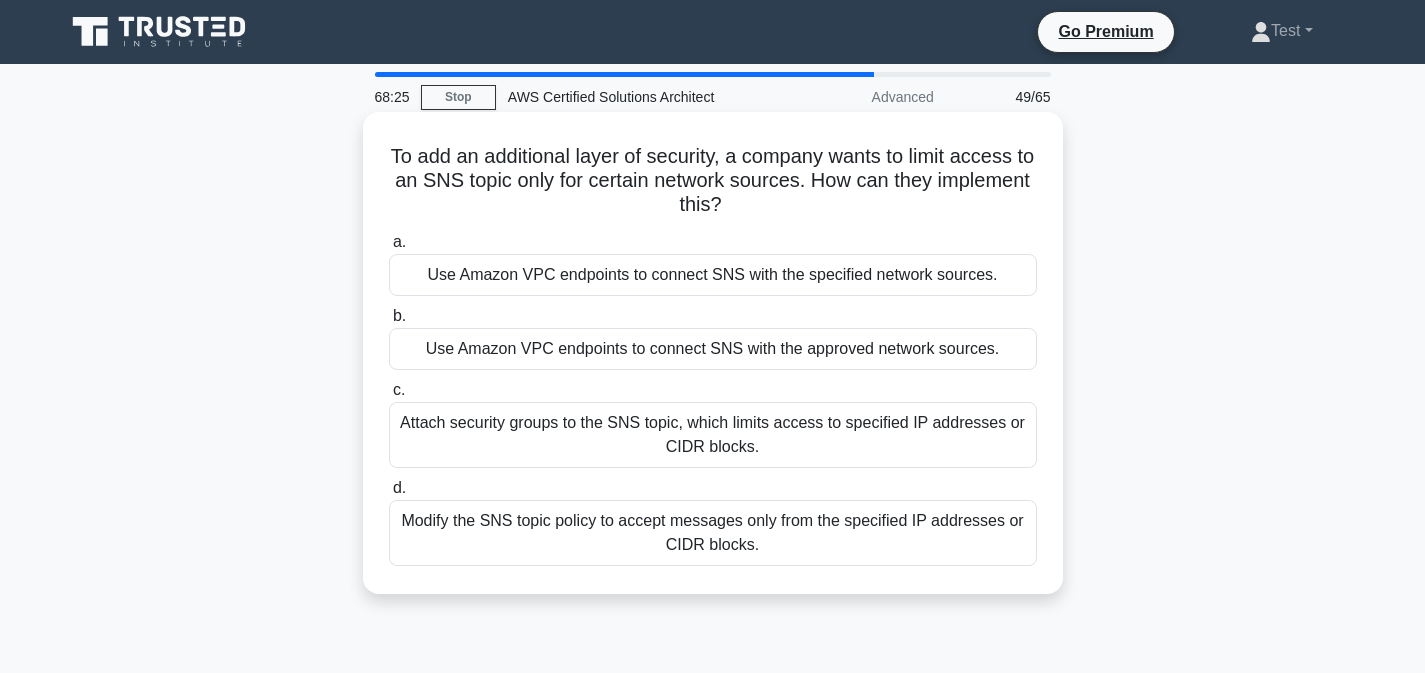 click on "Modify the SNS topic policy to accept messages only from the specified IP addresses or CIDR blocks." at bounding box center [713, 533] 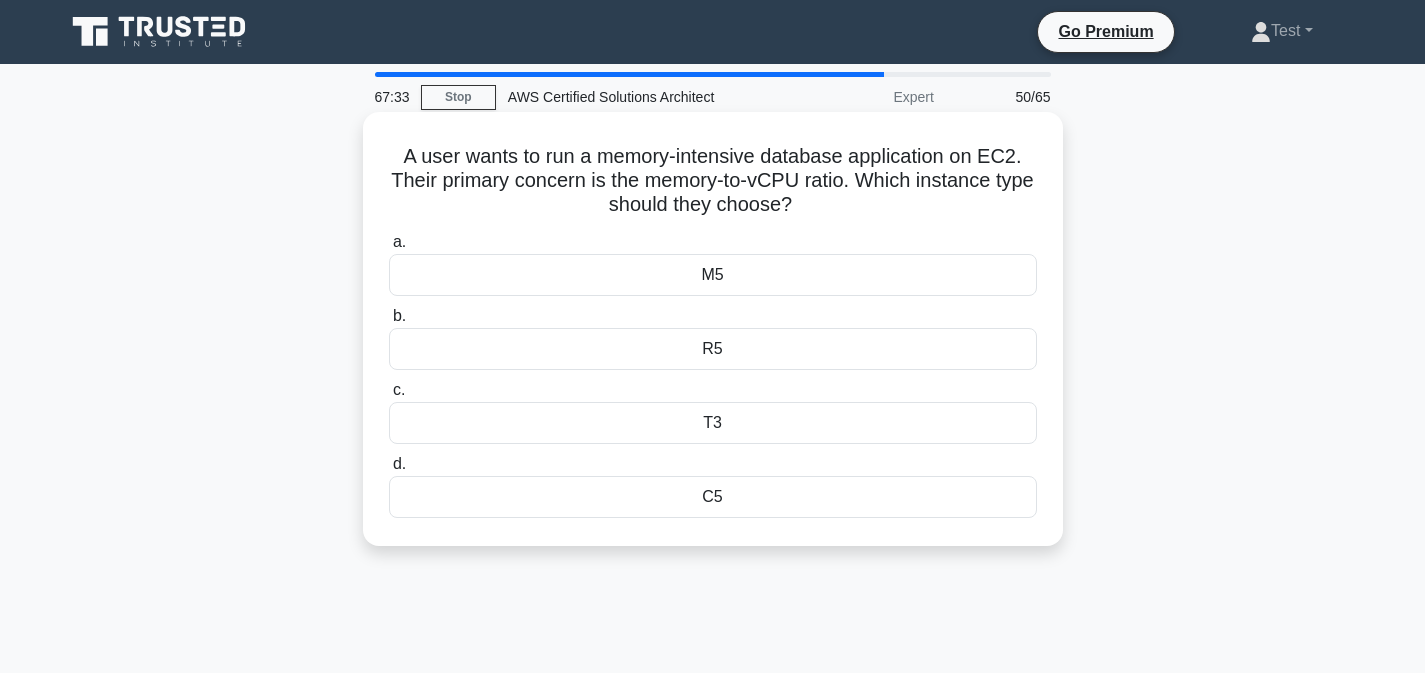 click on "M5" at bounding box center [713, 275] 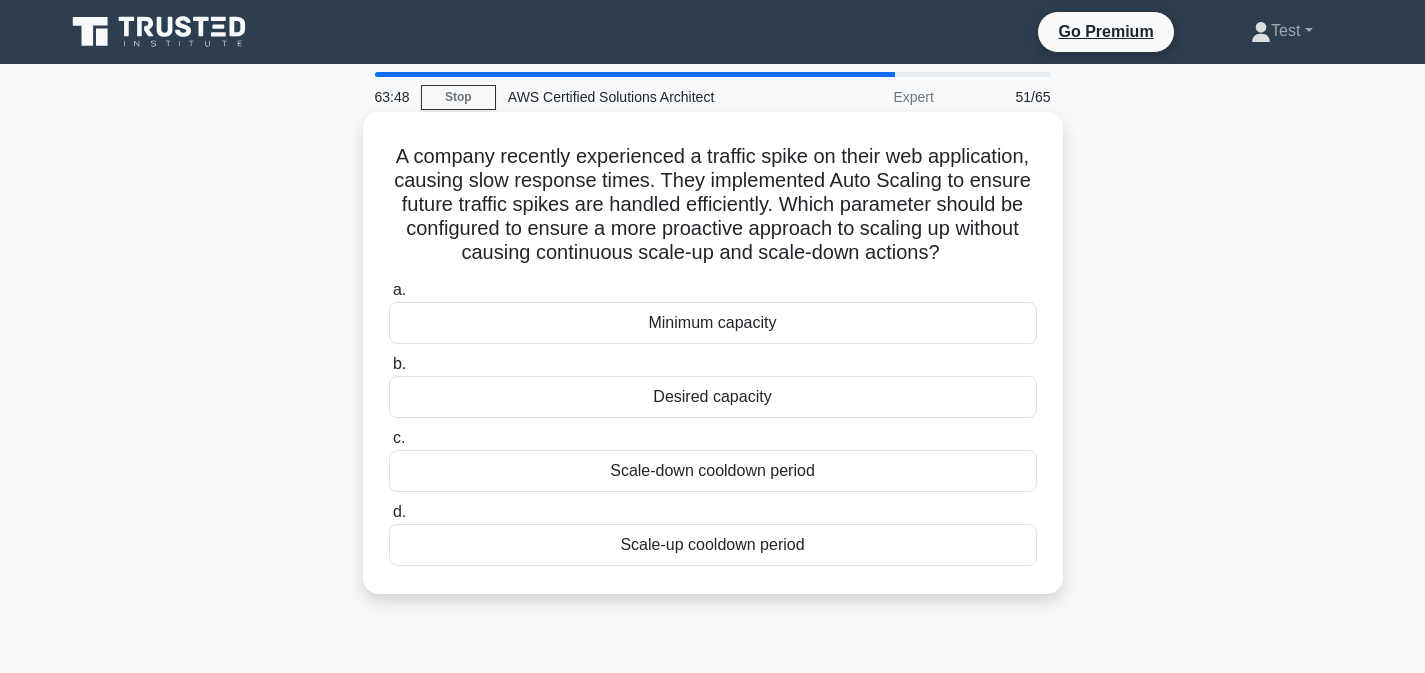 click on "Minimum capacity" at bounding box center (713, 323) 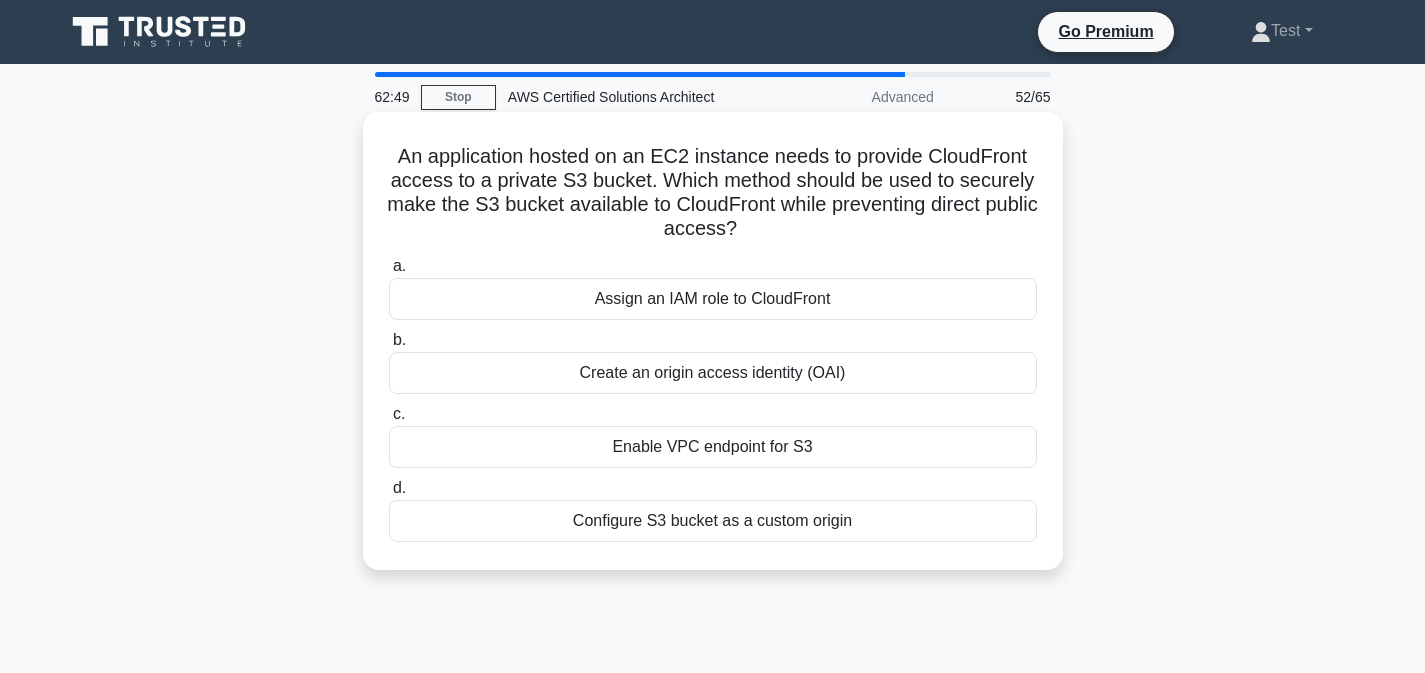 drag, startPoint x: 407, startPoint y: 154, endPoint x: 842, endPoint y: 561, distance: 595.713 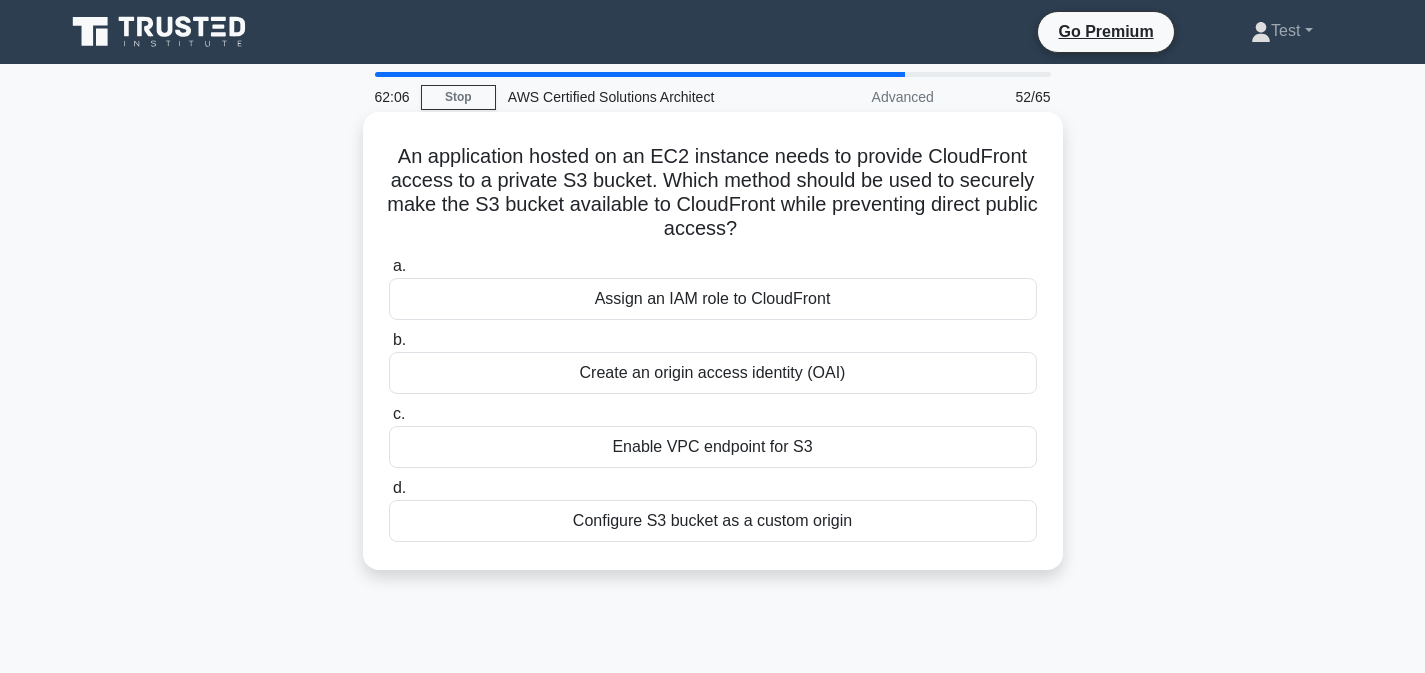 click on "Create an origin access identity (OAI)" at bounding box center (713, 373) 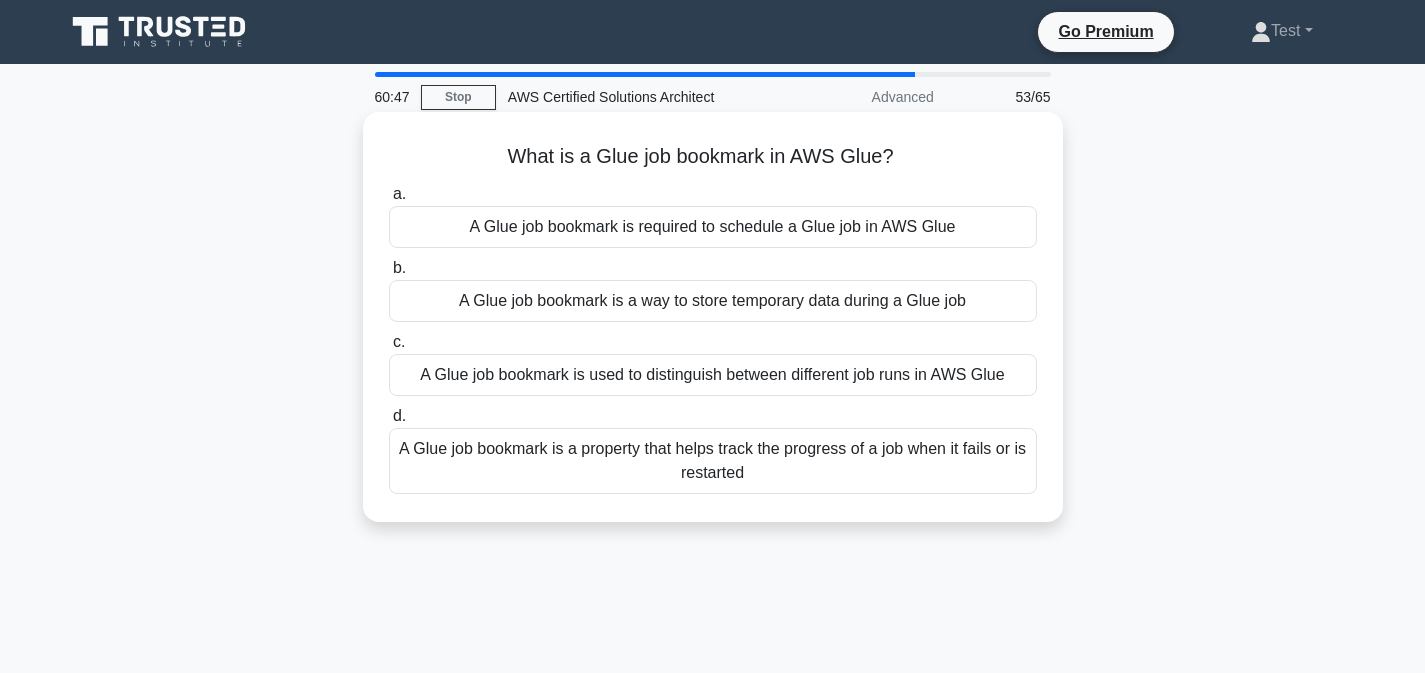 drag, startPoint x: 508, startPoint y: 158, endPoint x: 794, endPoint y: 476, distance: 427.69147 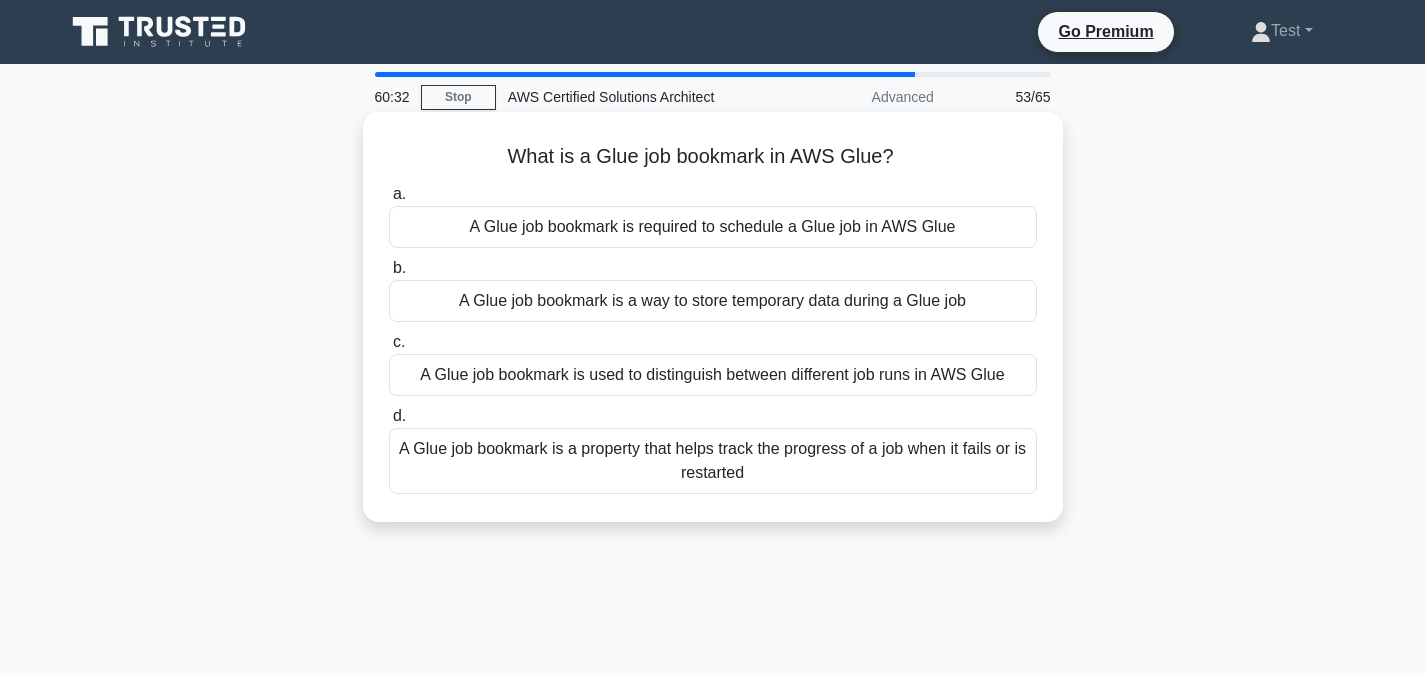 click on "A Glue job bookmark is a property that helps track the progress of a job when it fails or is restarted" at bounding box center [713, 461] 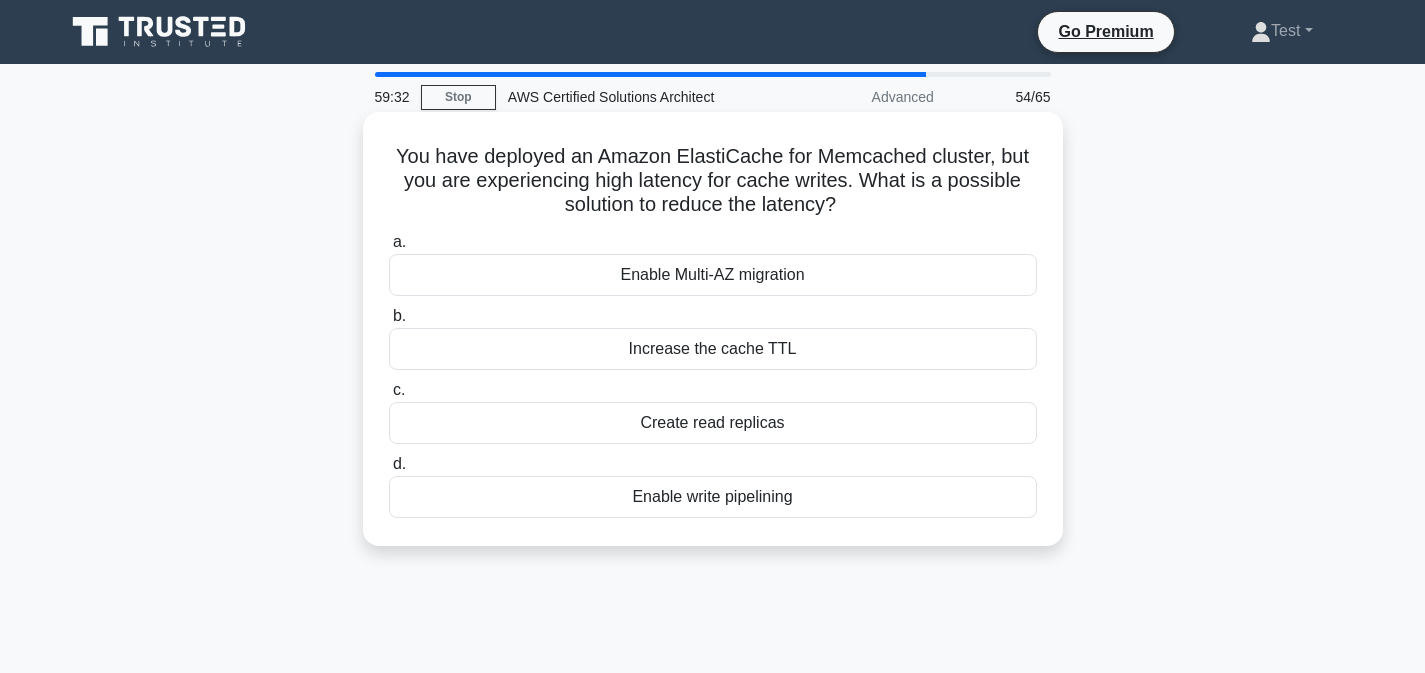 click on "Enable write pipelining" at bounding box center (713, 497) 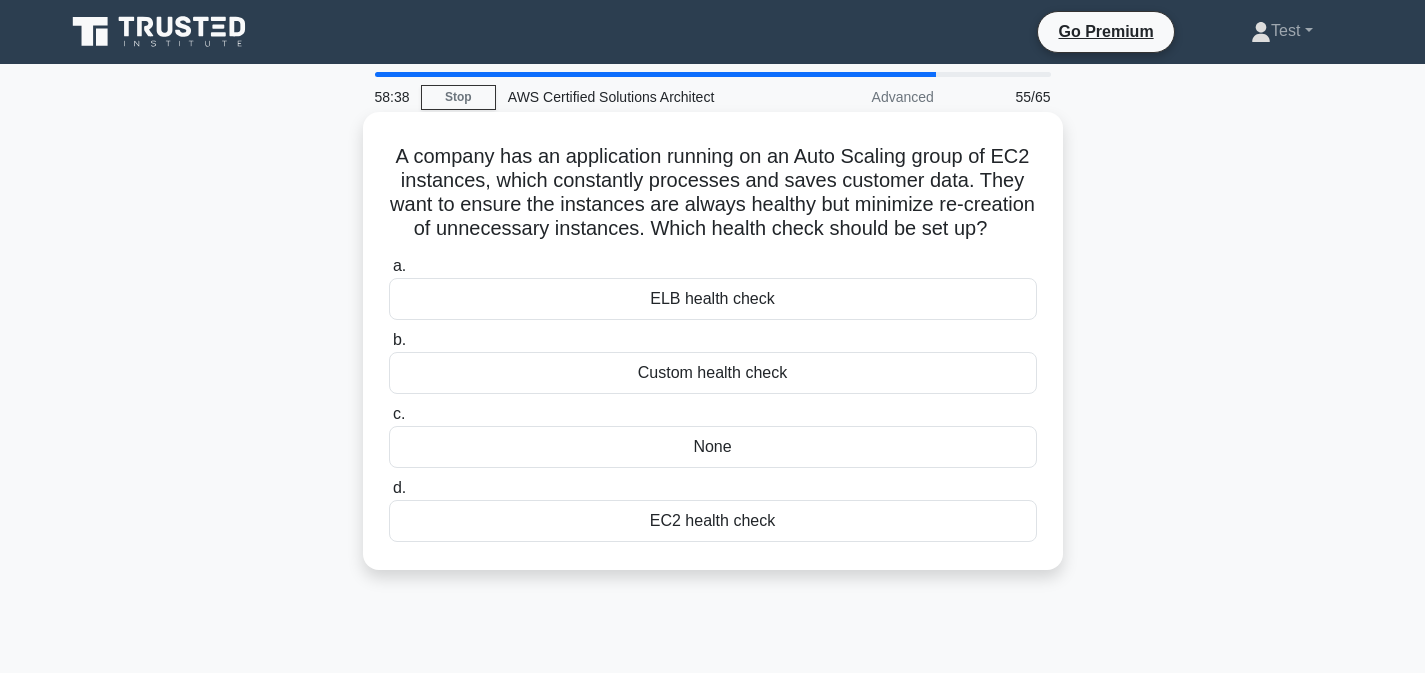 click on "EC2 health check" at bounding box center [713, 521] 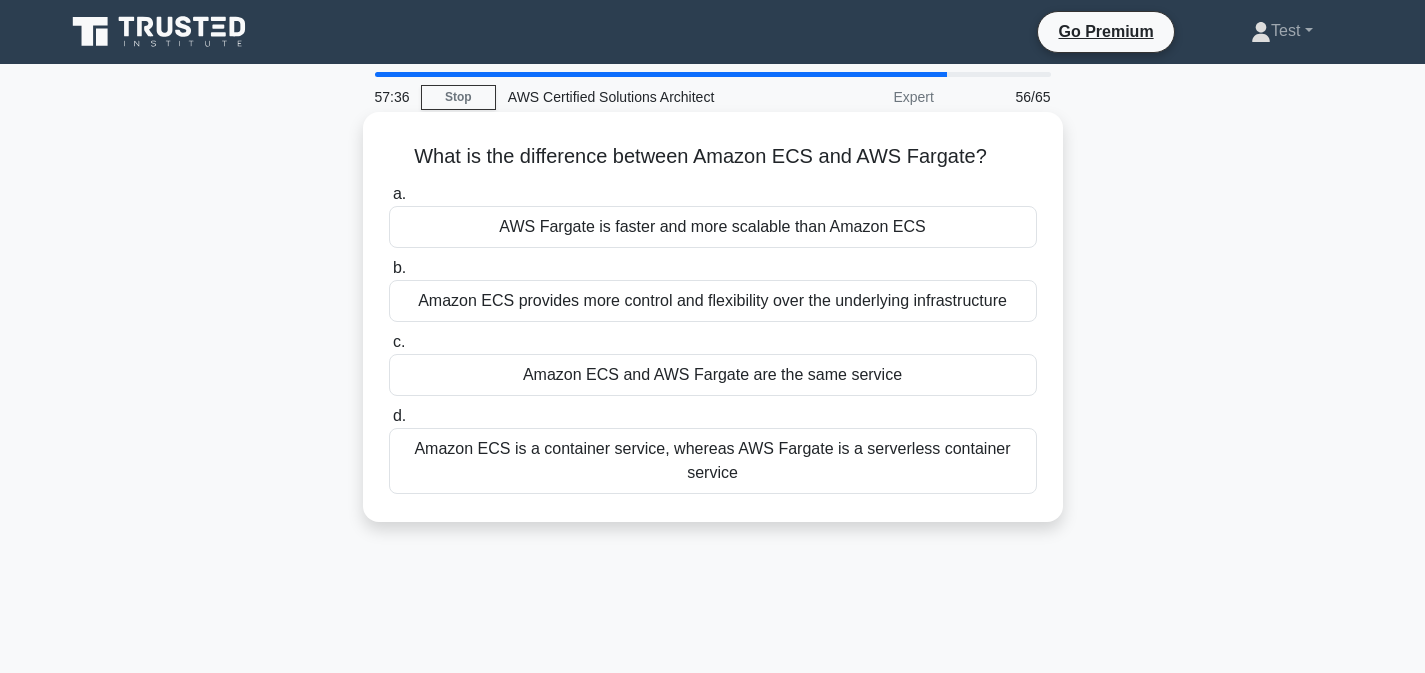 click on "Amazon ECS is a container service, whereas AWS Fargate is a serverless container service" at bounding box center [713, 461] 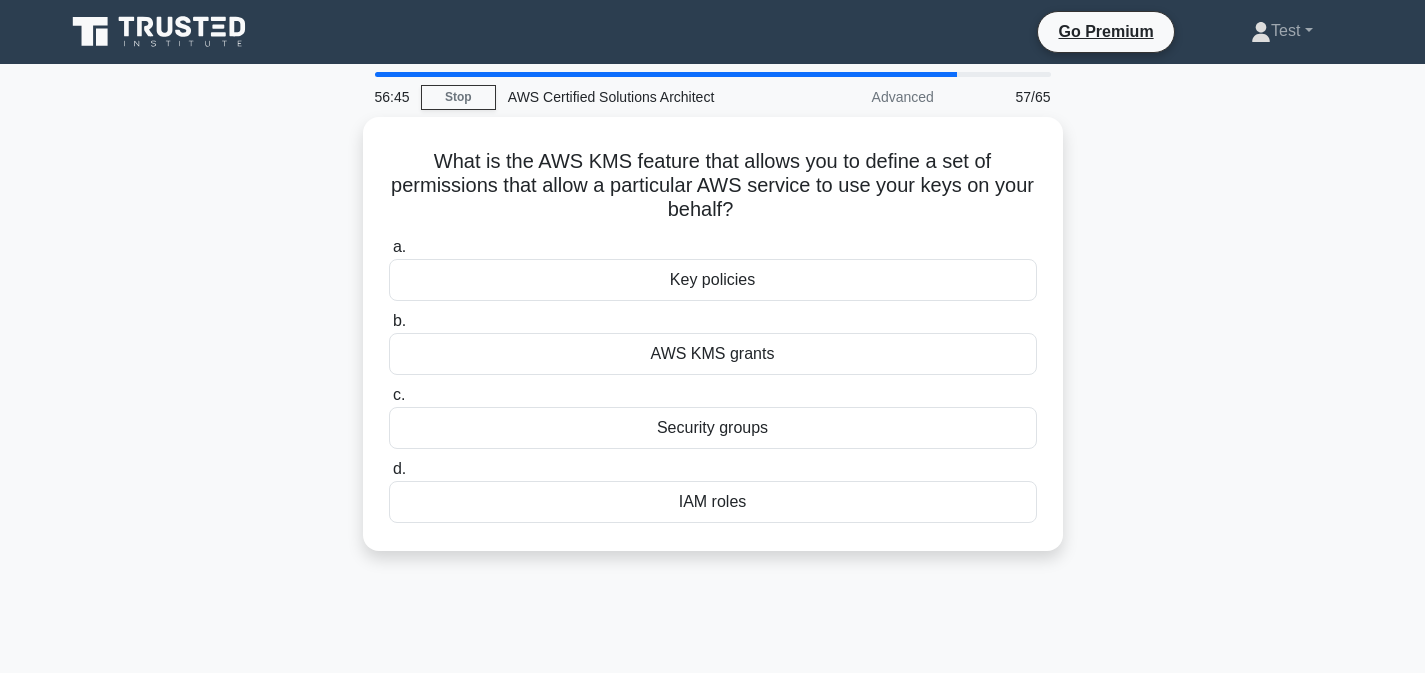 drag, startPoint x: 436, startPoint y: 153, endPoint x: 807, endPoint y: 569, distance: 557.40204 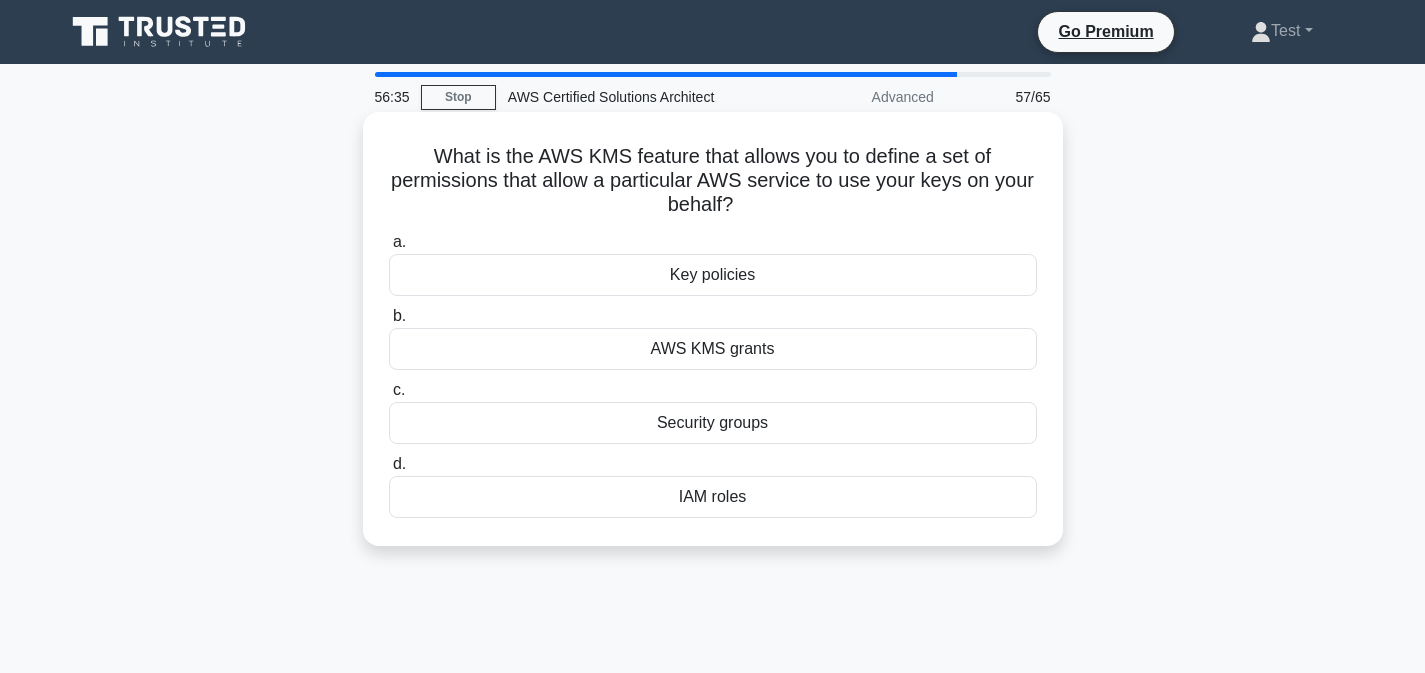 click on "AWS KMS grants" at bounding box center [713, 349] 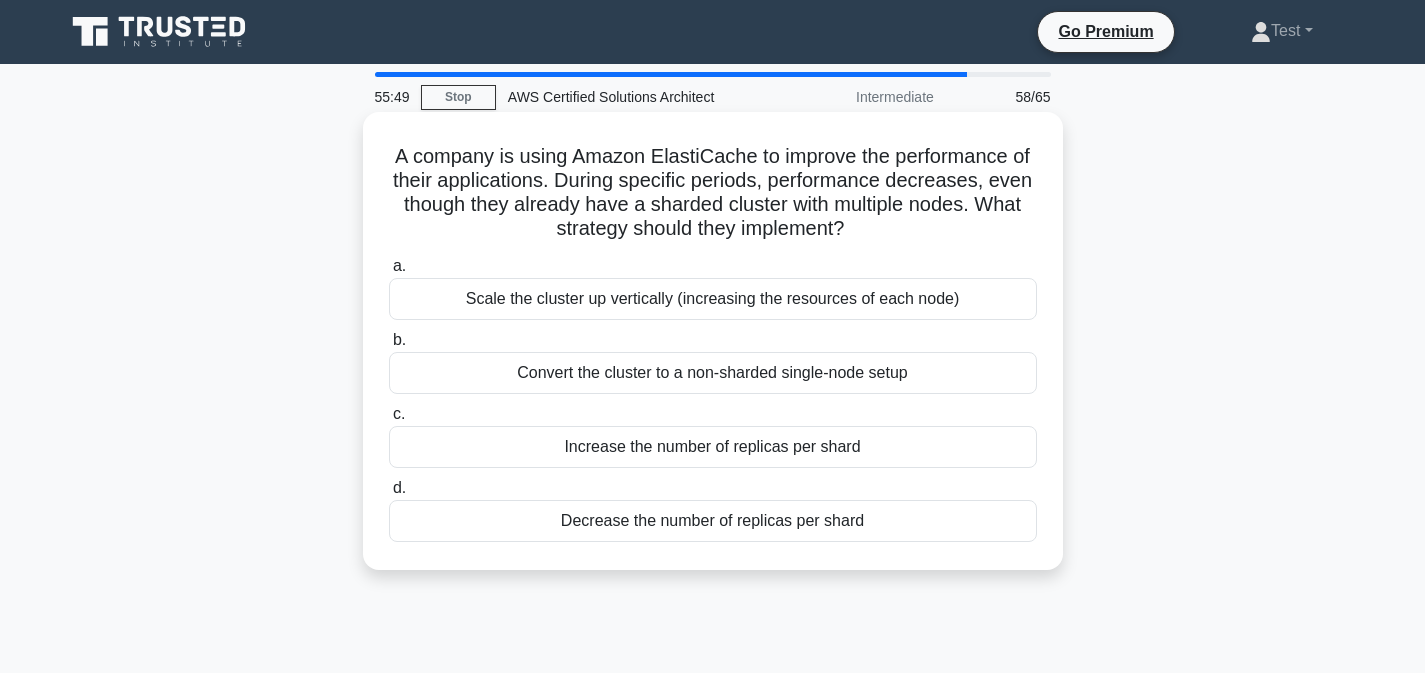 click on "Increase the number of replicas per shard" at bounding box center (713, 447) 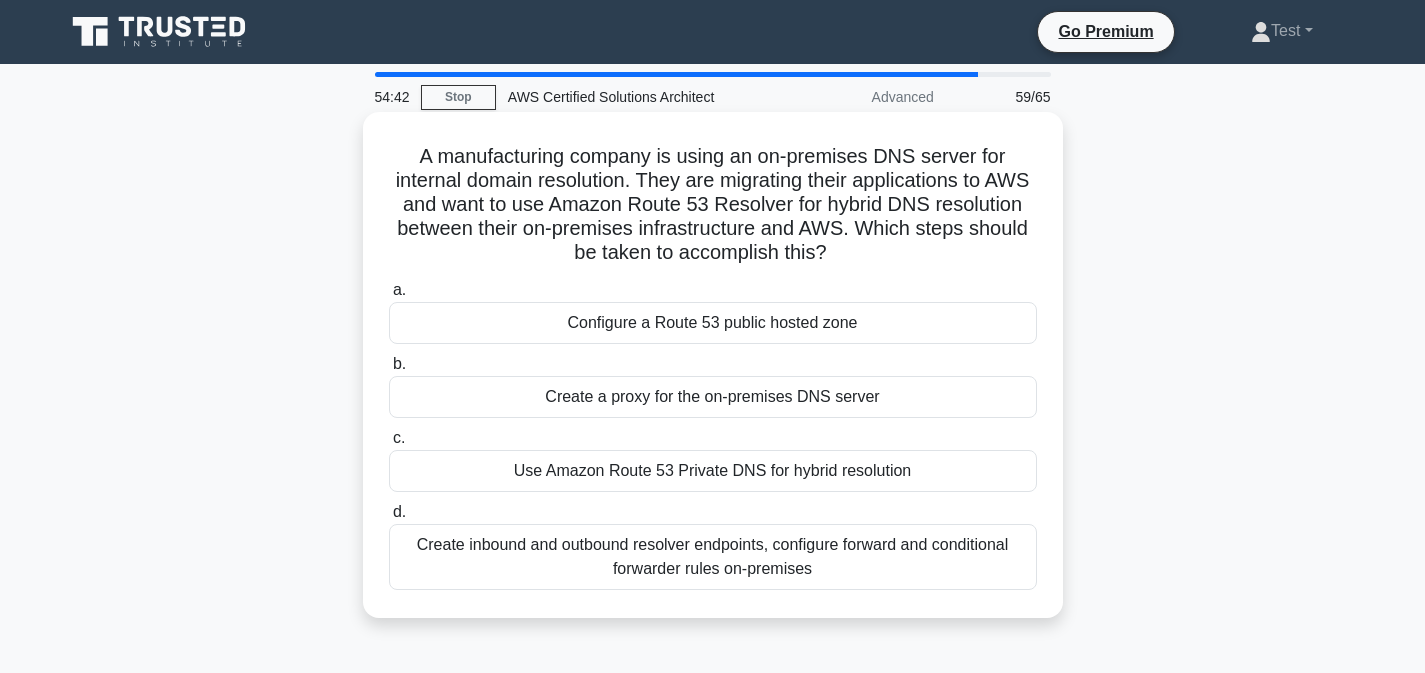 click on "Create inbound and outbound resolver endpoints, configure forward and conditional forwarder rules on-premises" at bounding box center (713, 557) 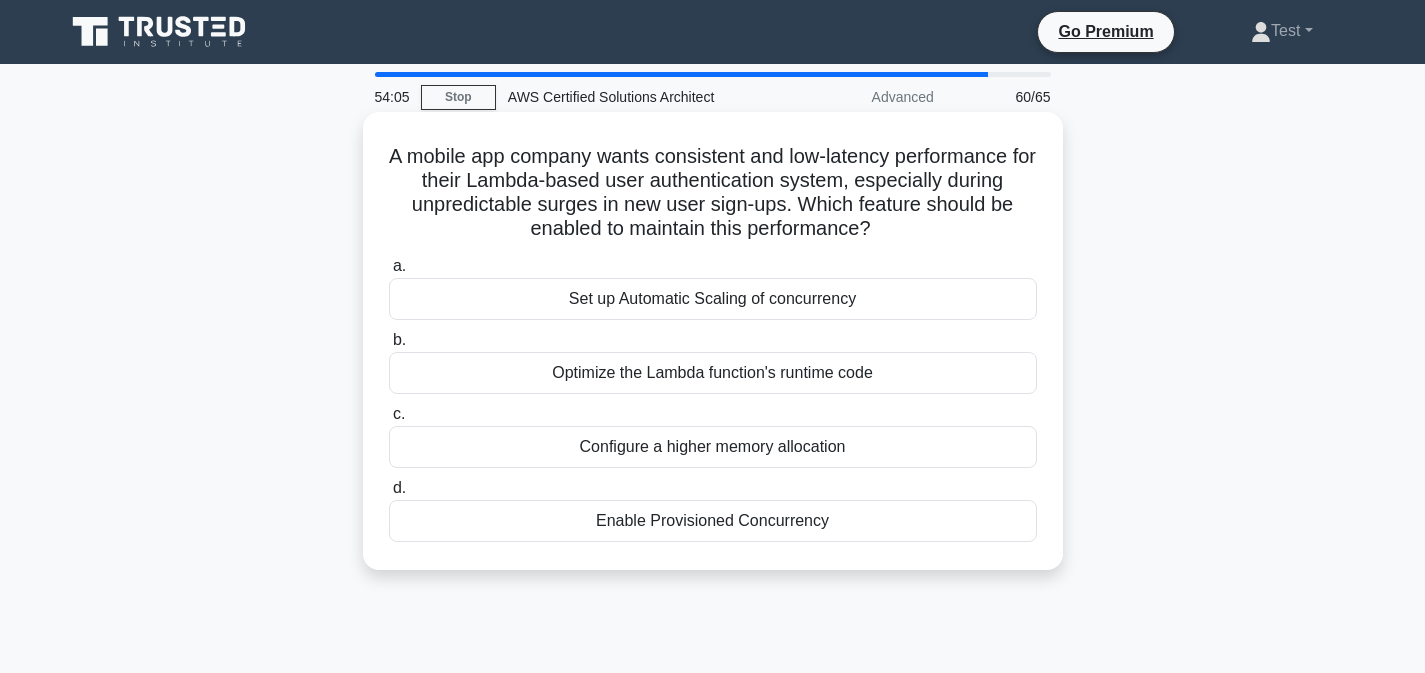 click on "Enable Provisioned Concurrency" at bounding box center (713, 521) 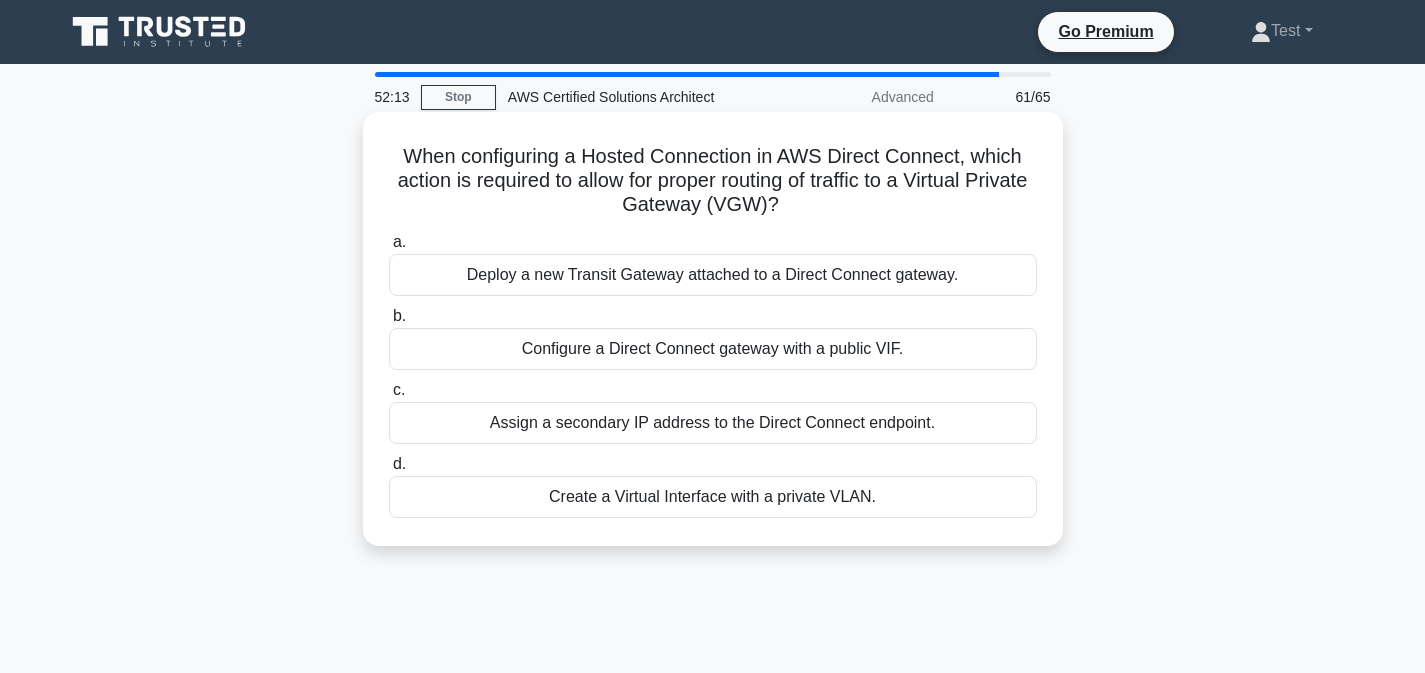 drag, startPoint x: 405, startPoint y: 159, endPoint x: 895, endPoint y: 537, distance: 618.857 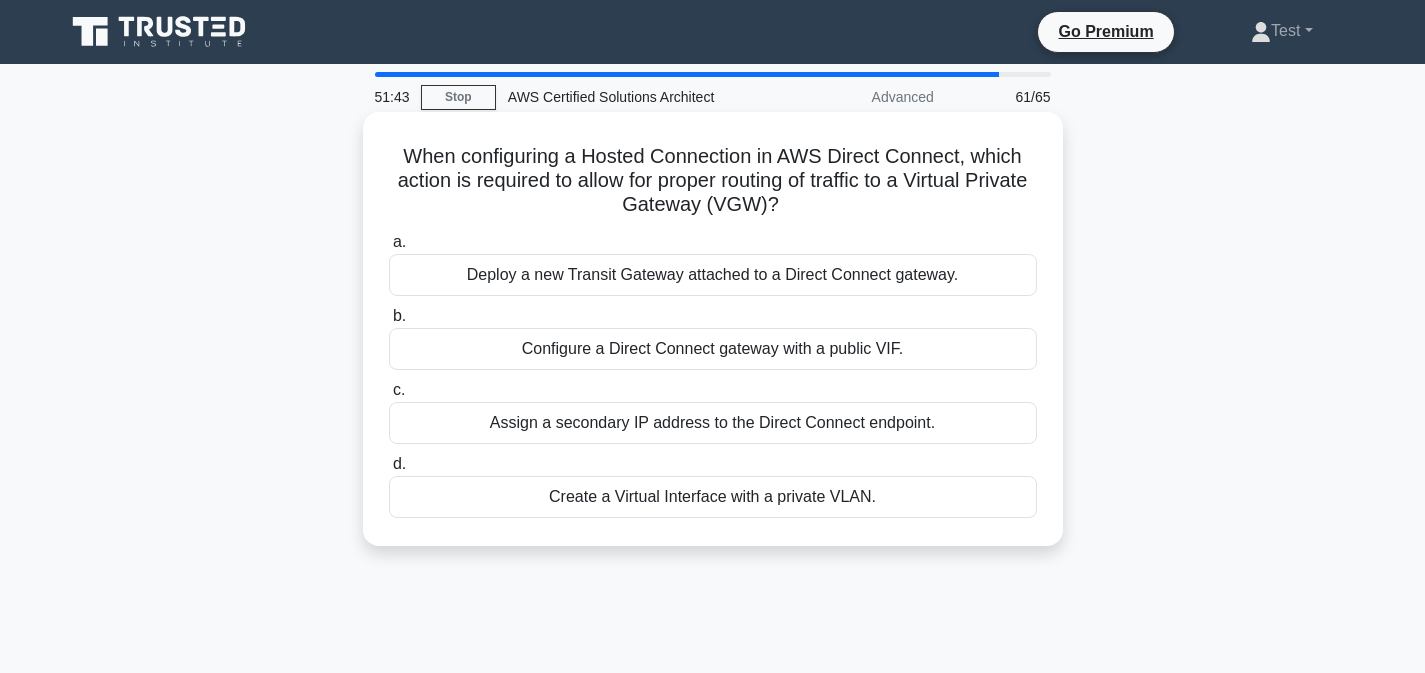 click on "Create a Virtual Interface with a private VLAN." at bounding box center (713, 497) 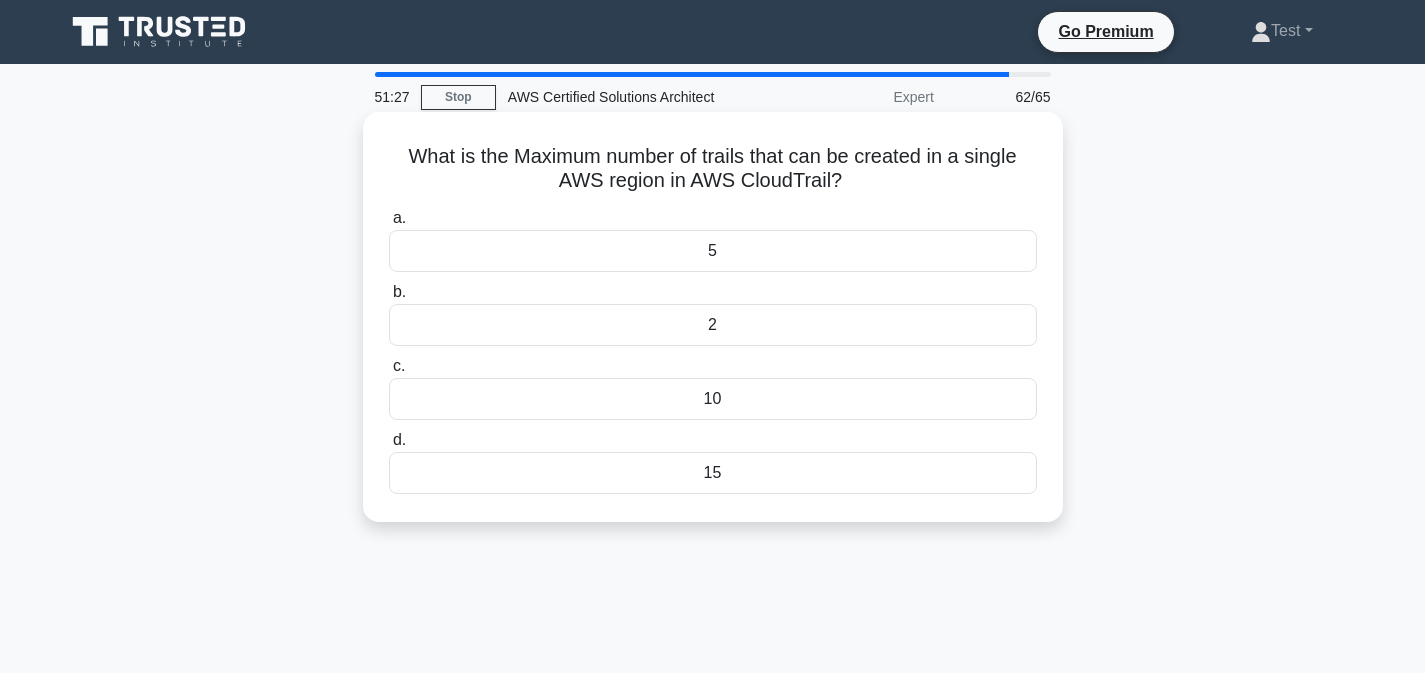 click on "15" at bounding box center [713, 473] 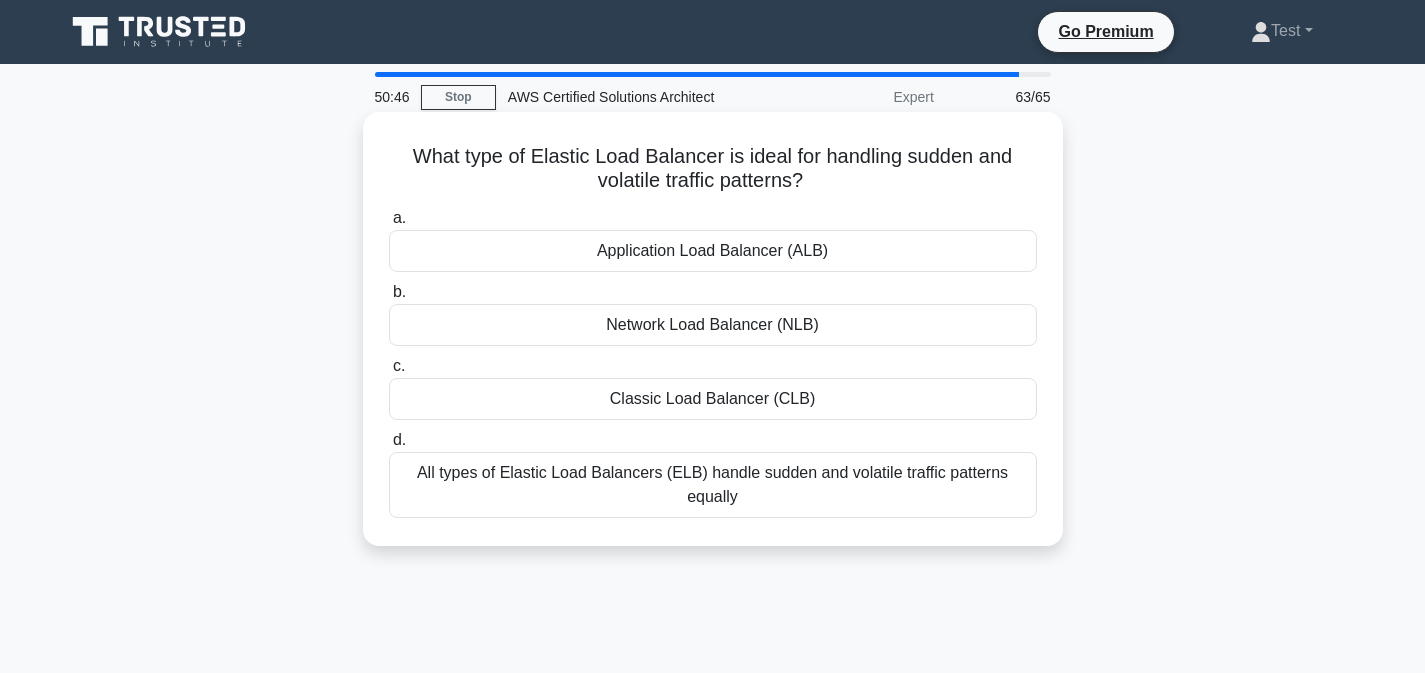 click on "All types of Elastic Load Balancers (ELB) handle sudden and volatile traffic patterns equally" at bounding box center (713, 485) 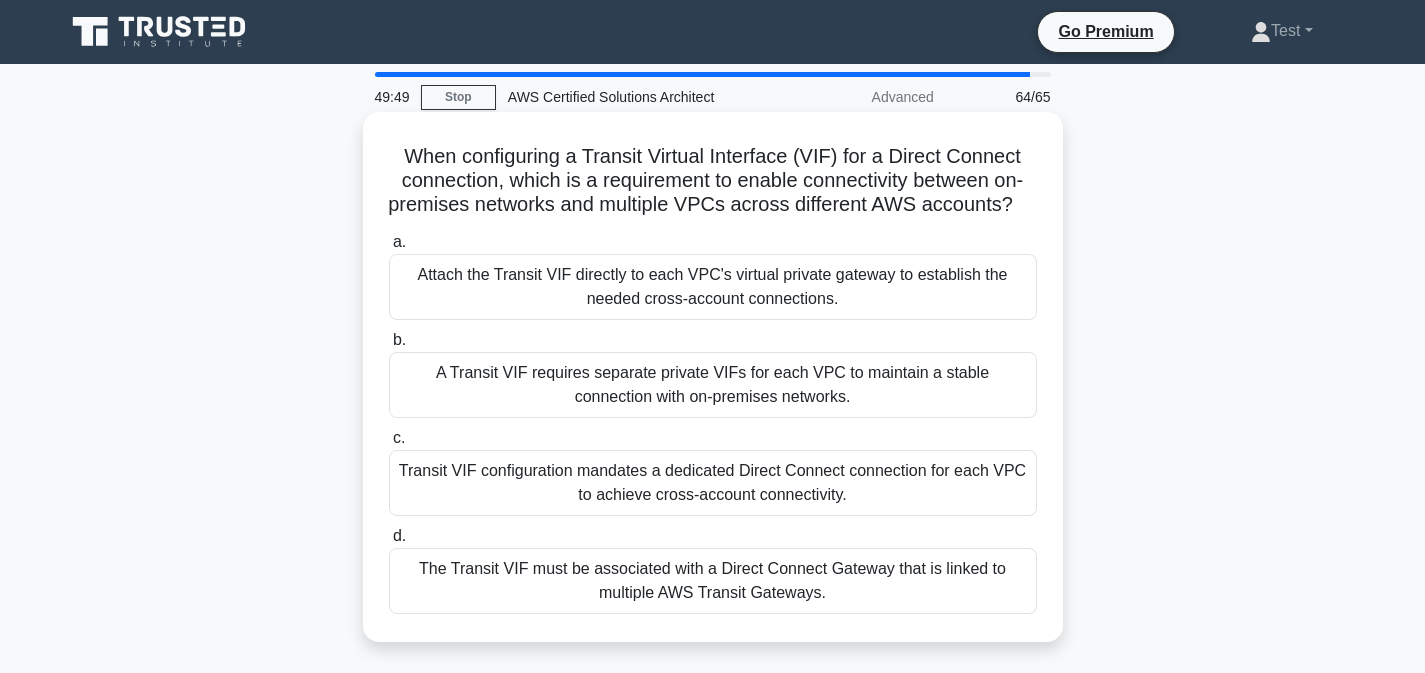 click on "The Transit VIF must be associated with a Direct Connect Gateway that is linked to multiple AWS Transit Gateways." at bounding box center (713, 581) 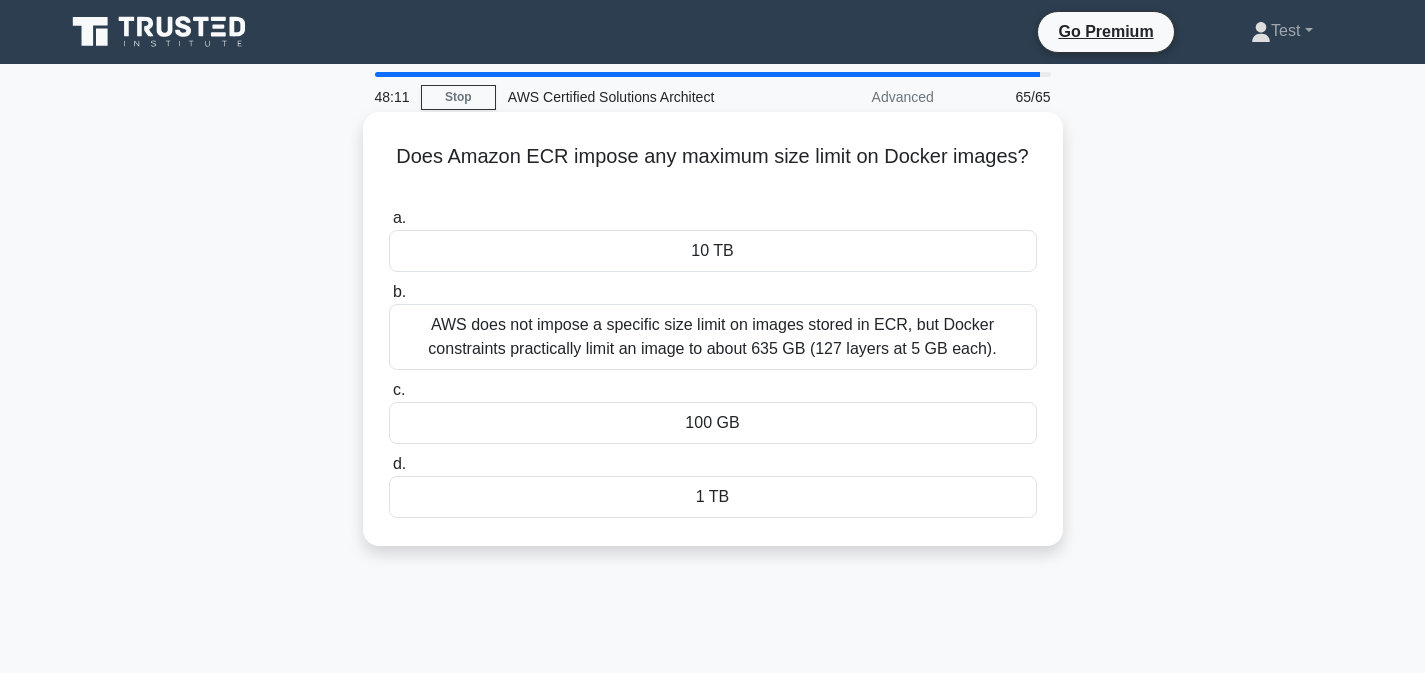click on "10 TB" at bounding box center [713, 251] 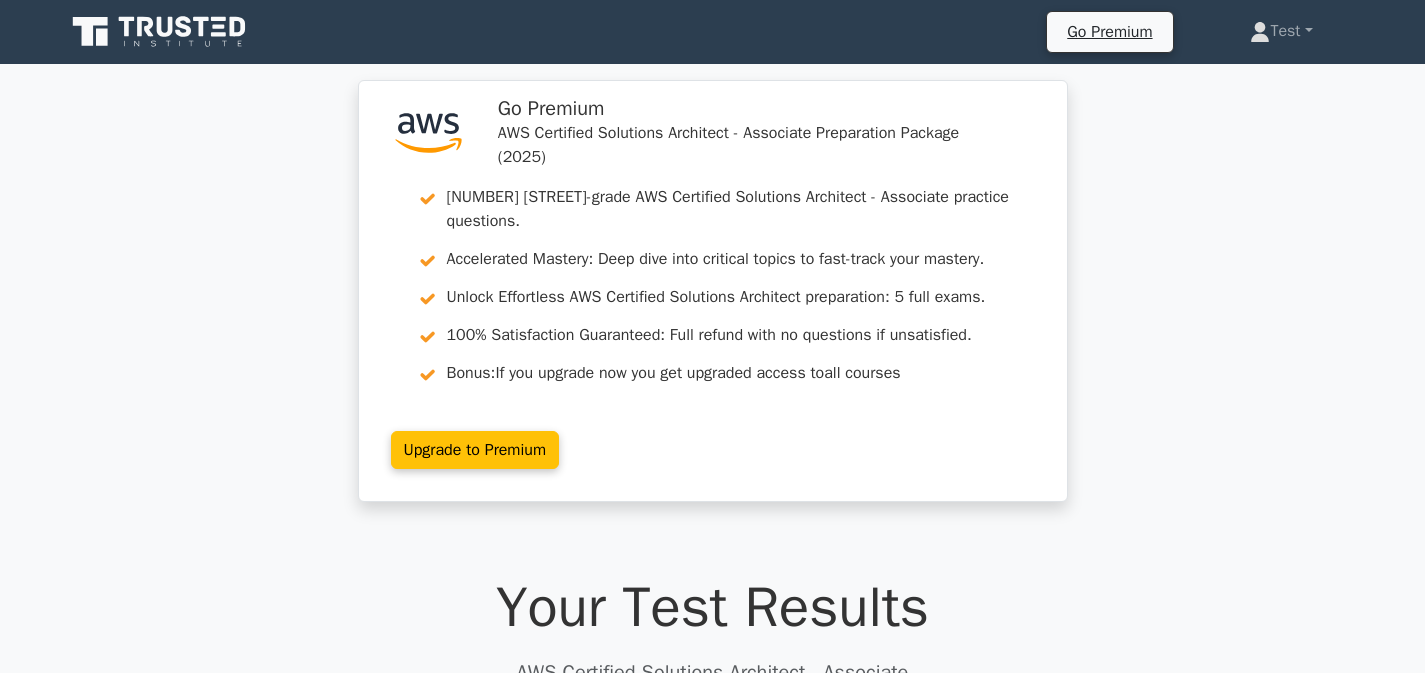 scroll, scrollTop: 0, scrollLeft: 0, axis: both 